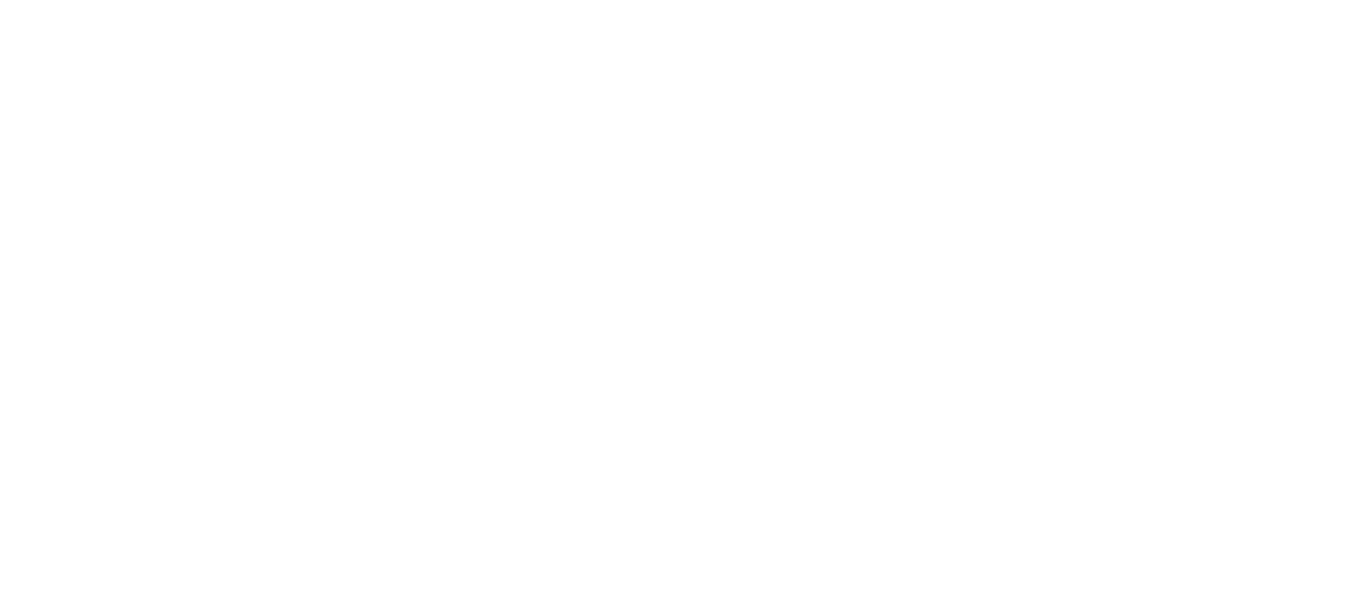 scroll, scrollTop: 0, scrollLeft: 0, axis: both 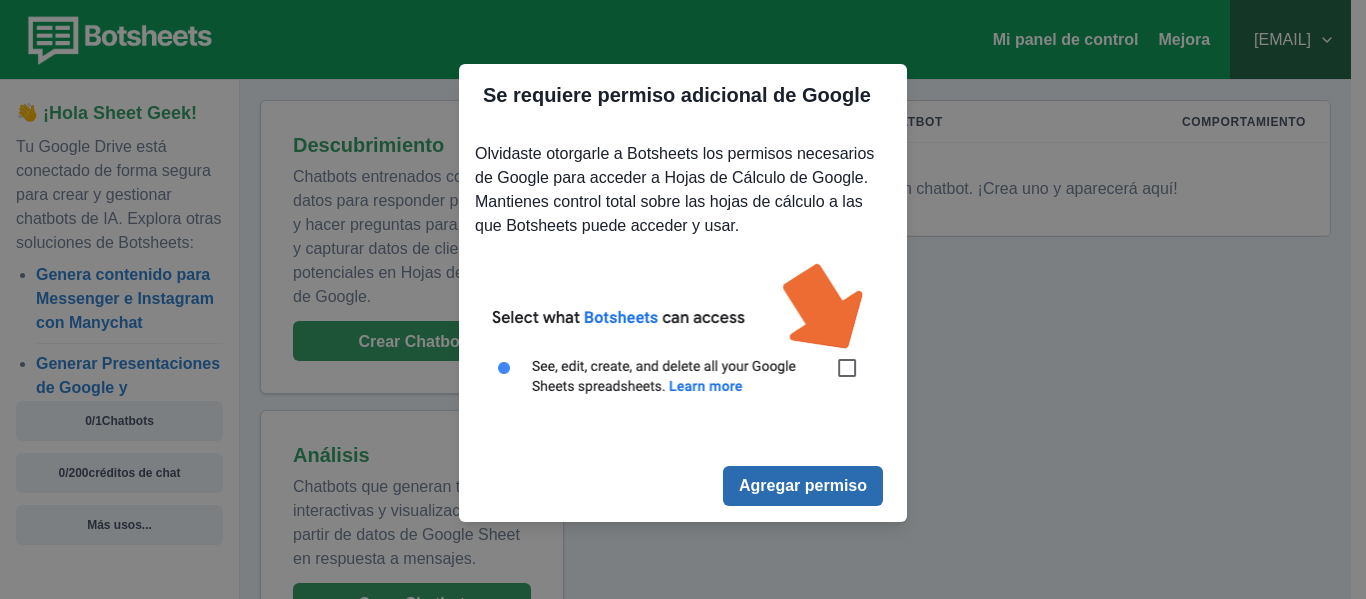 click on "Agregar permiso" at bounding box center [803, 486] 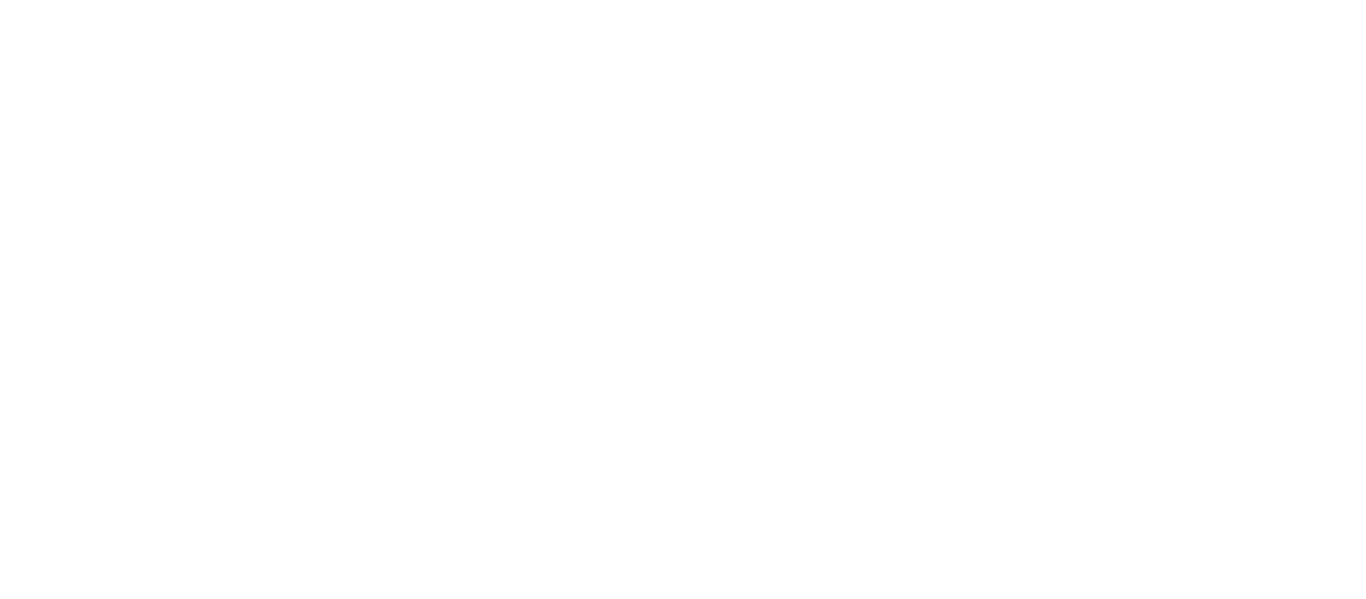 scroll, scrollTop: 0, scrollLeft: 0, axis: both 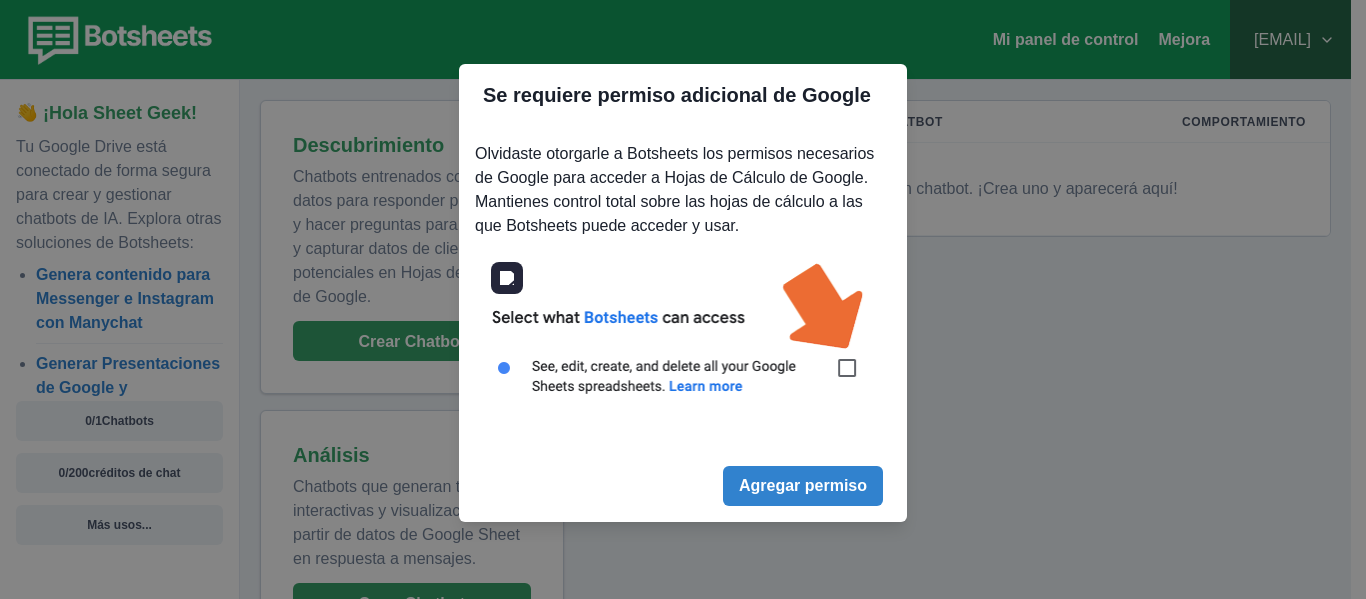 click at bounding box center [683, 340] 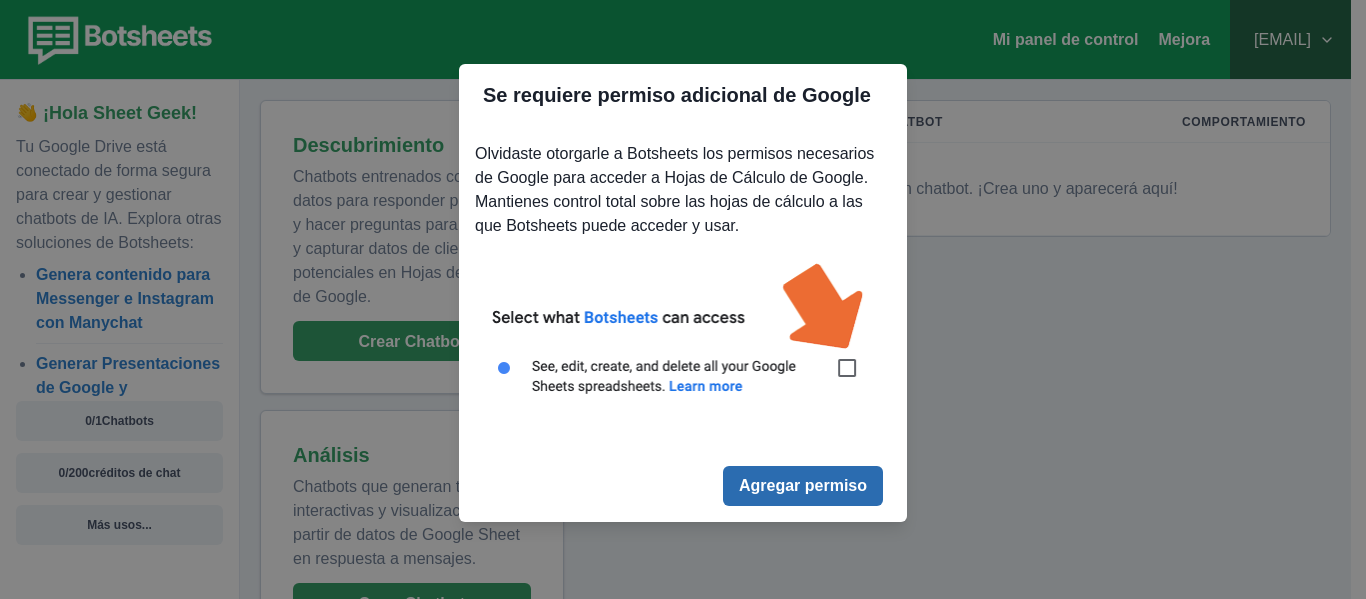 drag, startPoint x: 846, startPoint y: 372, endPoint x: 795, endPoint y: 485, distance: 123.97581 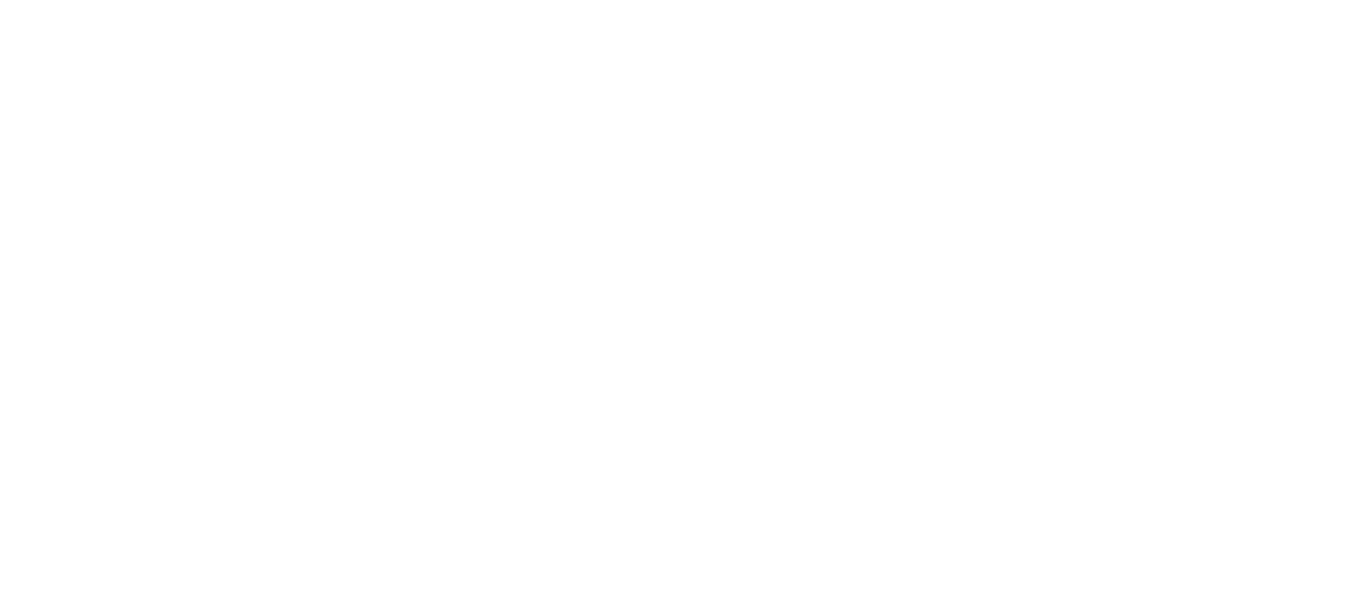 scroll, scrollTop: 0, scrollLeft: 0, axis: both 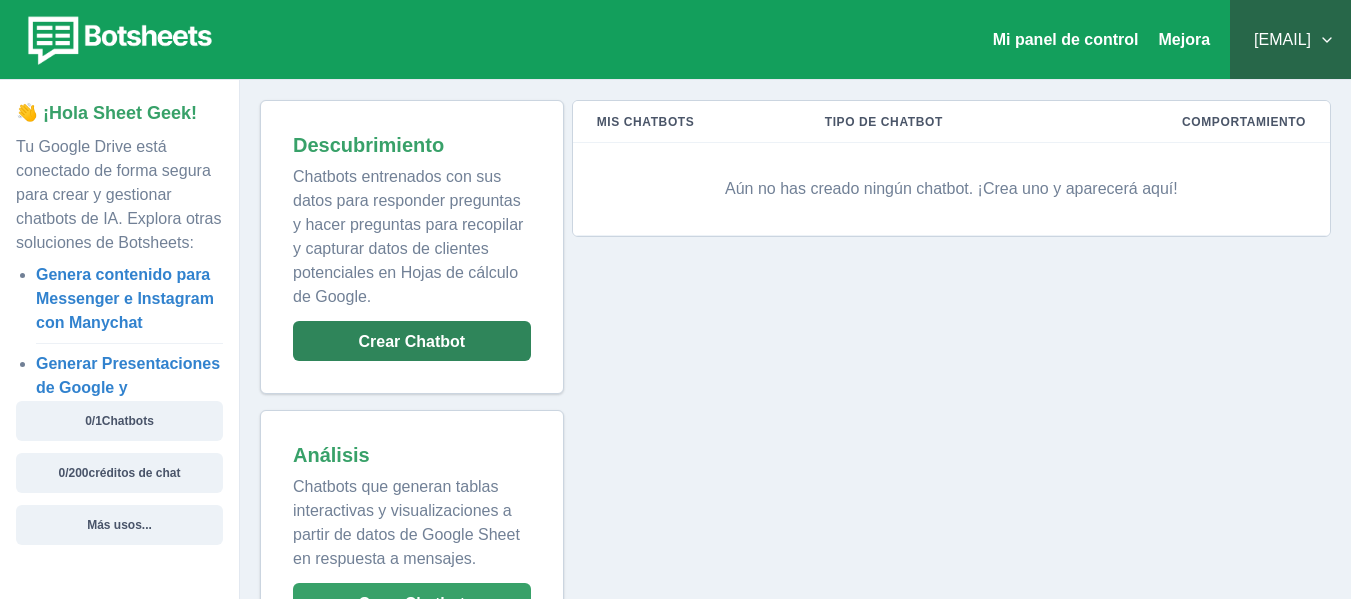 click on "Crear Chatbot" at bounding box center (412, 341) 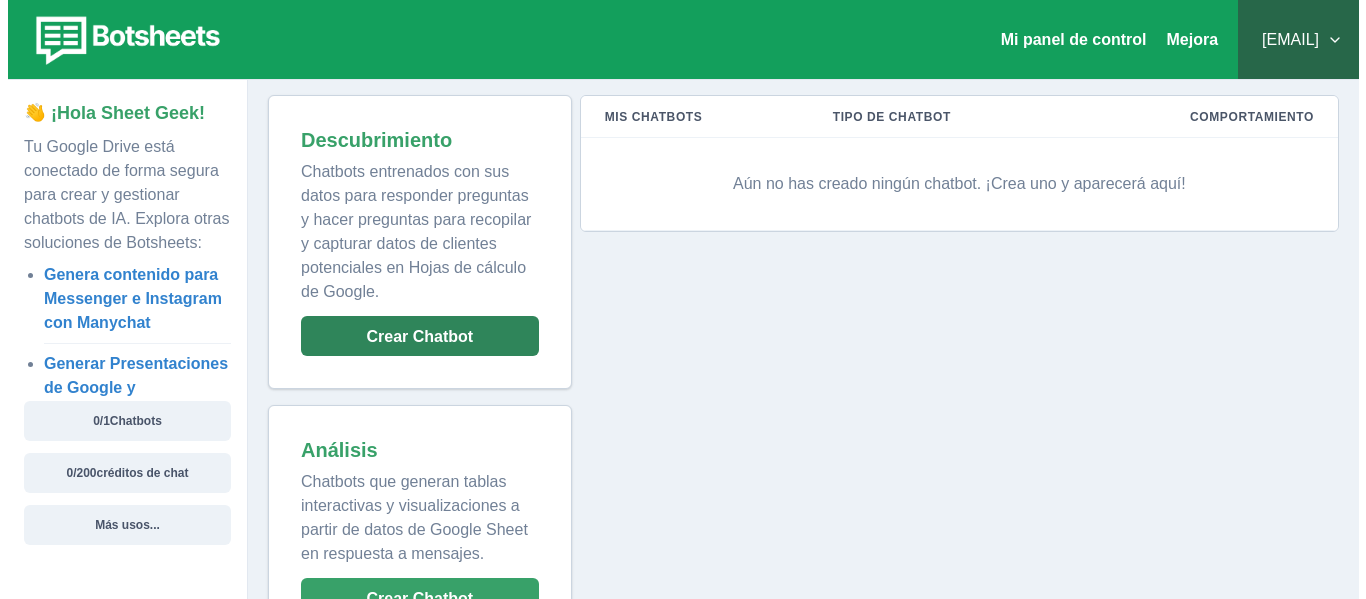 scroll, scrollTop: 77, scrollLeft: 0, axis: vertical 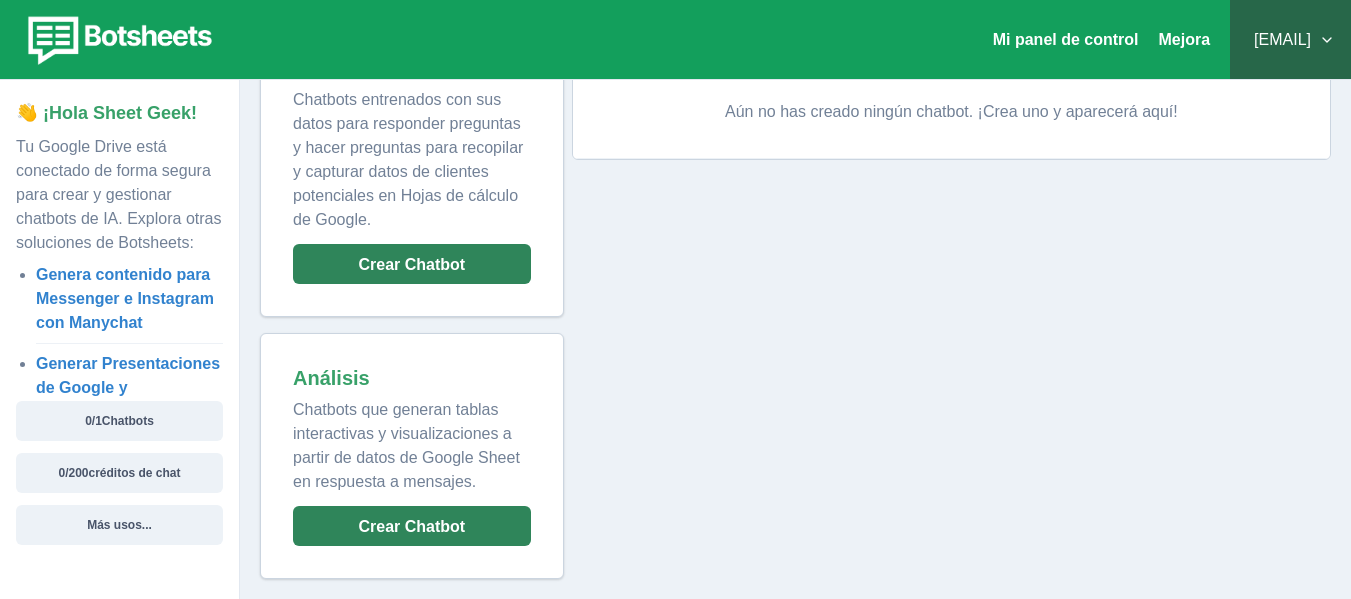 click on "Crear Chatbot" at bounding box center [412, 264] 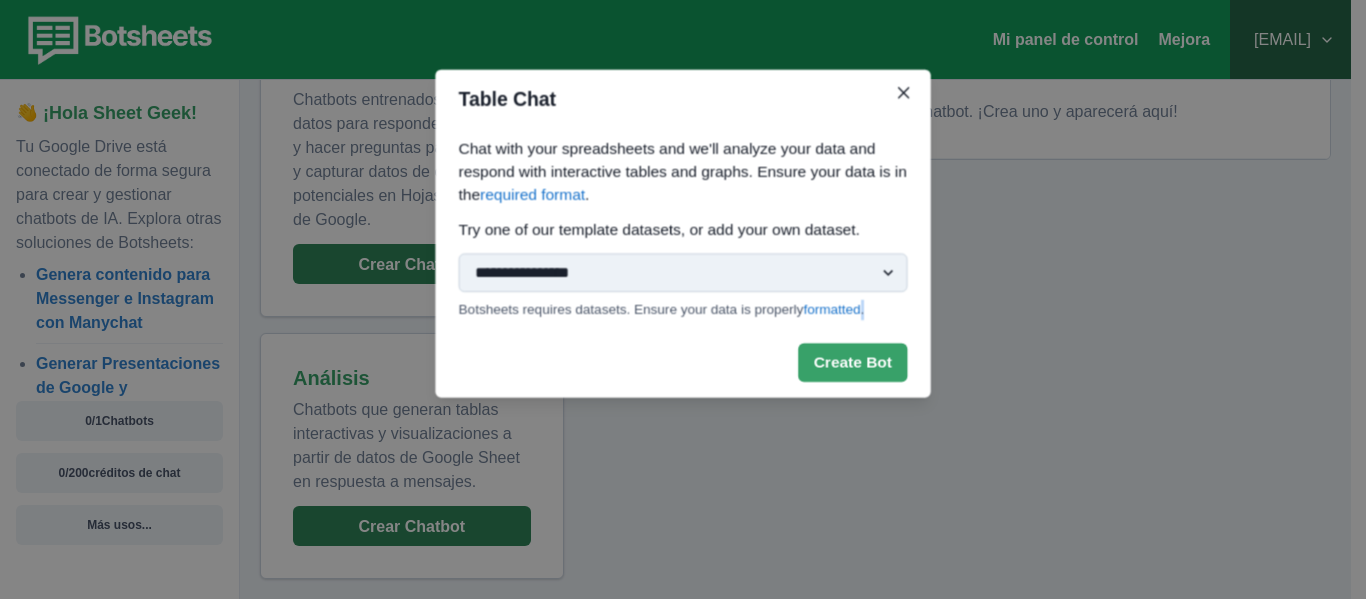 click on "**********" at bounding box center (683, 299) 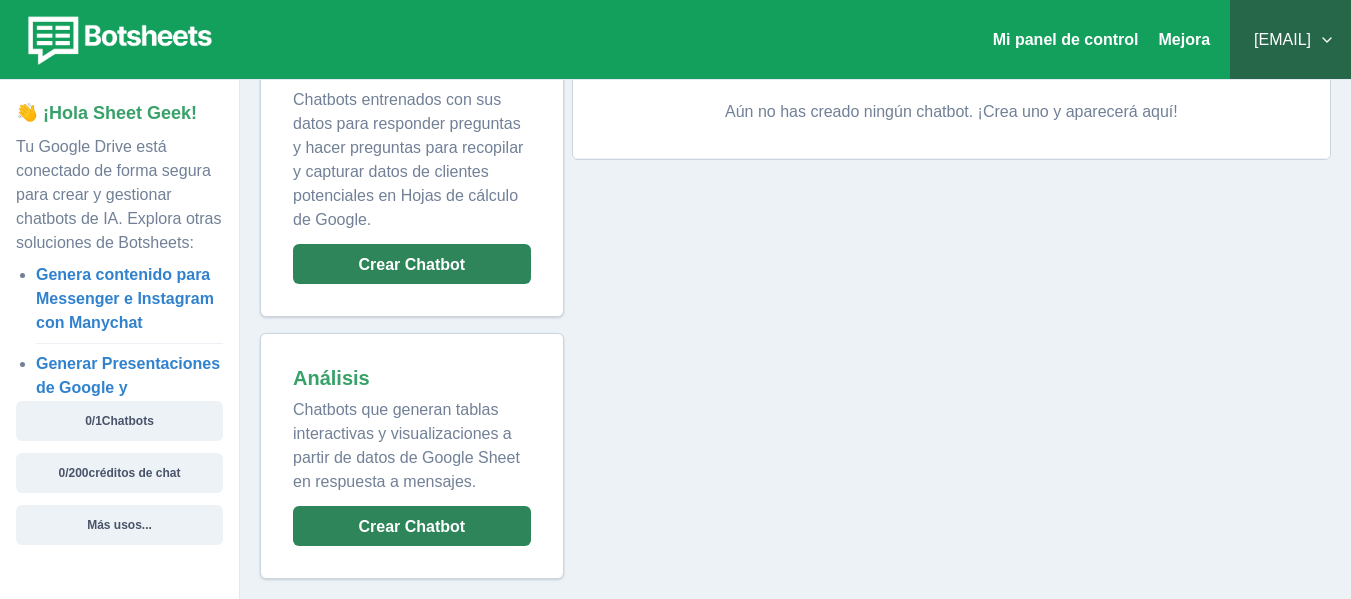 click on "Crear Chatbot" at bounding box center [412, 264] 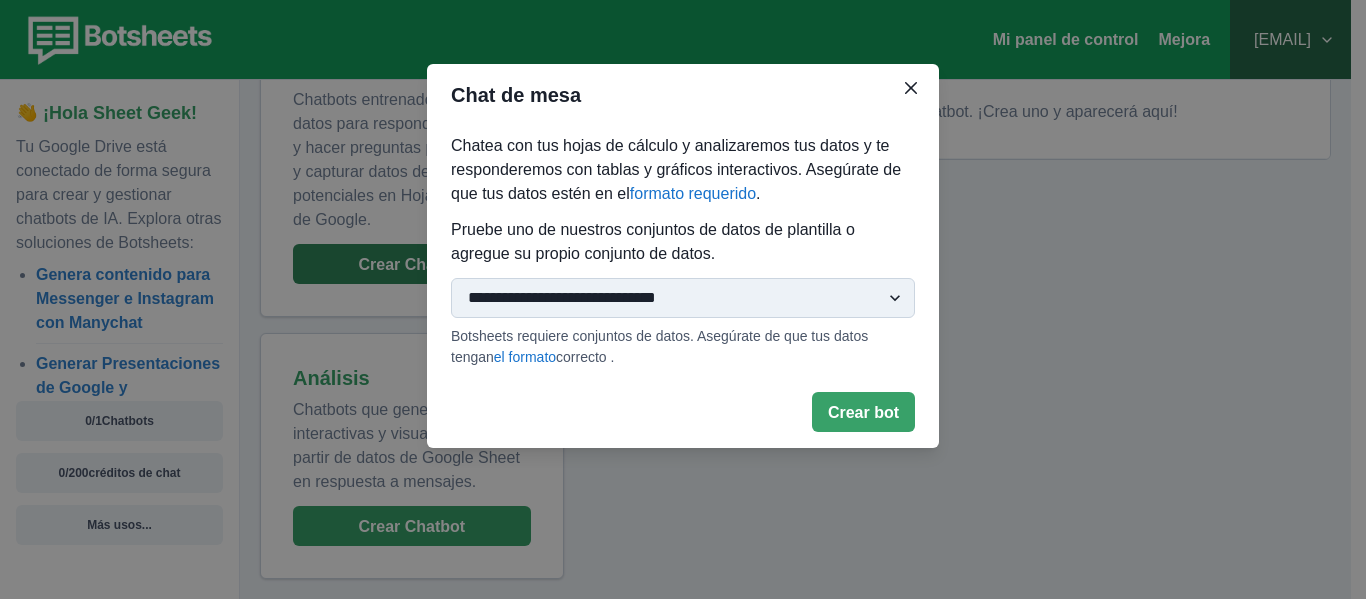 click on "**********" at bounding box center [683, 298] 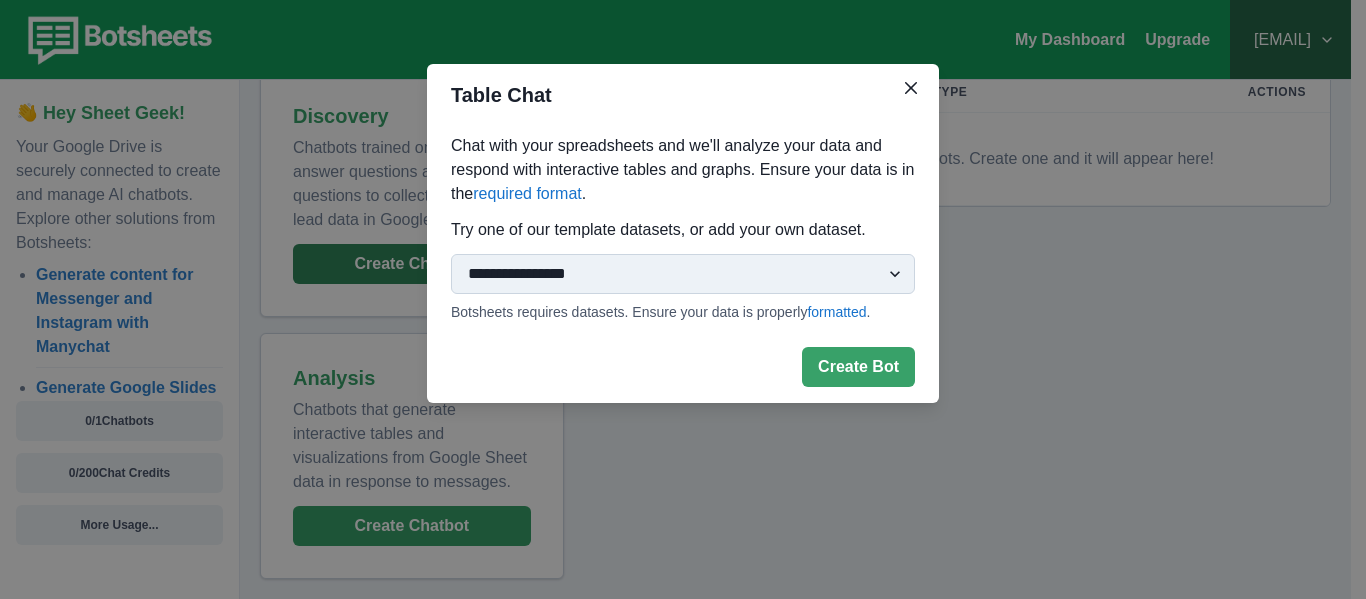 click on "**********" at bounding box center [683, 274] 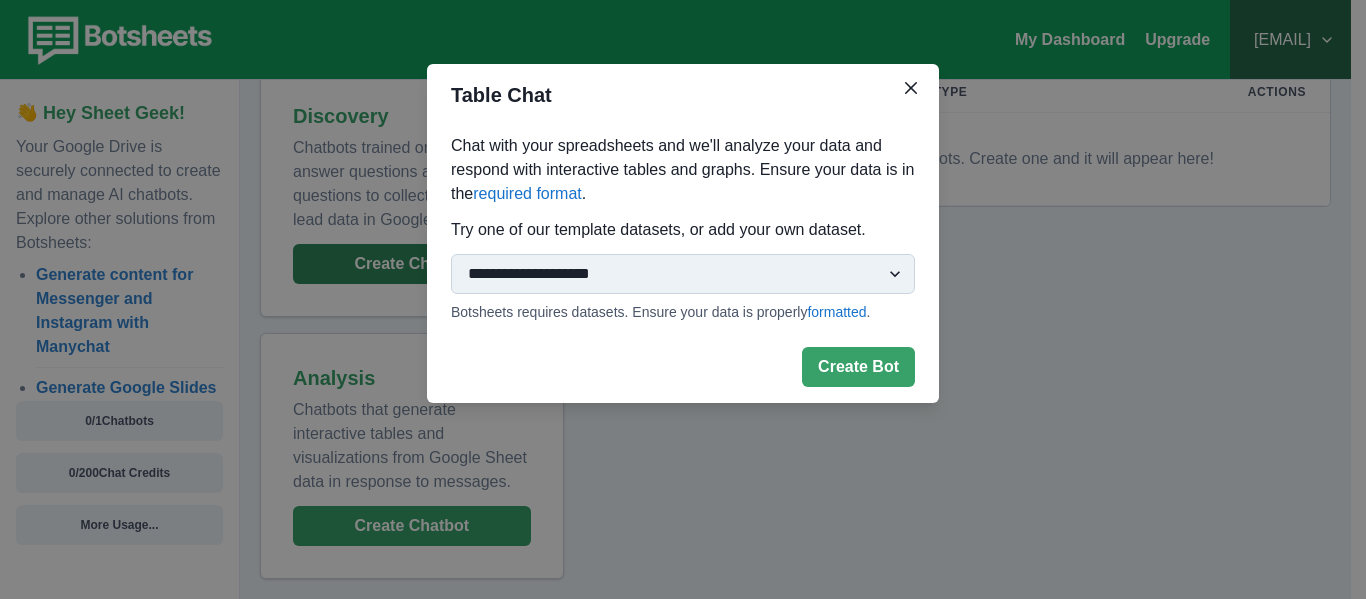 click on "**********" at bounding box center [683, 274] 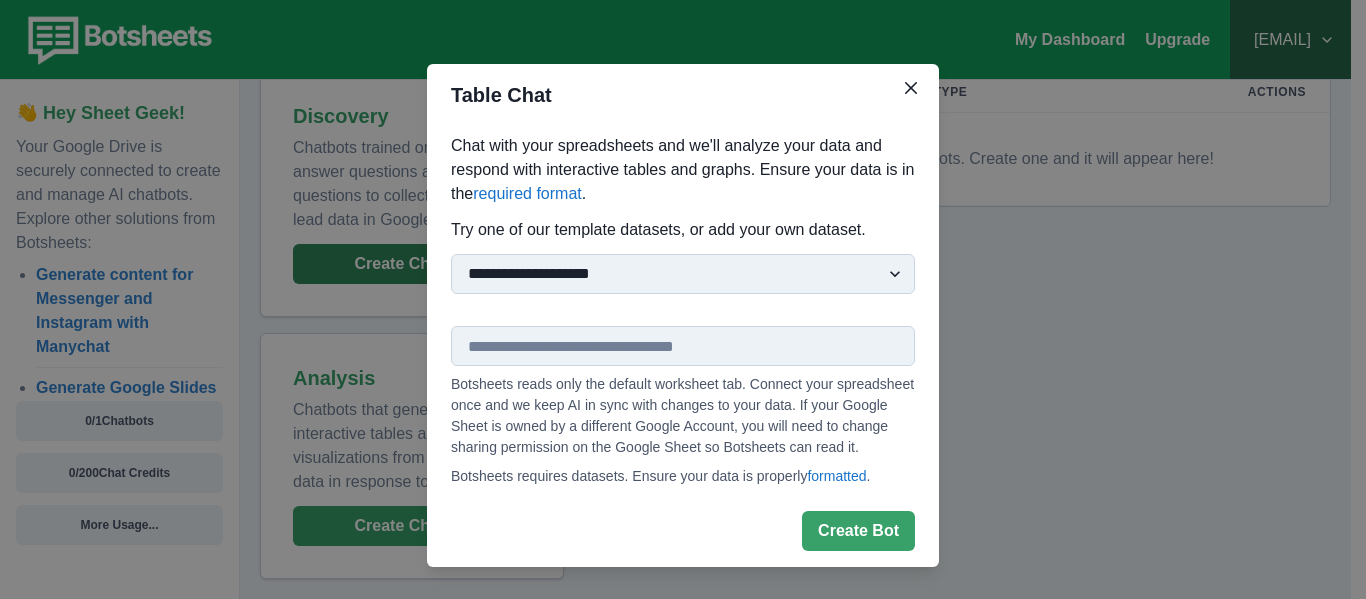 click at bounding box center [683, 346] 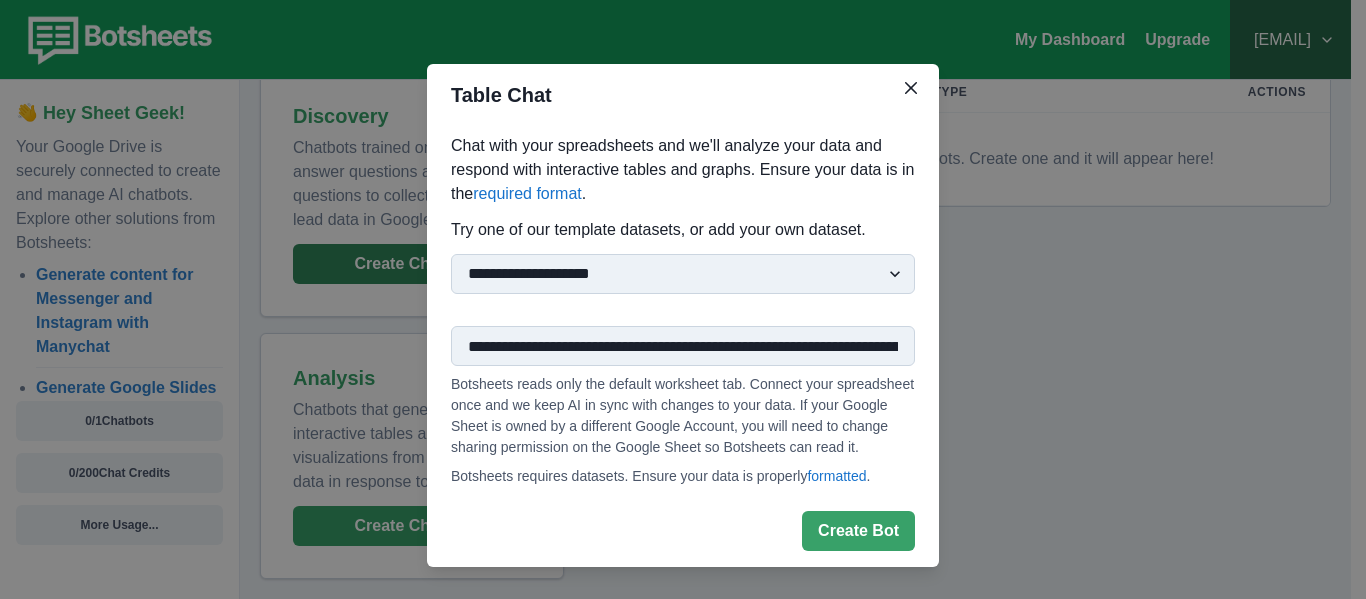 scroll, scrollTop: 0, scrollLeft: 382, axis: horizontal 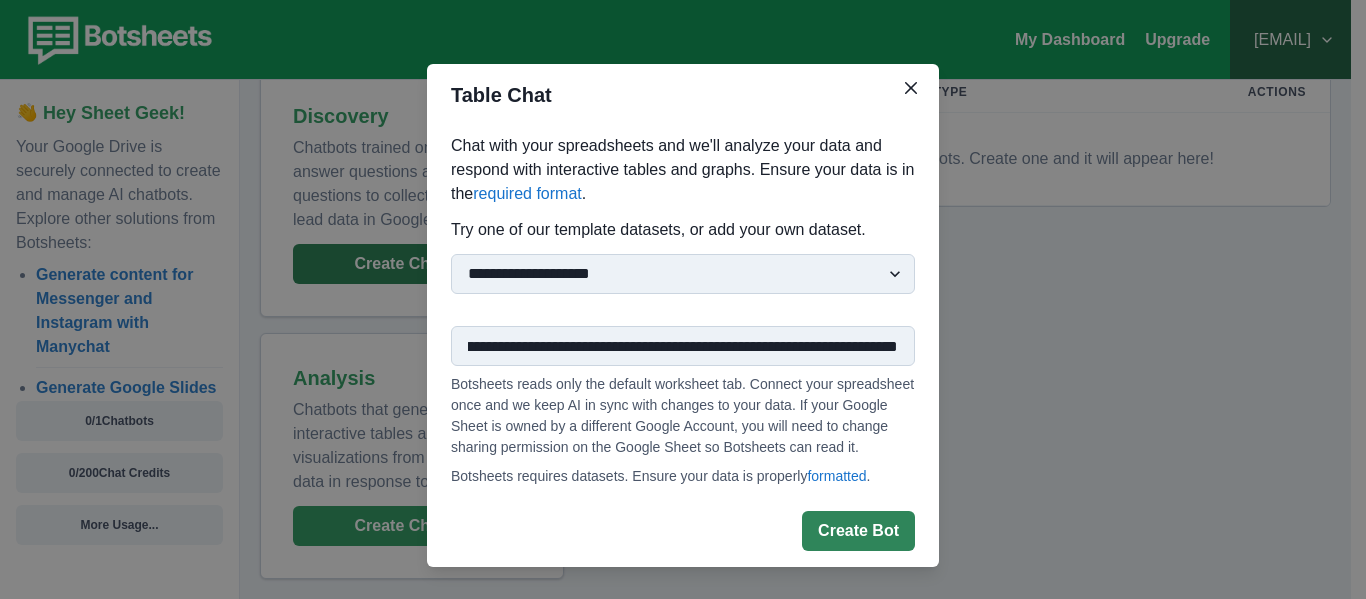 type on "**********" 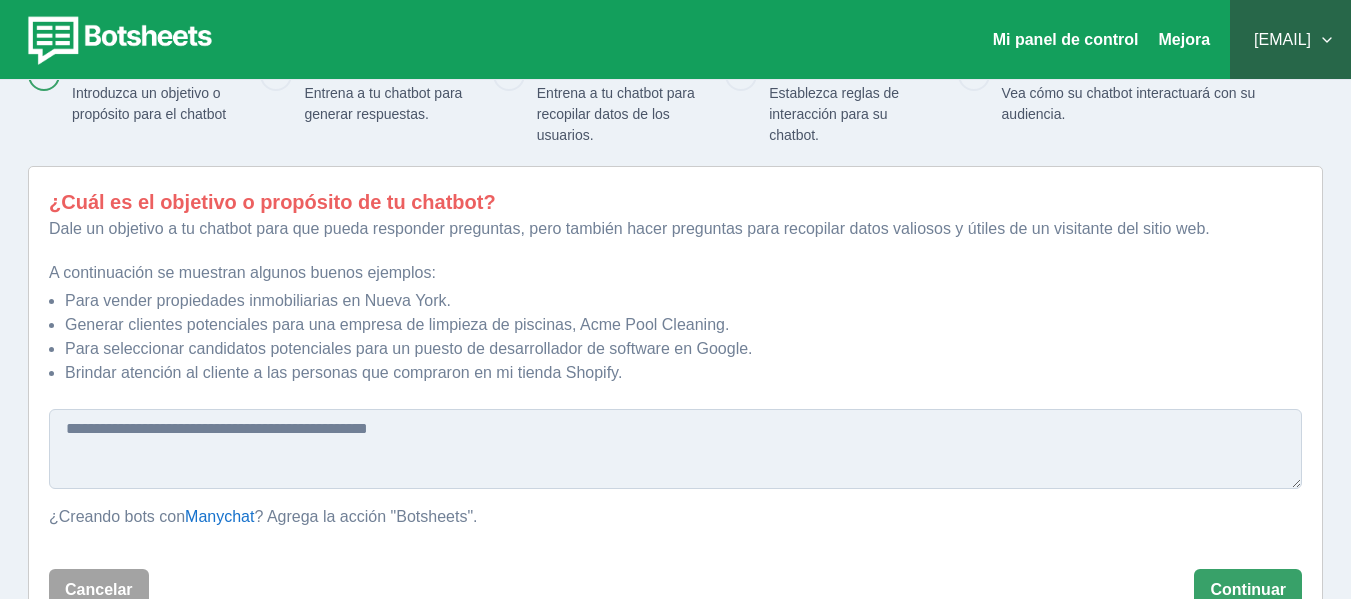 scroll, scrollTop: 152, scrollLeft: 0, axis: vertical 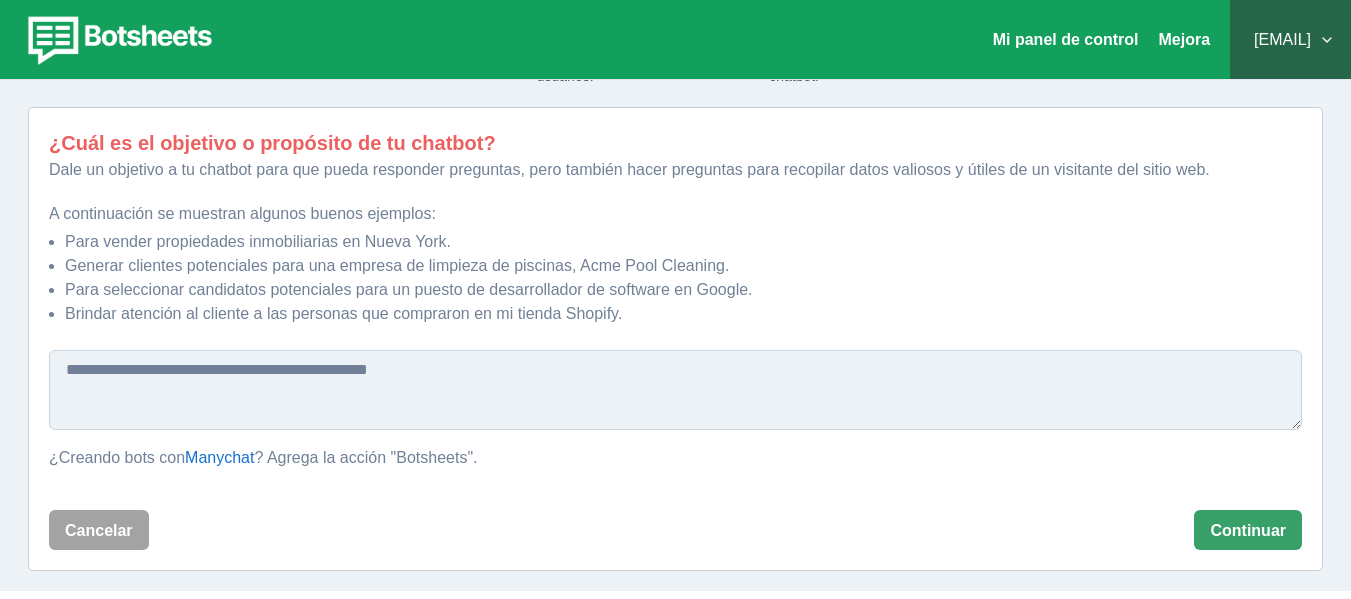 click at bounding box center (675, 390) 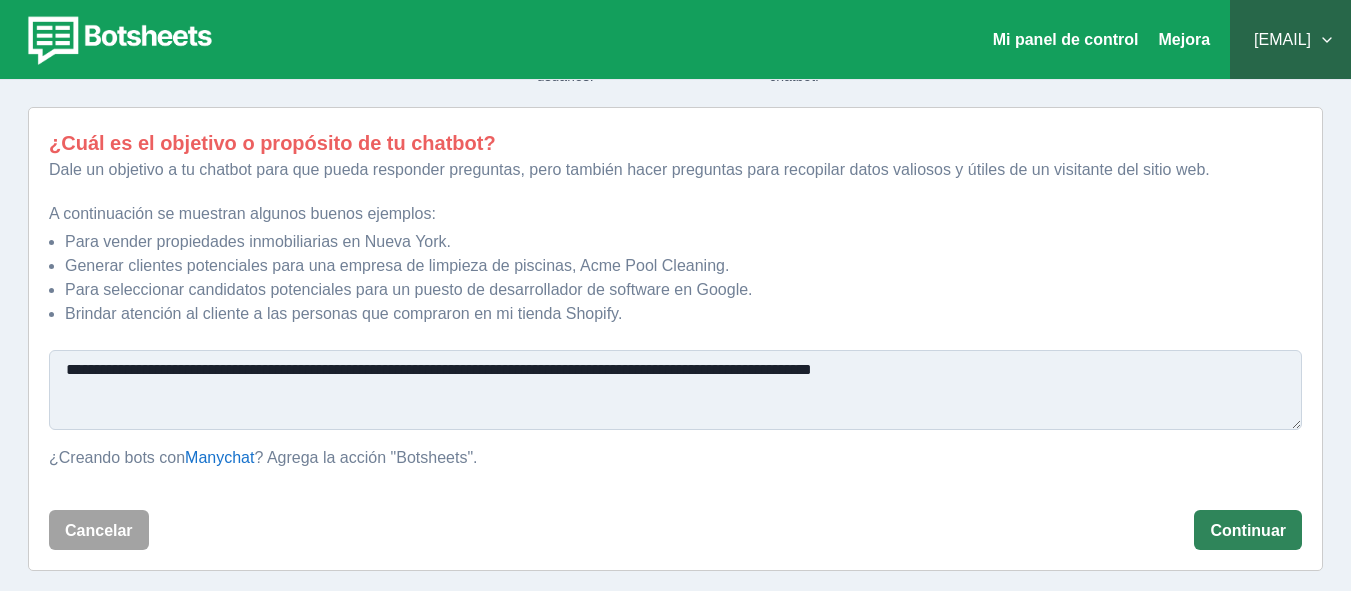 type on "**********" 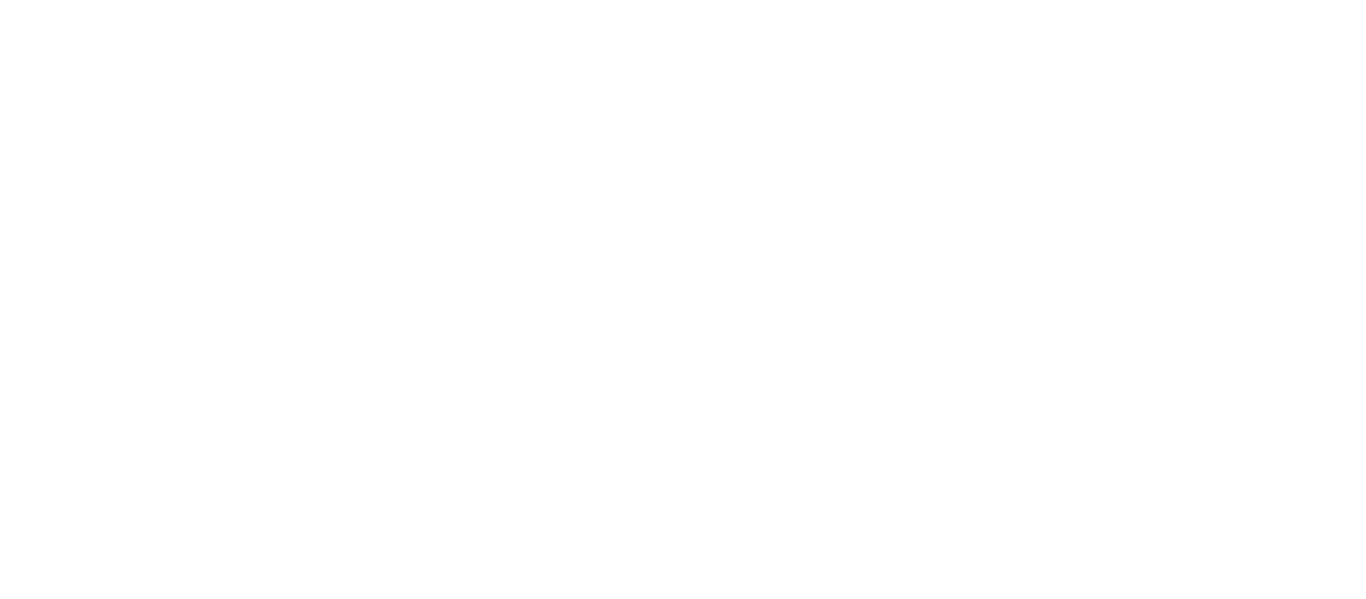 scroll, scrollTop: 0, scrollLeft: 0, axis: both 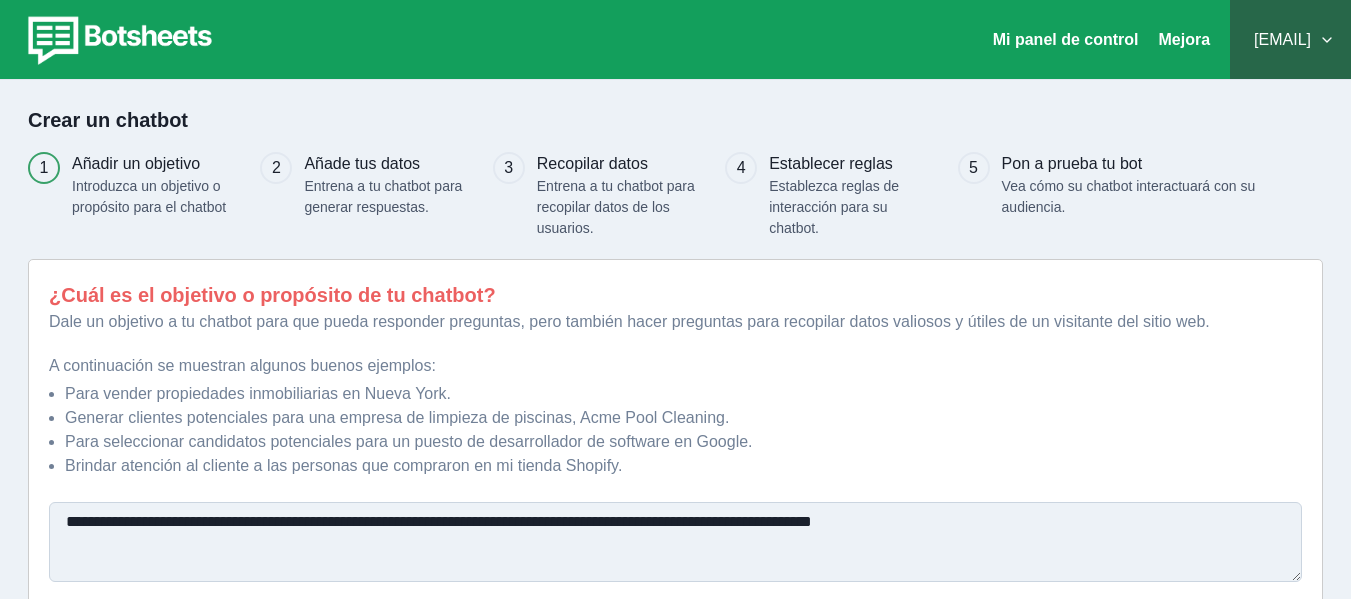click on "**********" at bounding box center (675, 542) 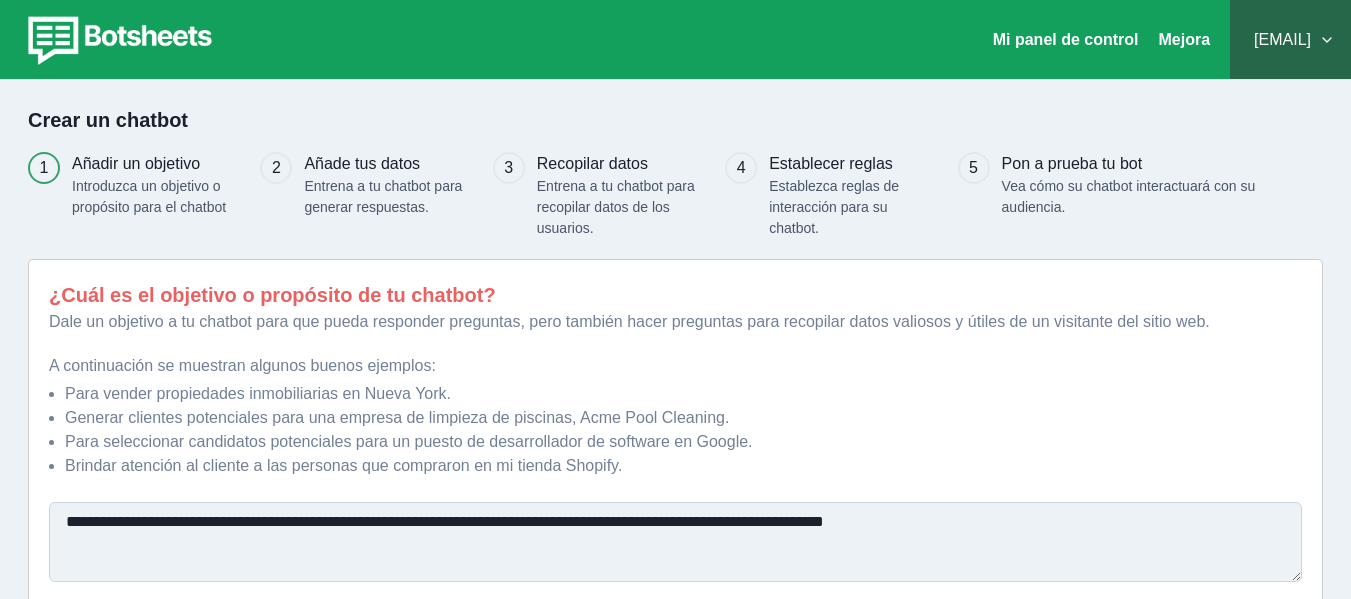 type on "**********" 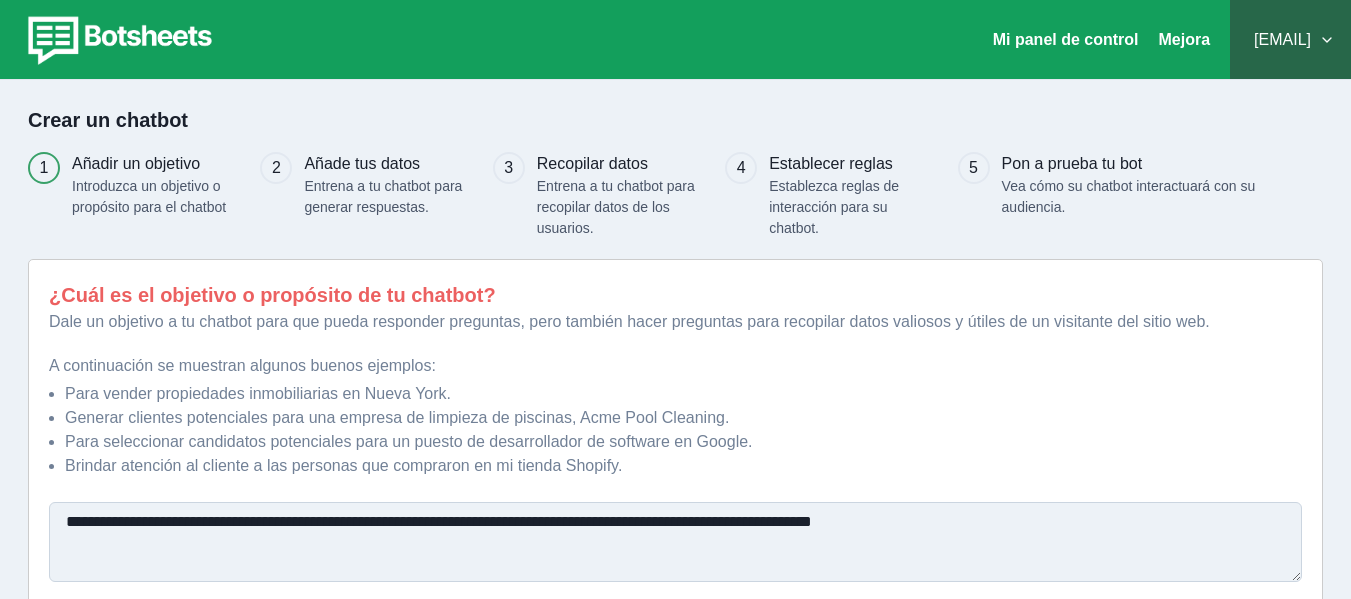 scroll, scrollTop: 152, scrollLeft: 0, axis: vertical 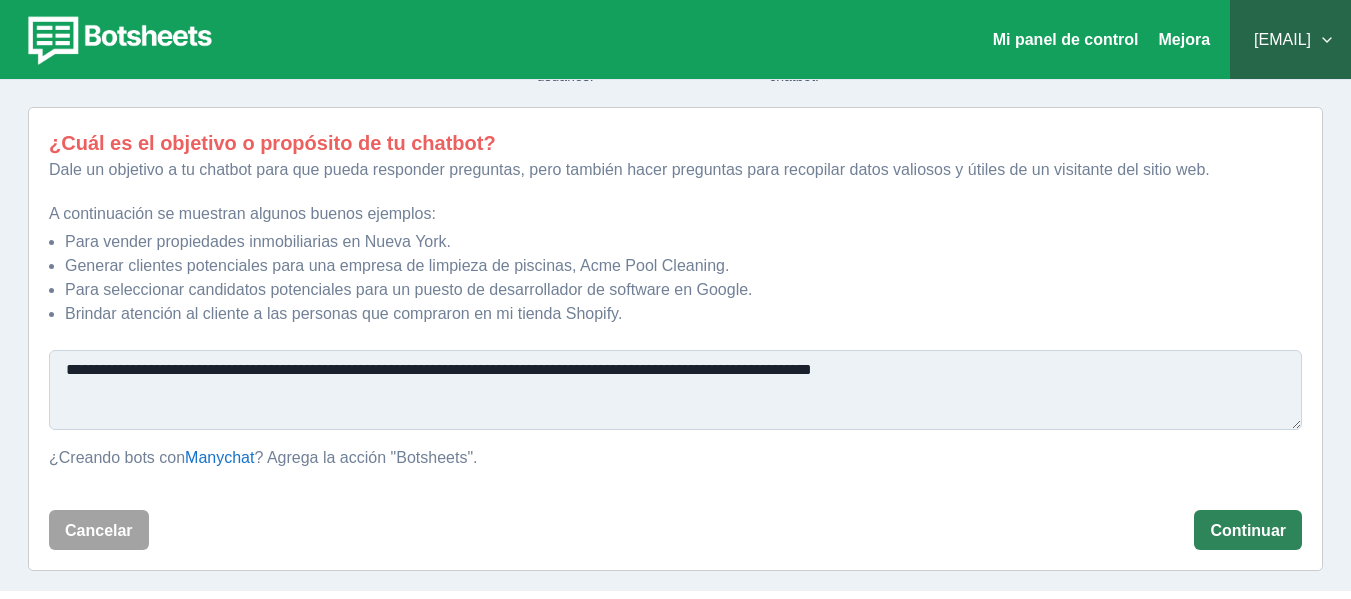 click on "Continuar" at bounding box center [1248, 530] 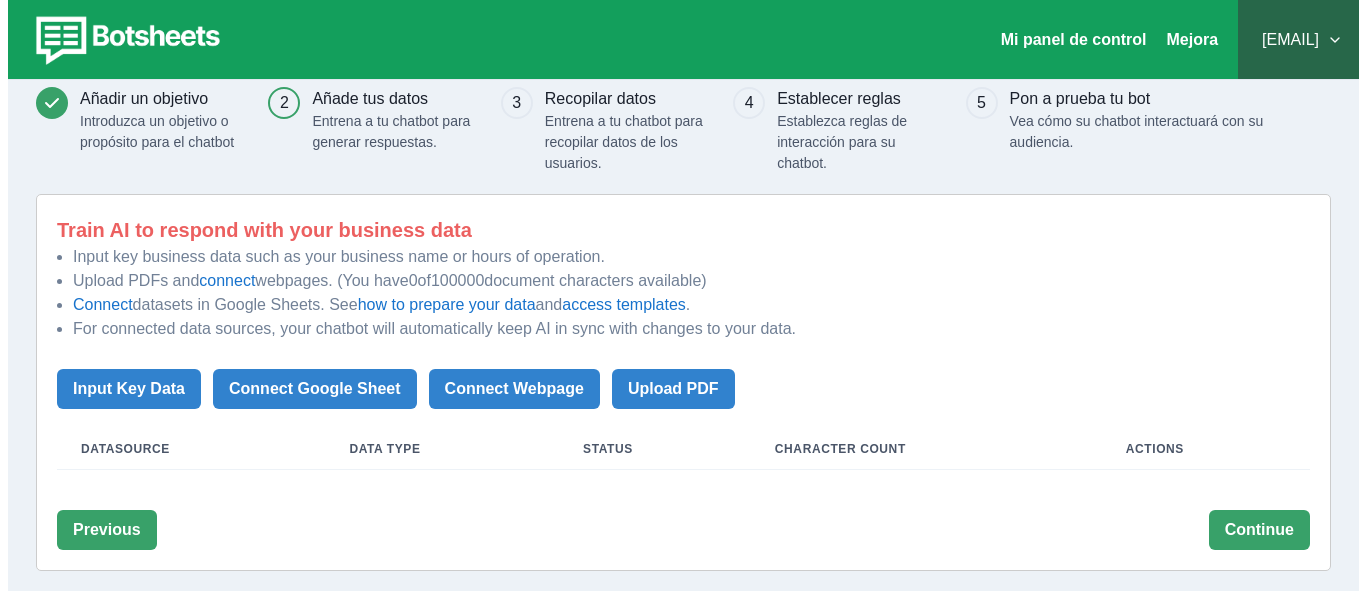 scroll, scrollTop: 68, scrollLeft: 0, axis: vertical 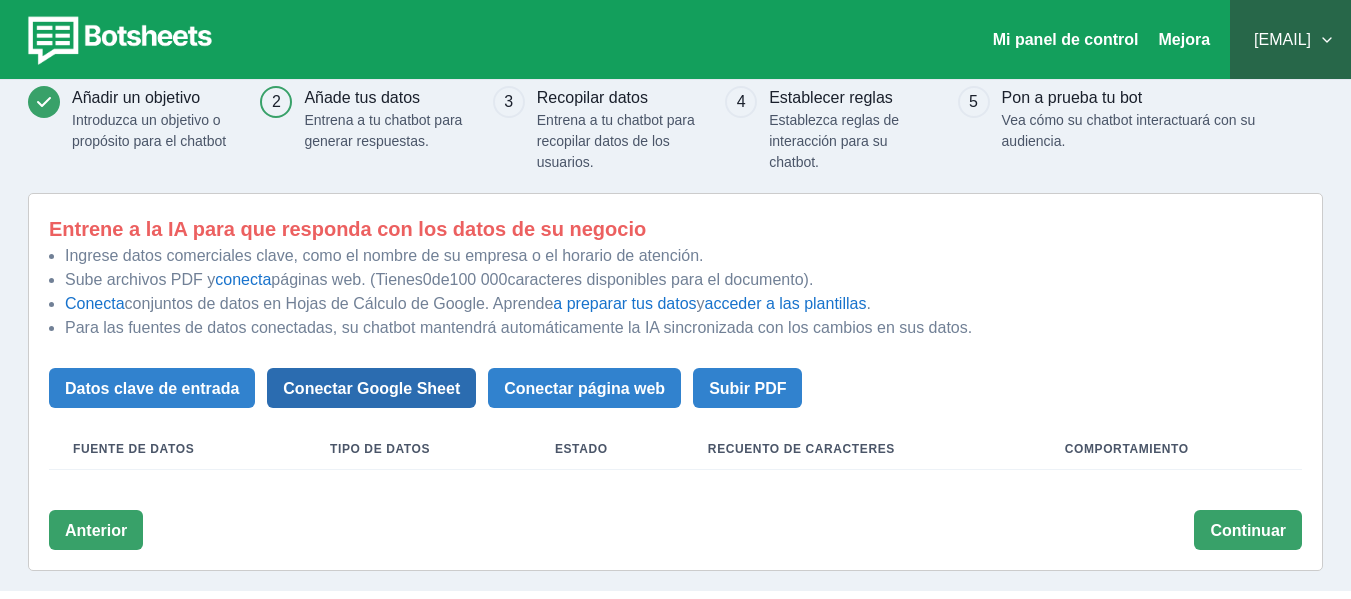 click on "Conectar Google Sheet" at bounding box center [152, 388] 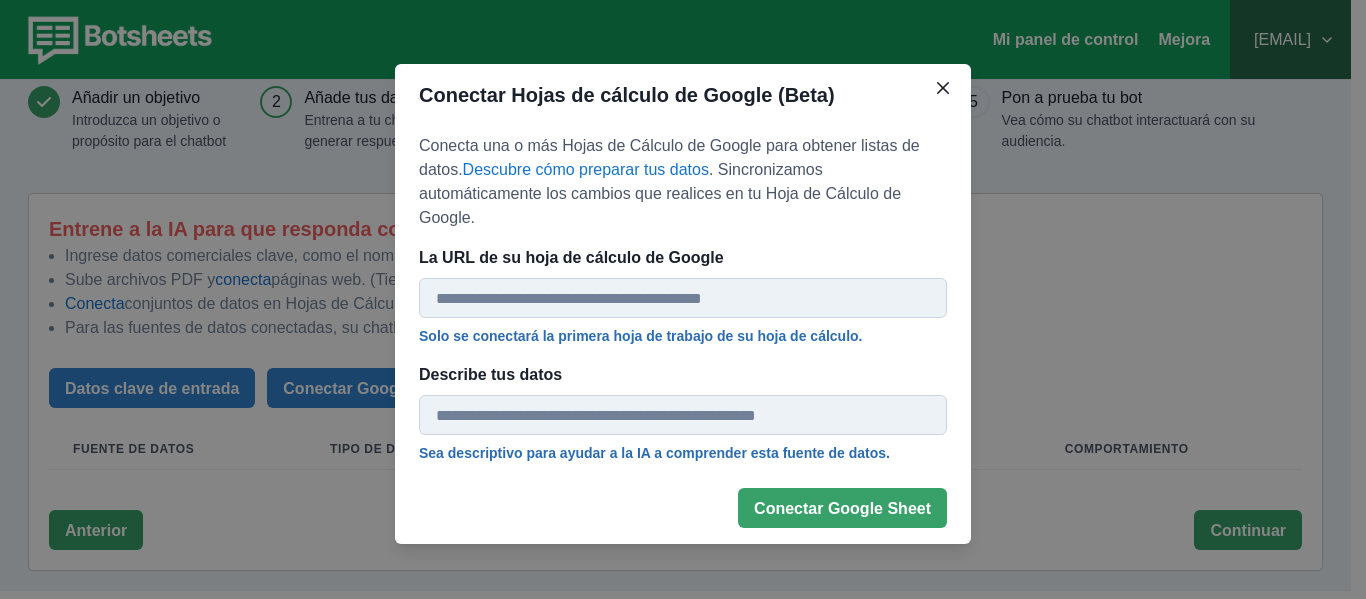 click on "La URL de su hoja de cálculo de Google" at bounding box center (683, 298) 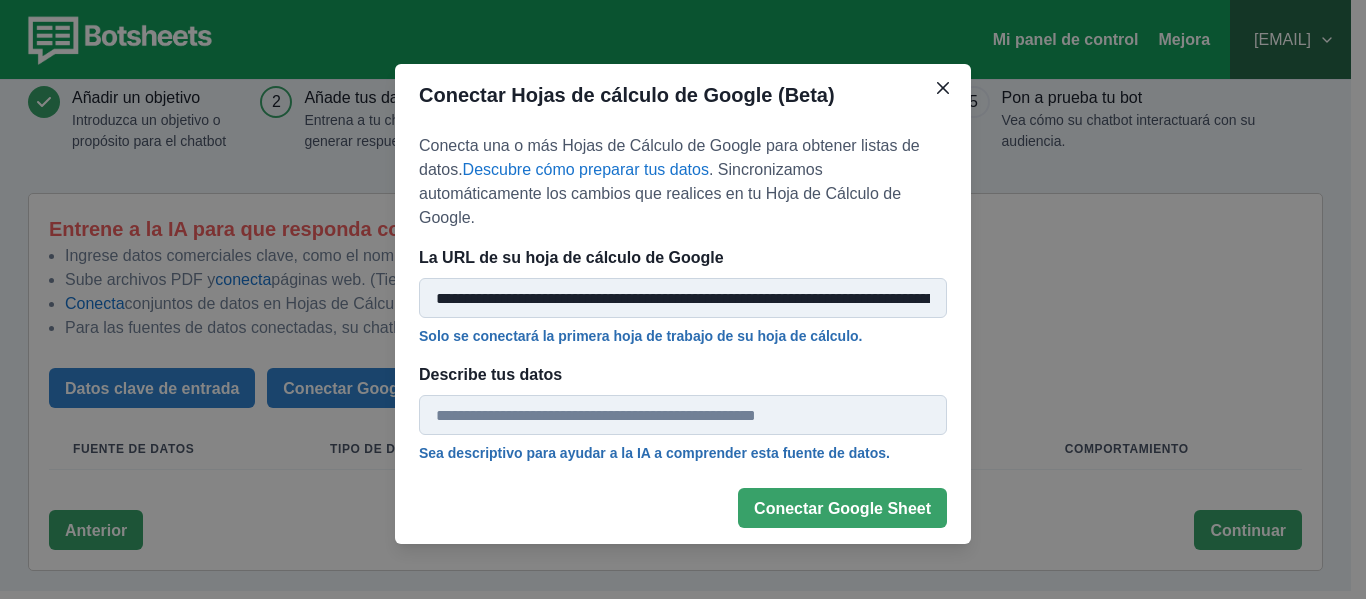 scroll, scrollTop: 0, scrollLeft: 318, axis: horizontal 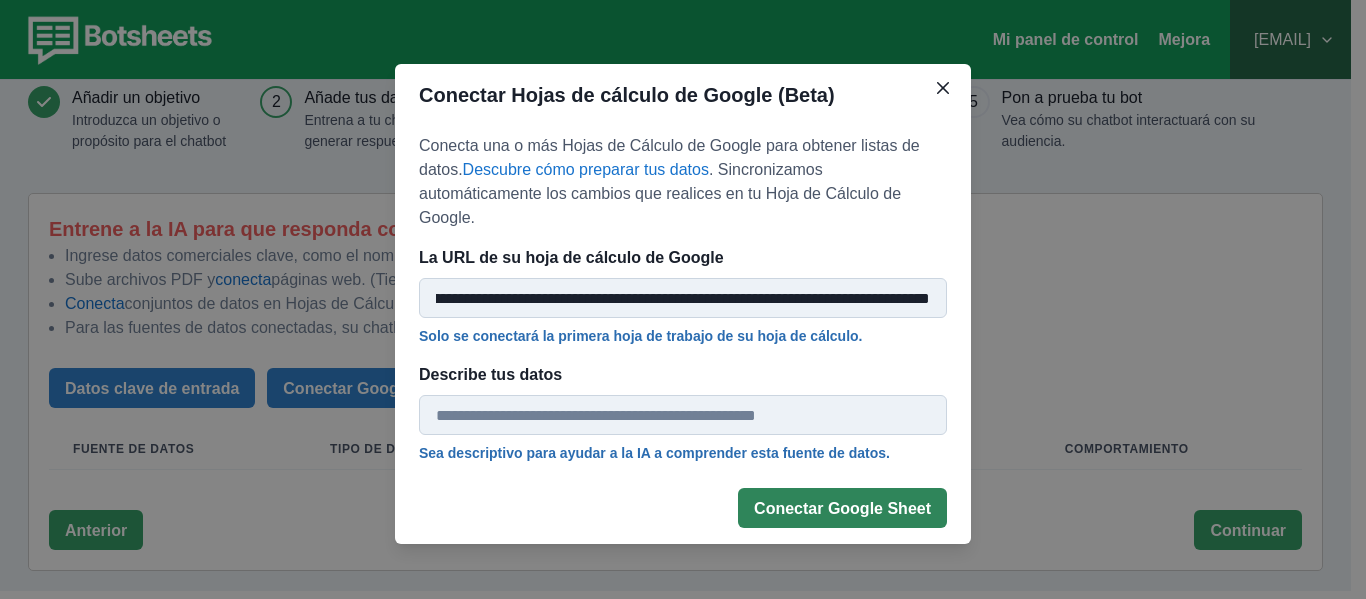 type on "**********" 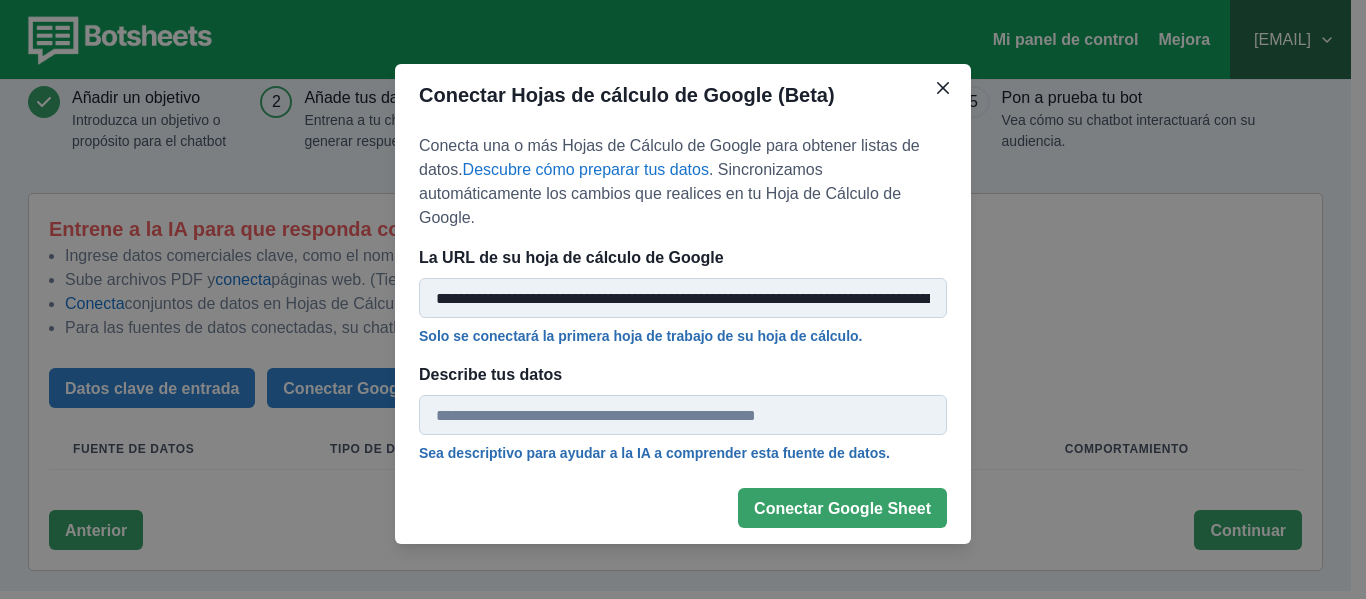 click on "Describe tus datos" at bounding box center [683, 415] 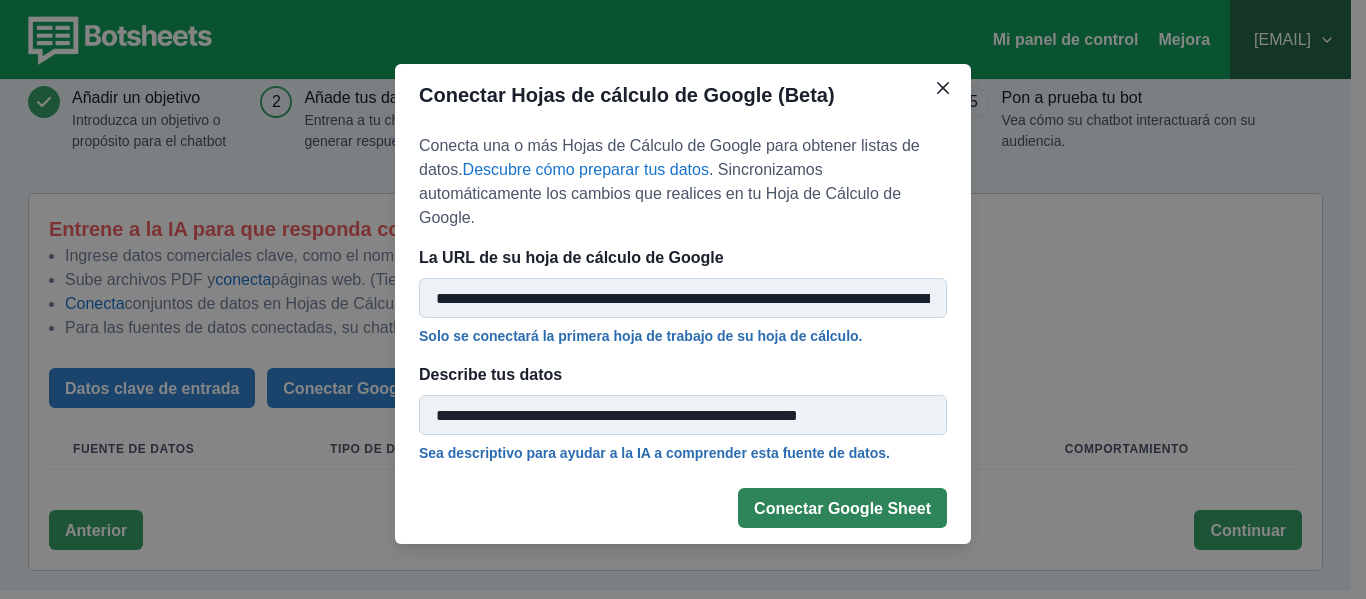 type on "**********" 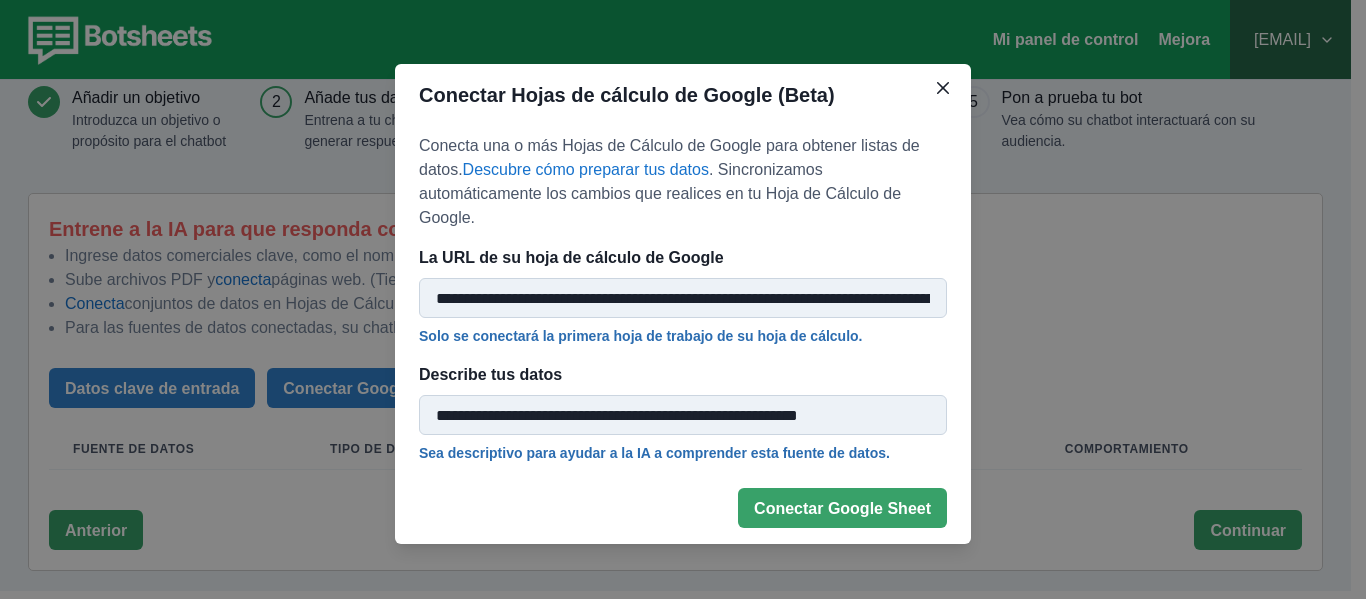 click on "Conectar Google Sheet" at bounding box center (842, 508) 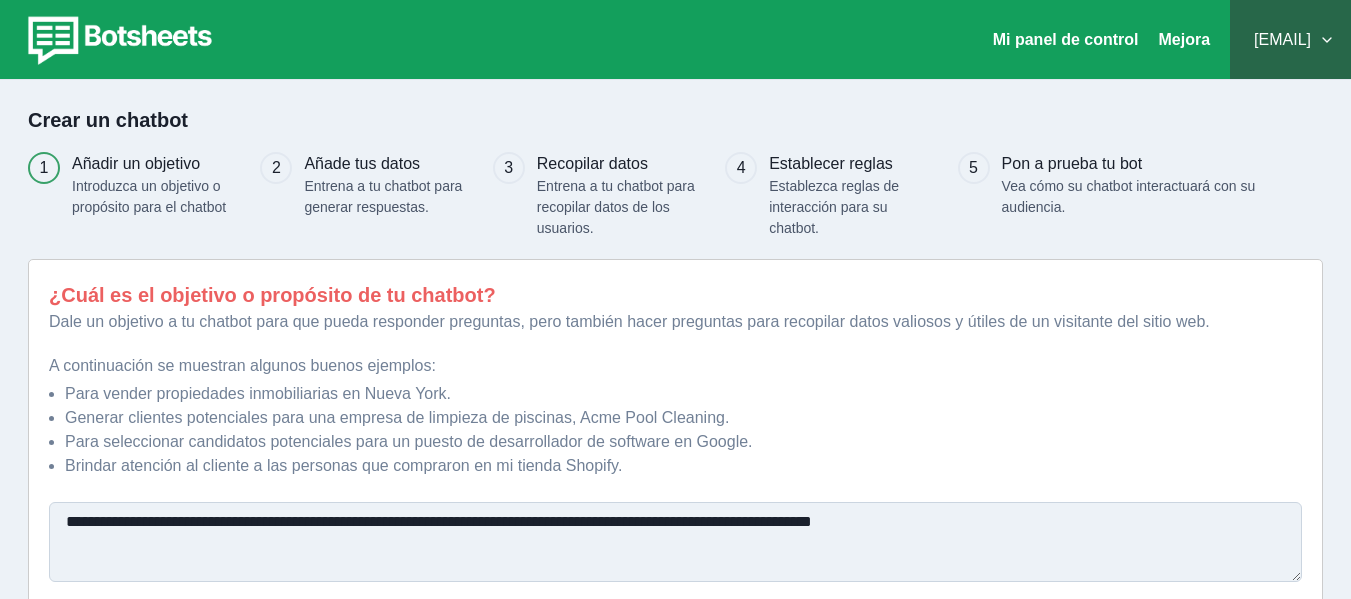 scroll, scrollTop: 152, scrollLeft: 0, axis: vertical 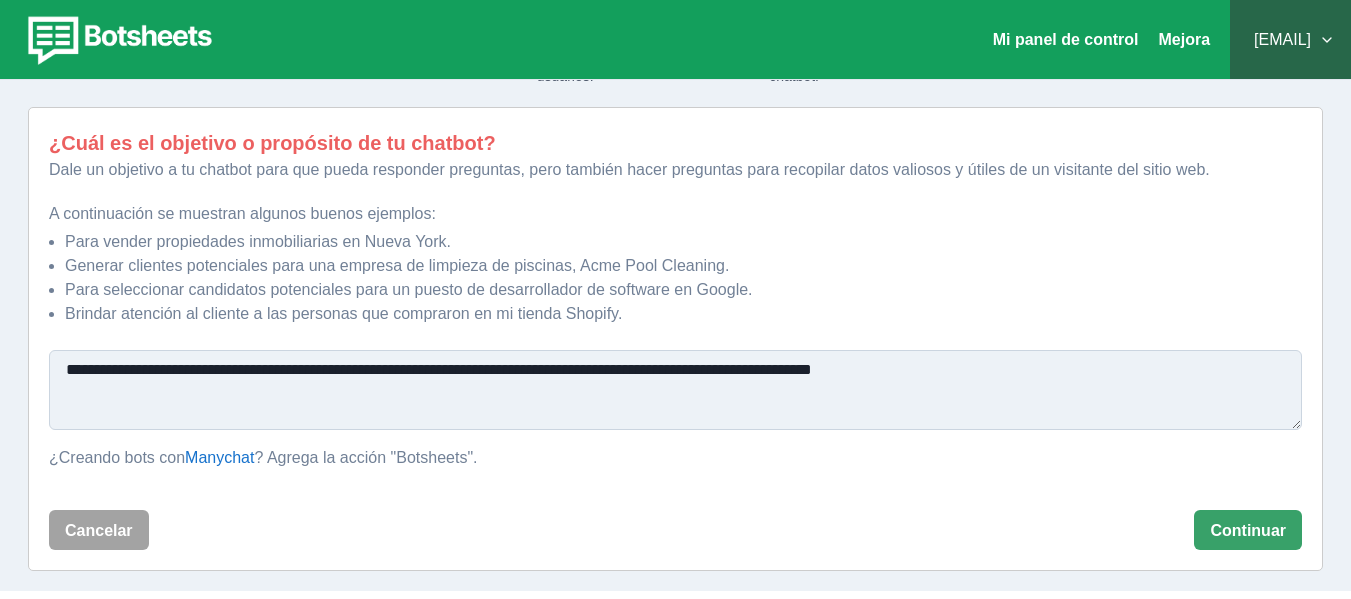 drag, startPoint x: 1040, startPoint y: 369, endPoint x: 0, endPoint y: 342, distance: 1040.3505 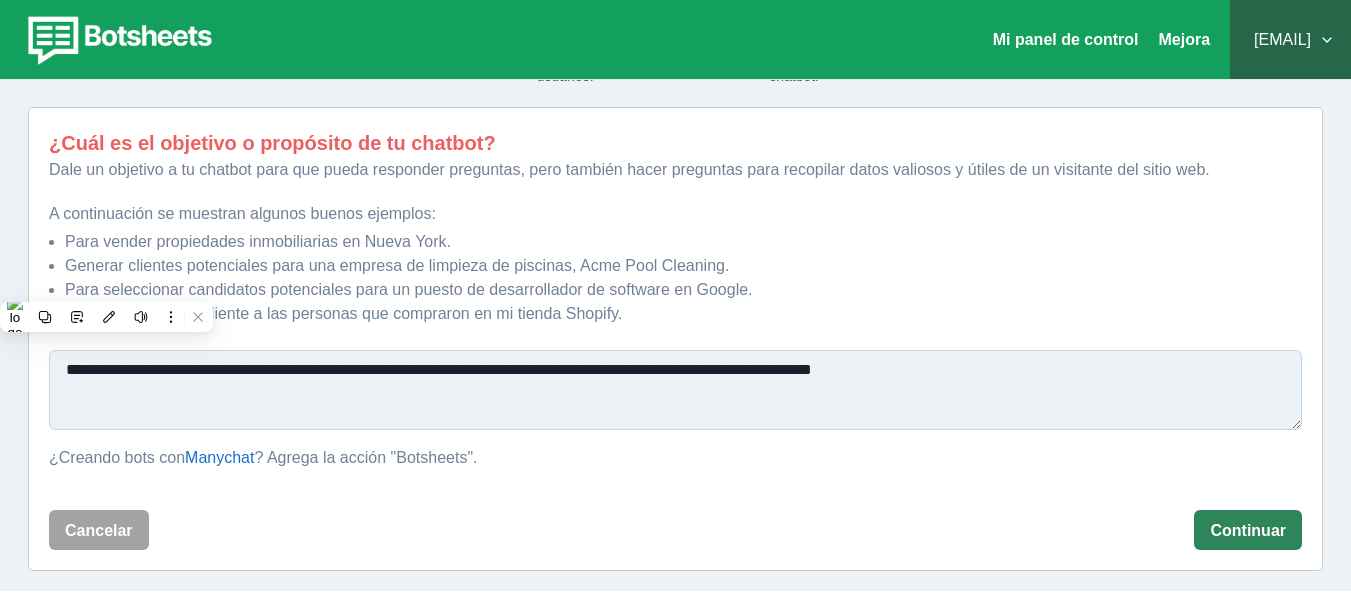 click on "Continuar" at bounding box center (1248, 530) 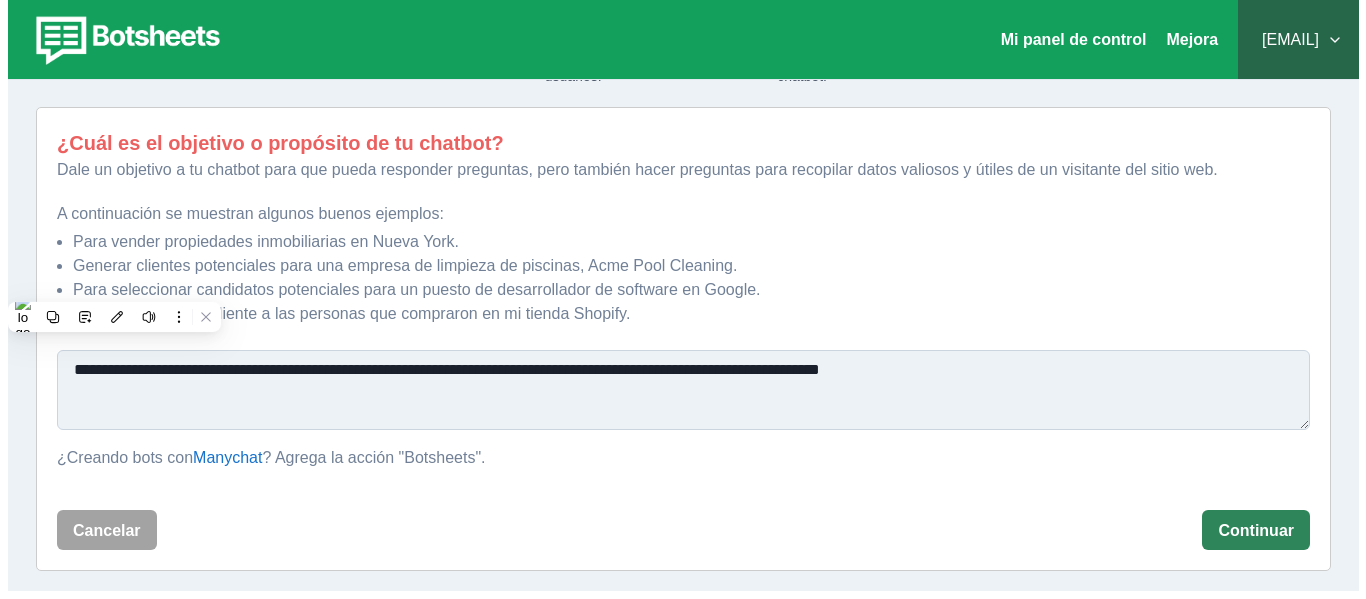 scroll, scrollTop: 68, scrollLeft: 0, axis: vertical 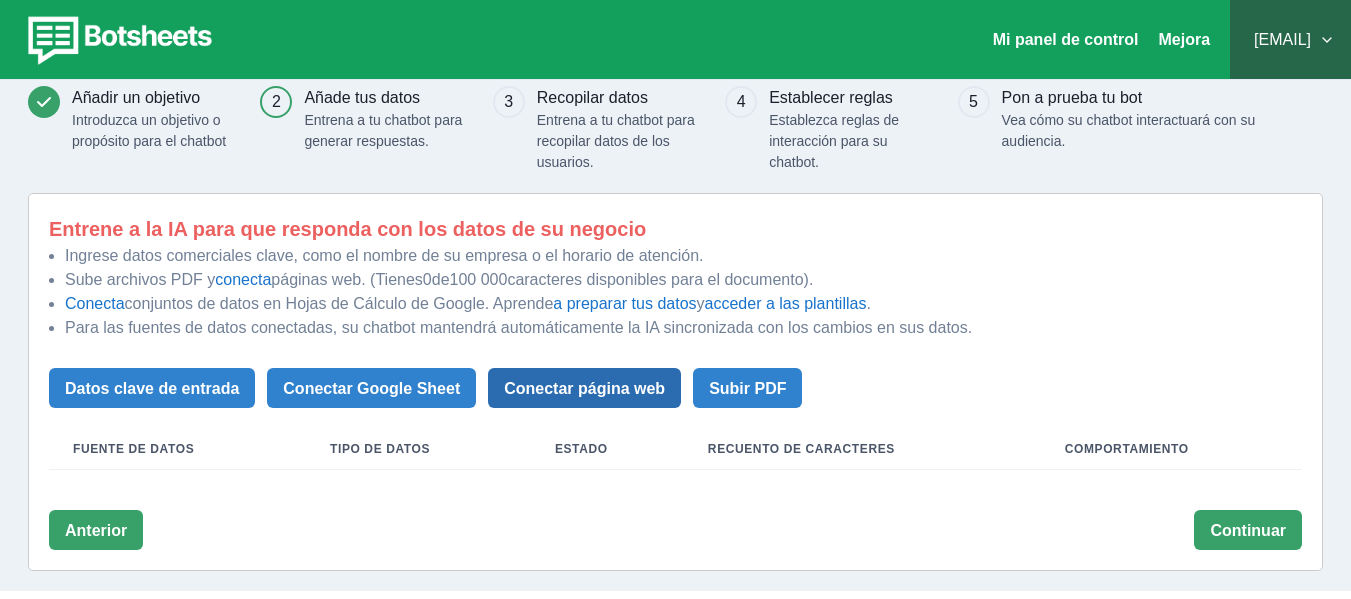 click on "Conectar página web" at bounding box center (152, 388) 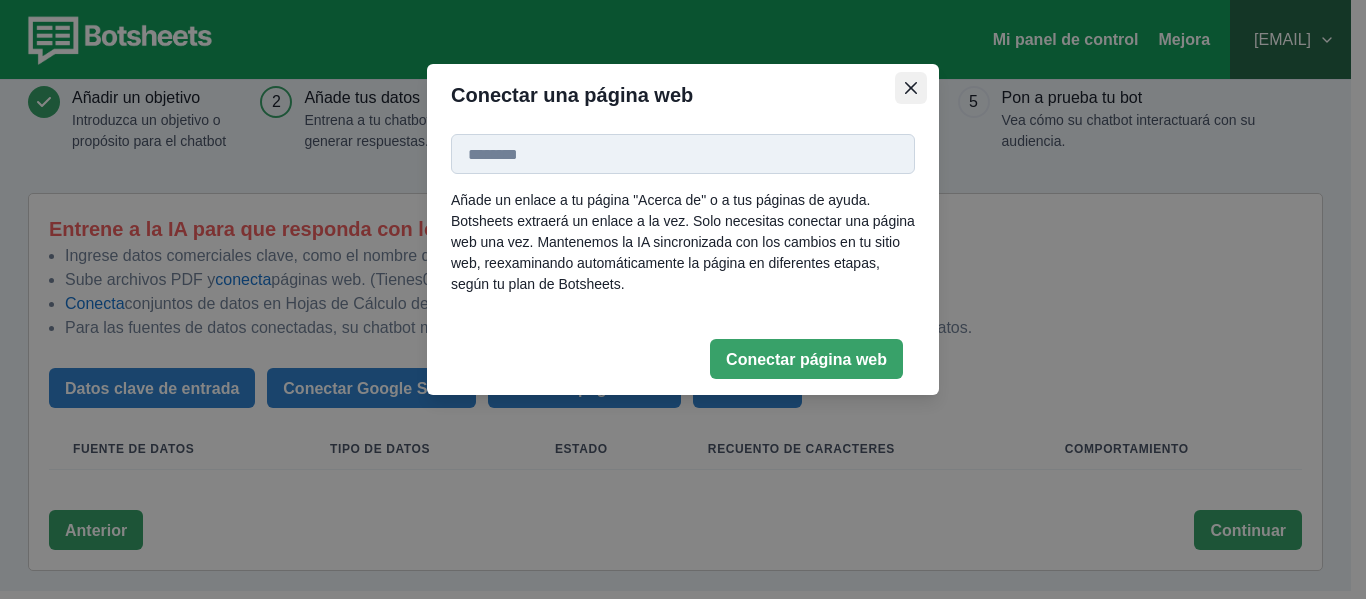 click at bounding box center [911, 88] 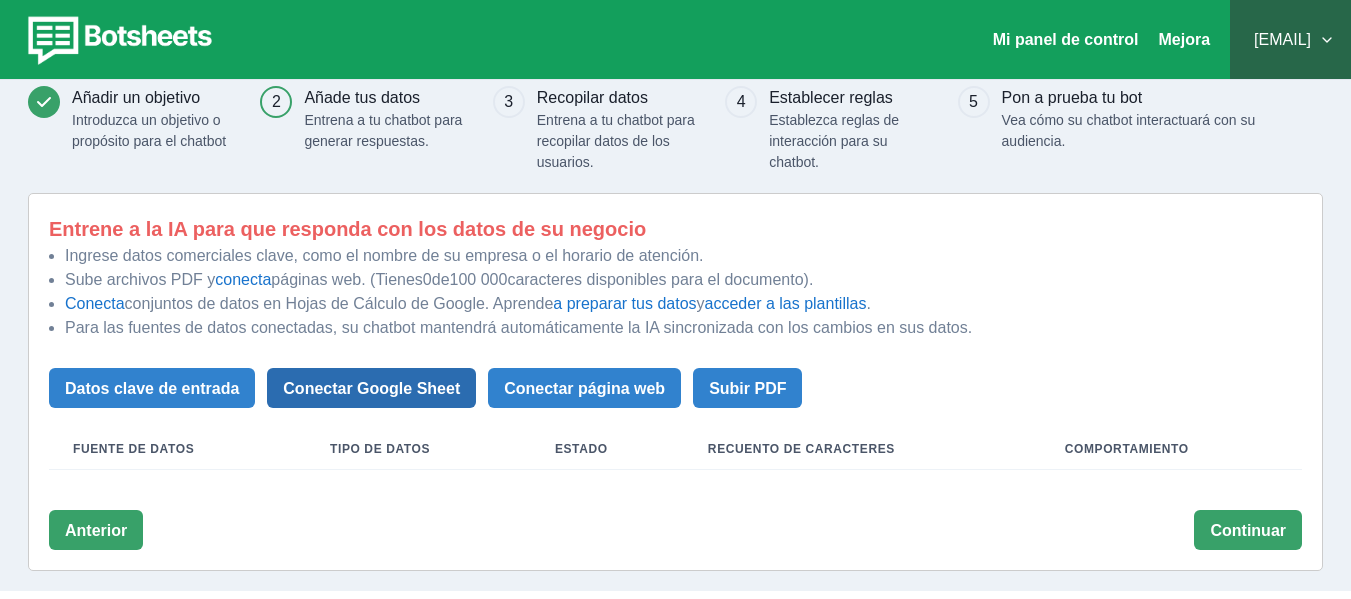 click on "Conectar Google Sheet" at bounding box center [152, 388] 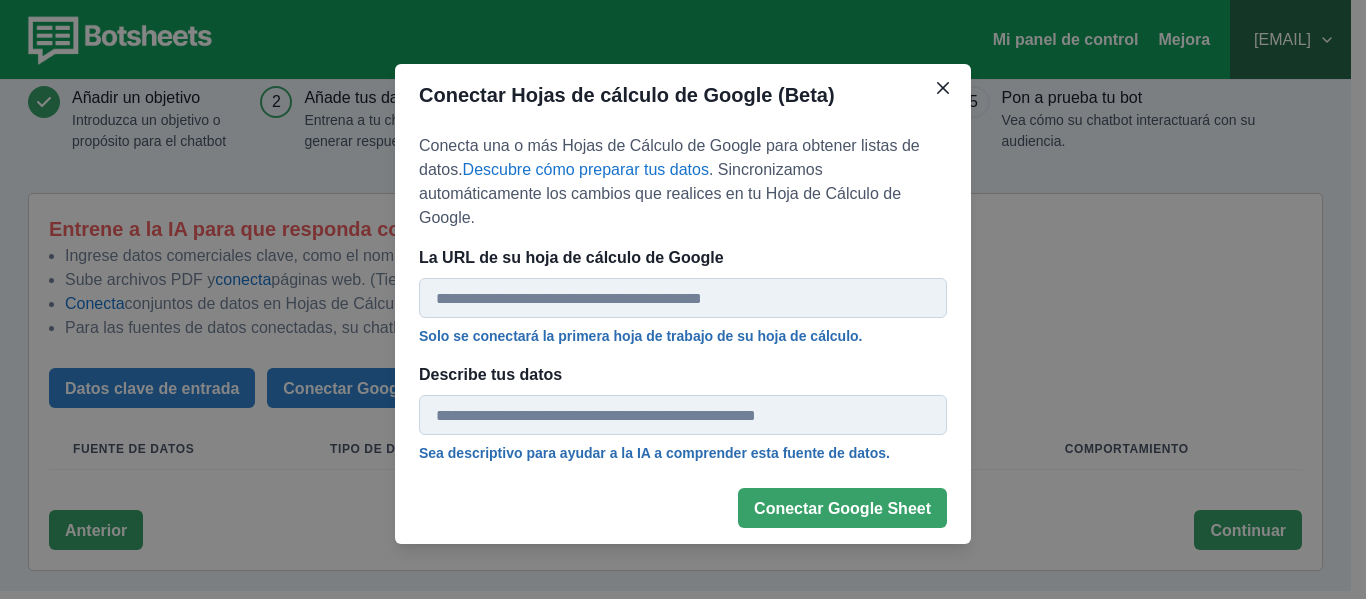 click on "Describe tus datos" at bounding box center (683, 415) 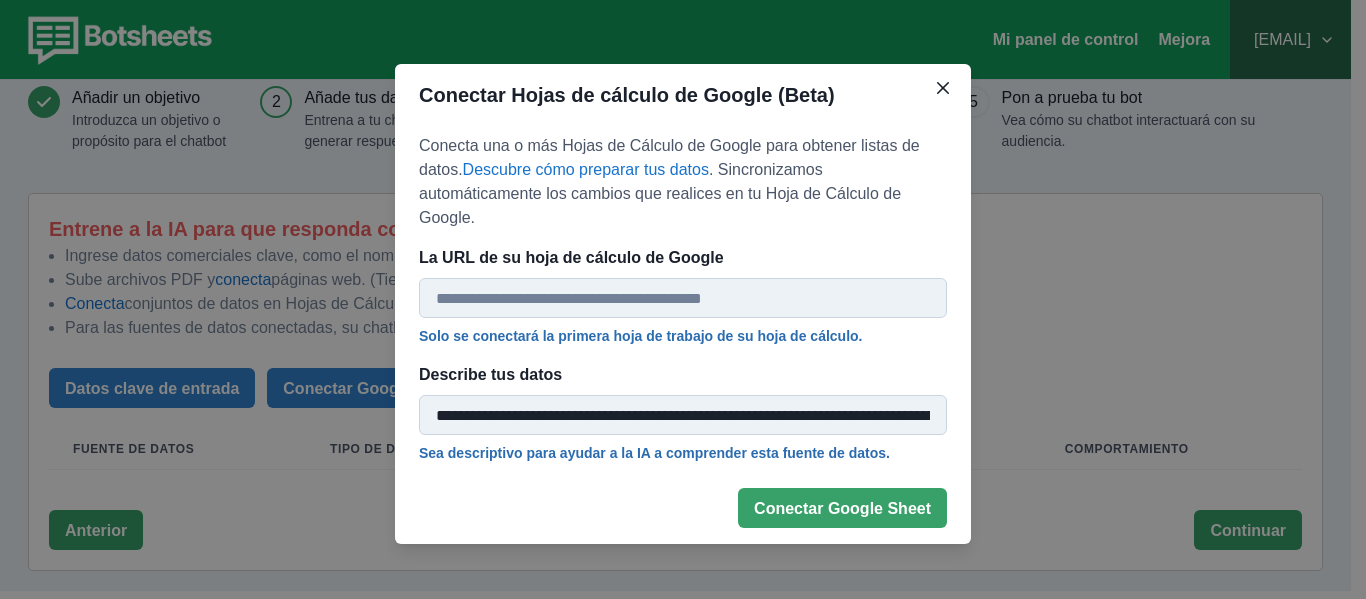 scroll, scrollTop: 0, scrollLeft: 391, axis: horizontal 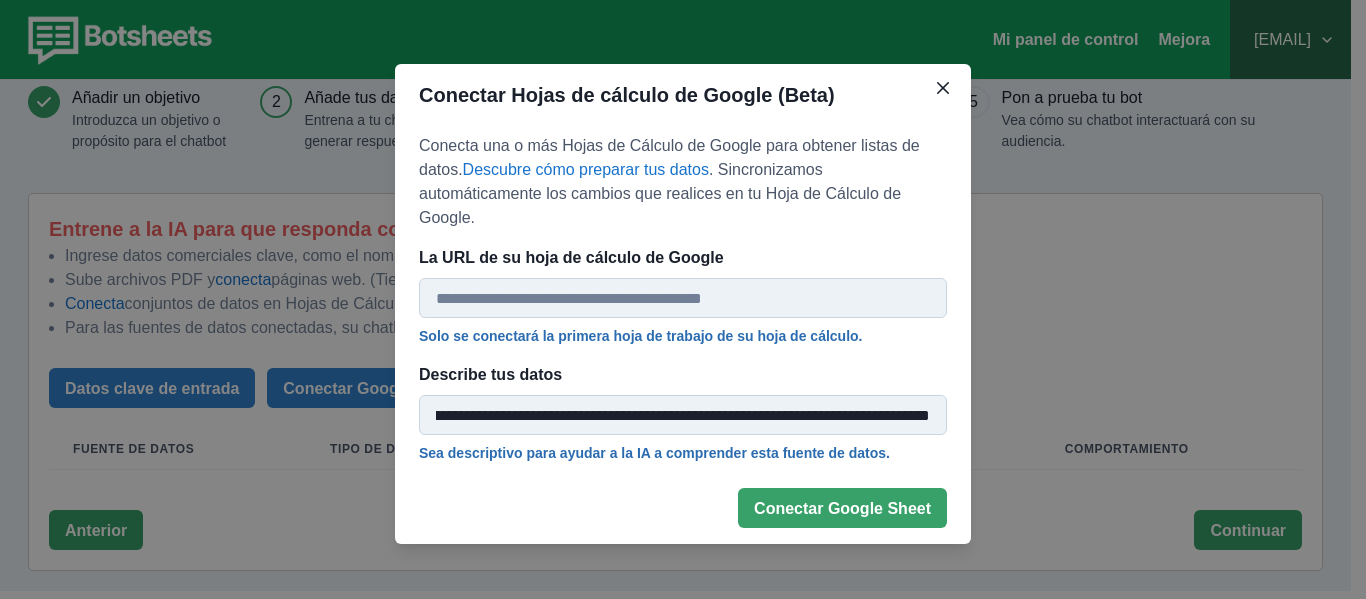 type on "**********" 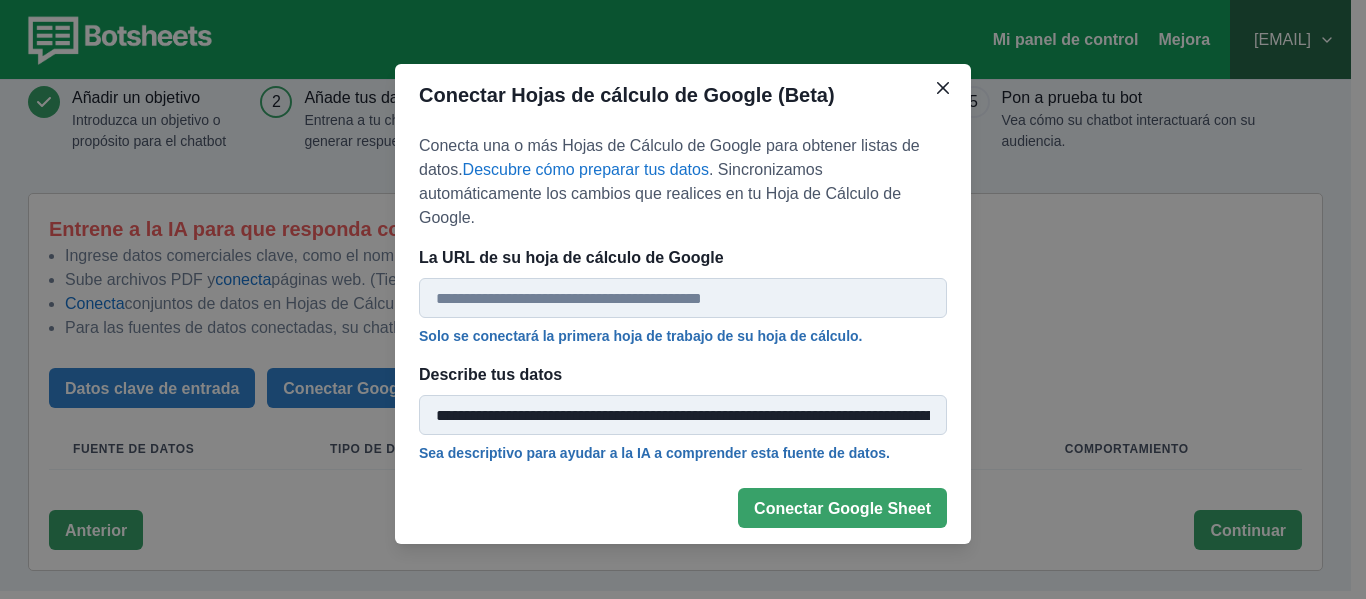 click on "La URL de su hoja de cálculo de Google" at bounding box center [683, 298] 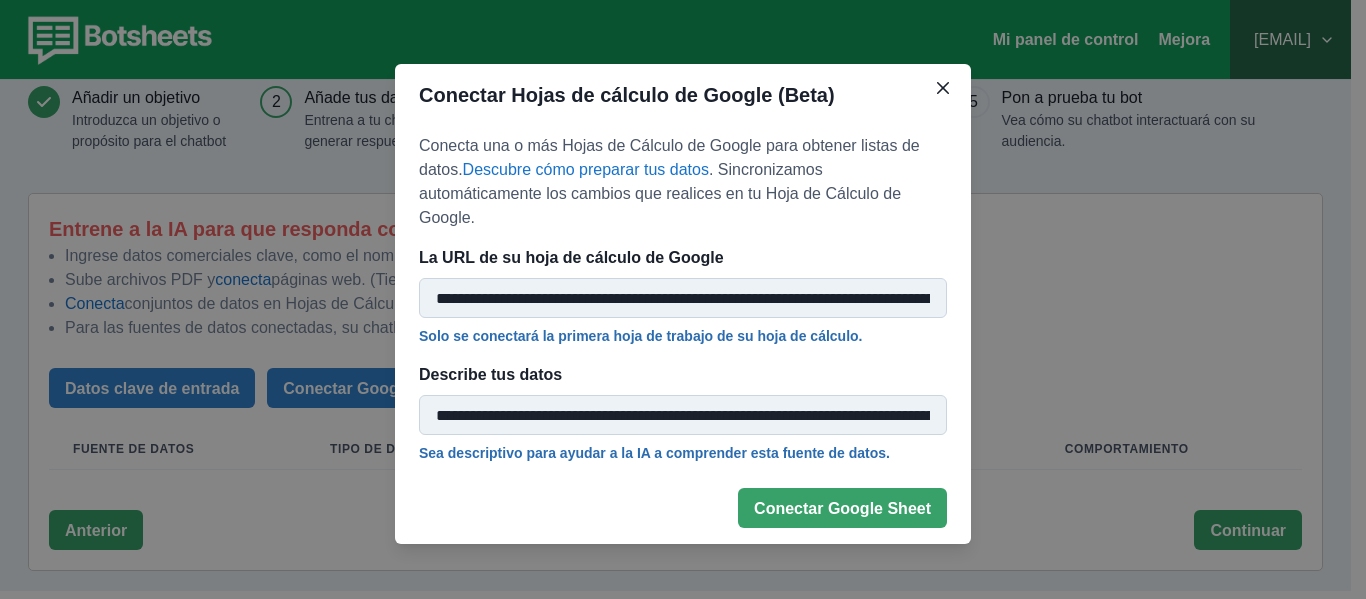 scroll, scrollTop: 0, scrollLeft: 318, axis: horizontal 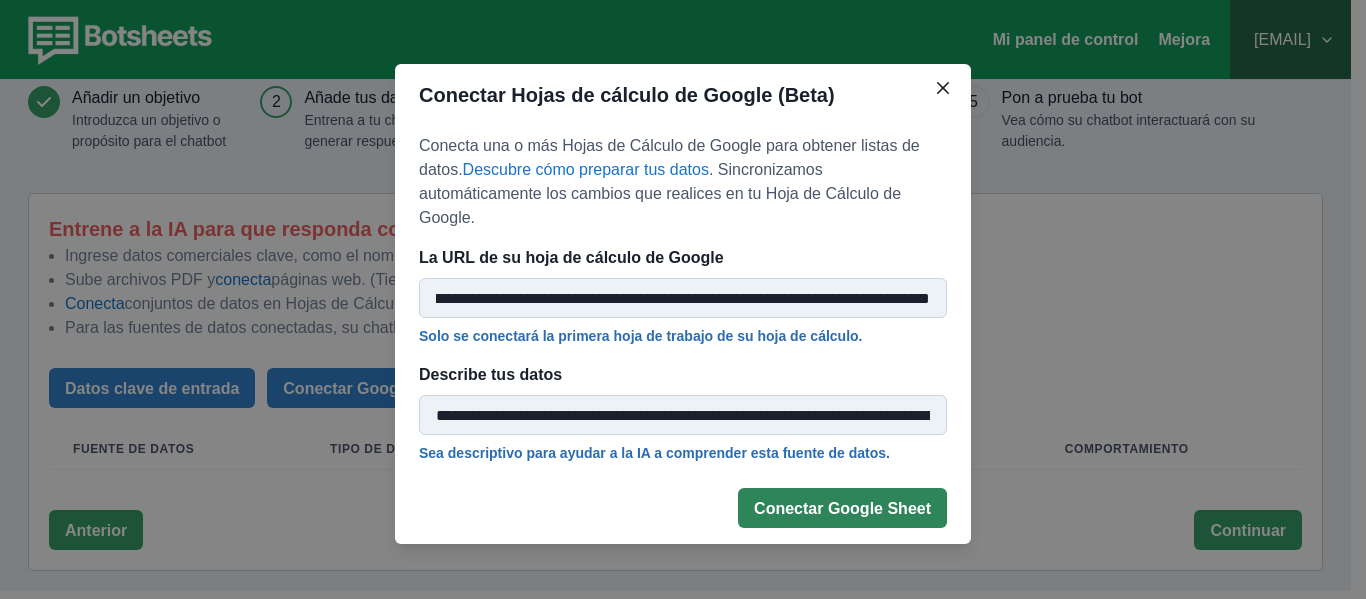 type on "**********" 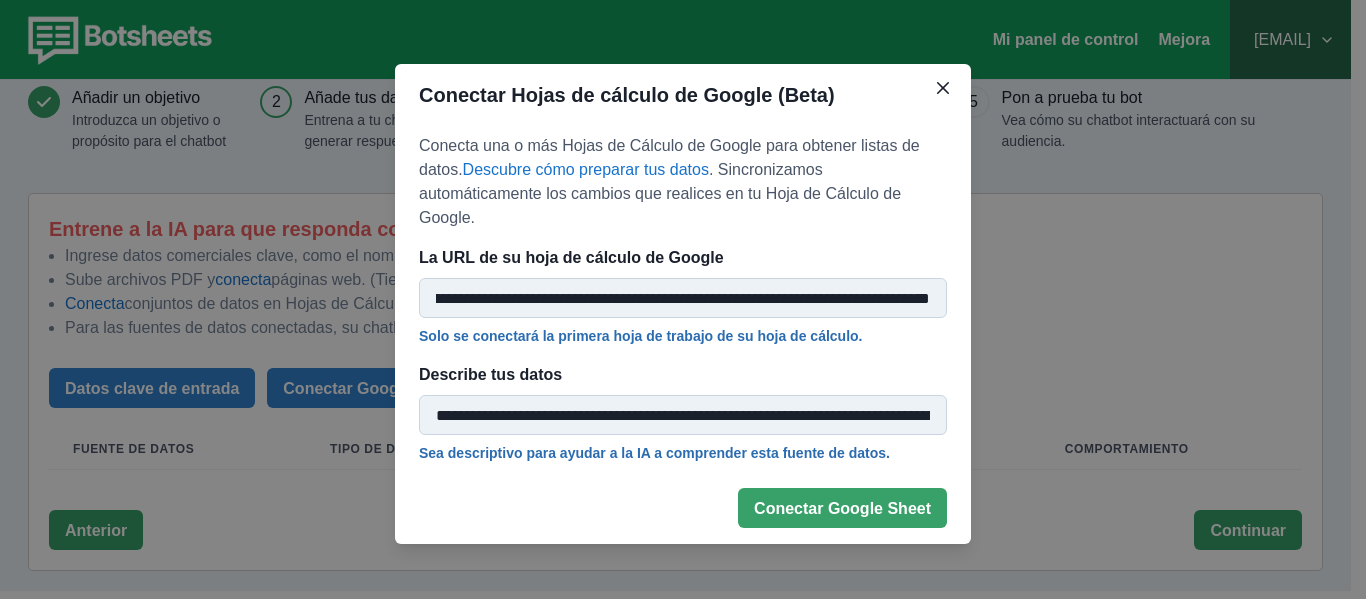 click on "Conectar Google Sheet" at bounding box center (842, 508) 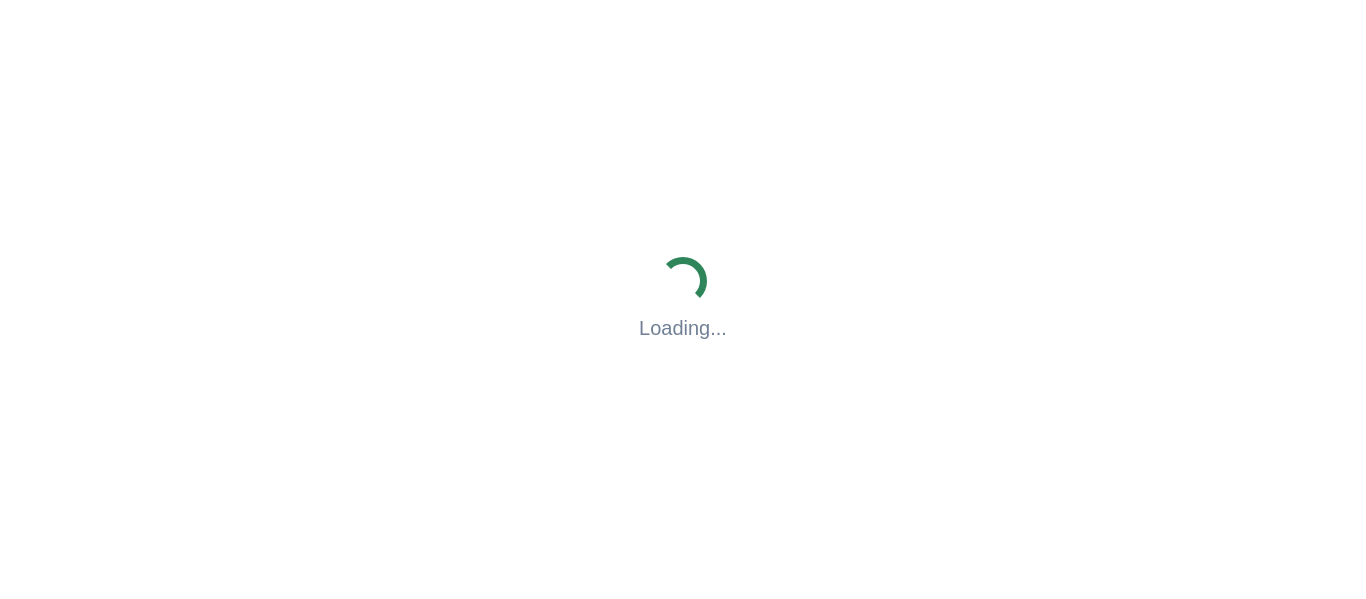 scroll, scrollTop: 0, scrollLeft: 0, axis: both 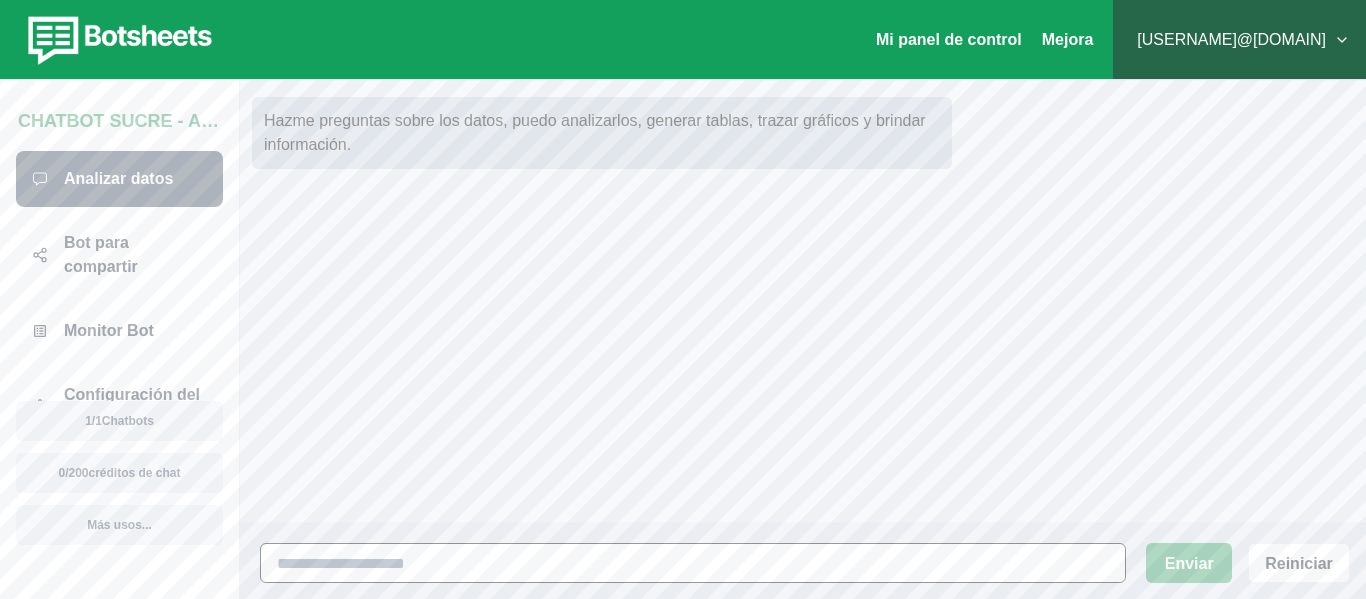 click at bounding box center [693, 563] 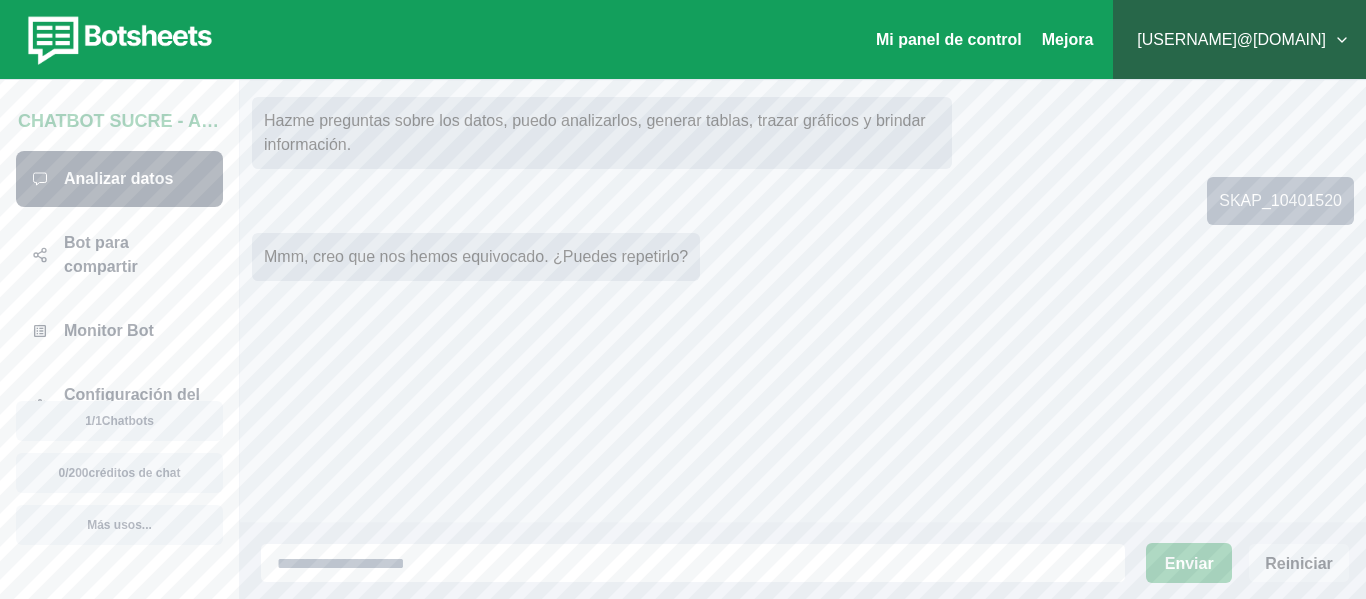 click on "Reiniciar" at bounding box center [1299, 563] 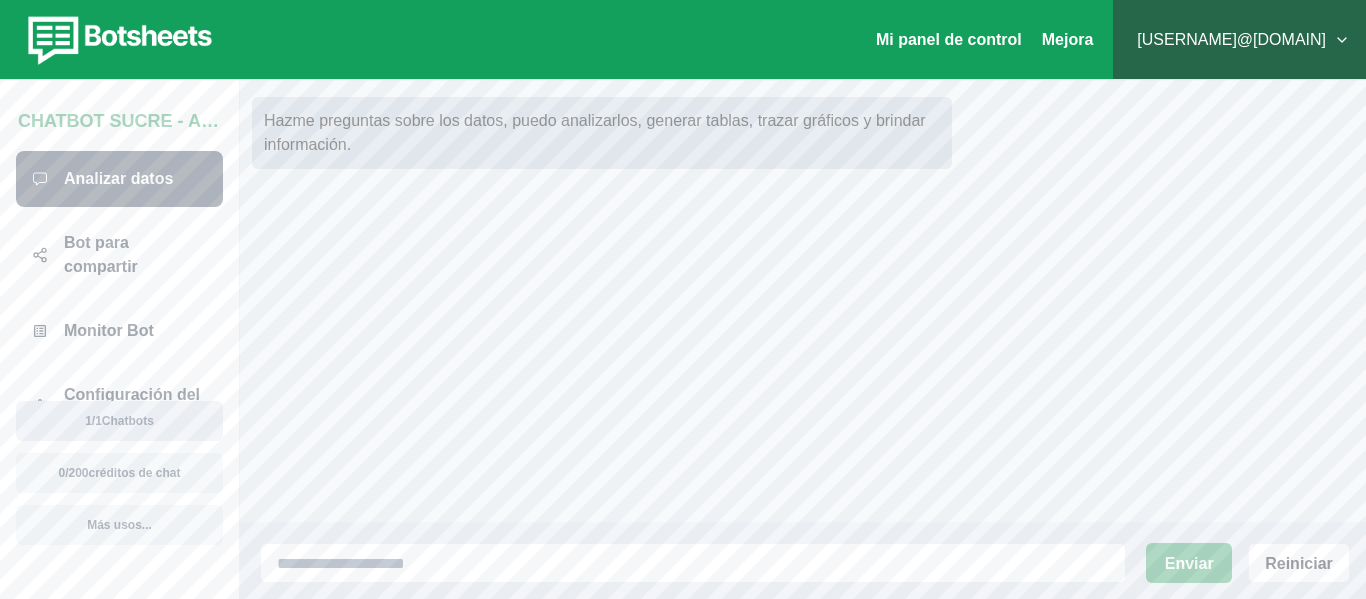 click on "Chatbots" at bounding box center (88, 421) 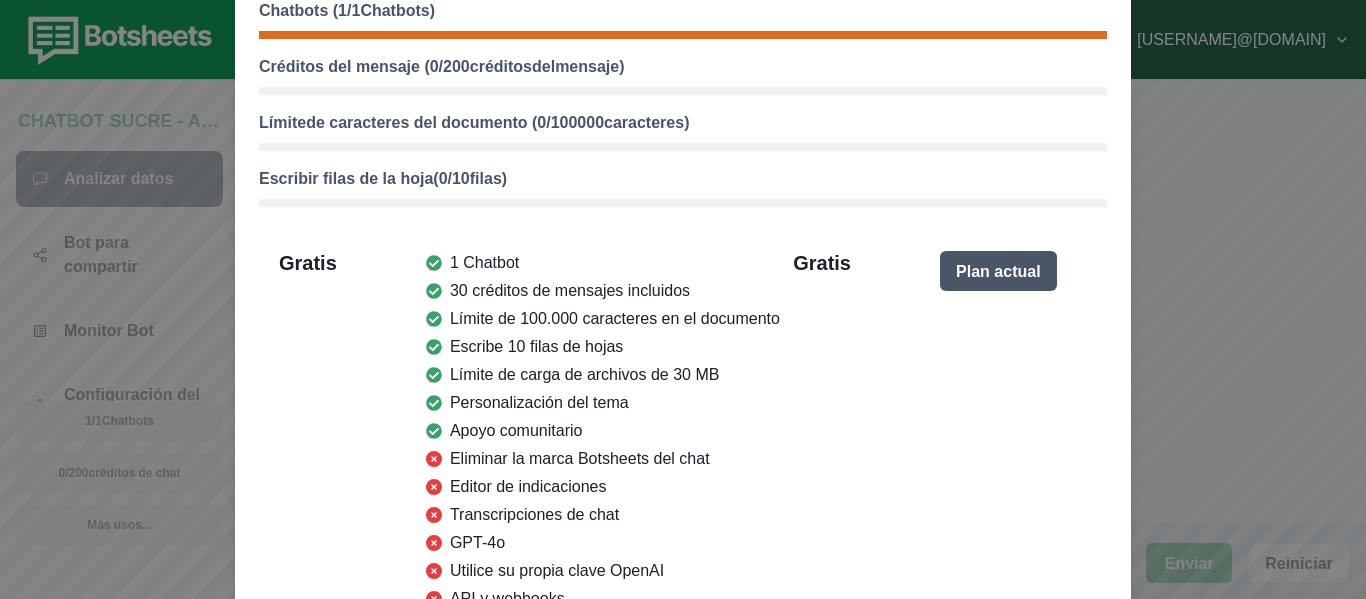 scroll, scrollTop: 0, scrollLeft: 0, axis: both 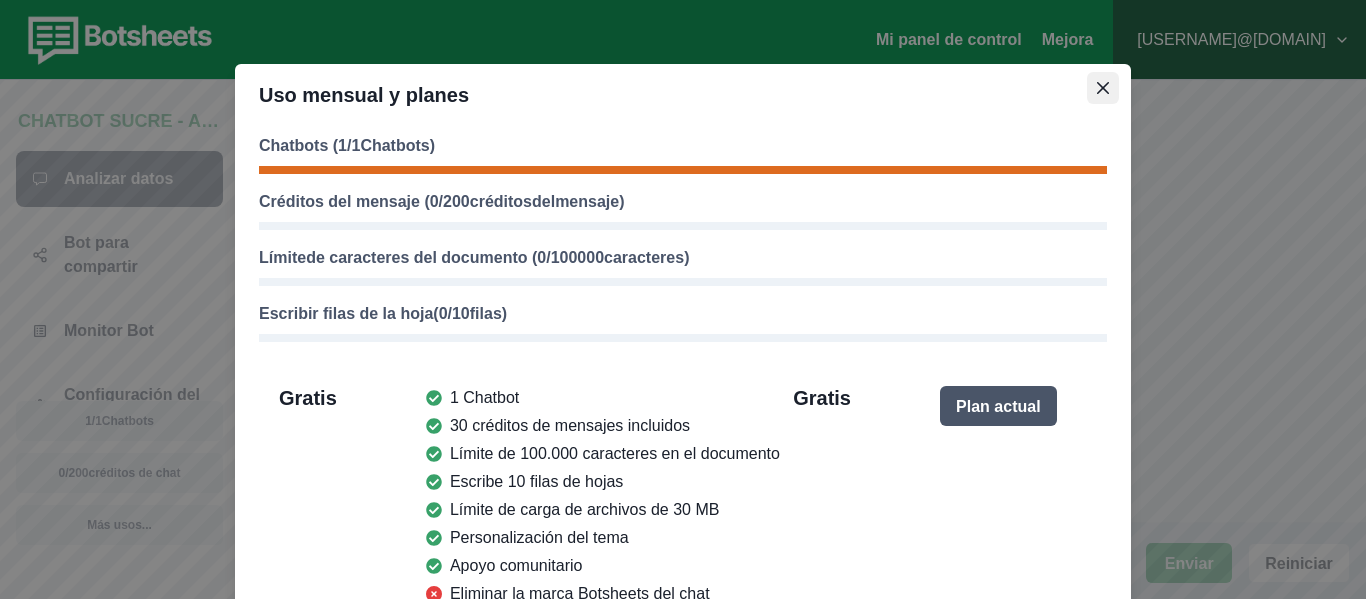 click at bounding box center [1103, 88] 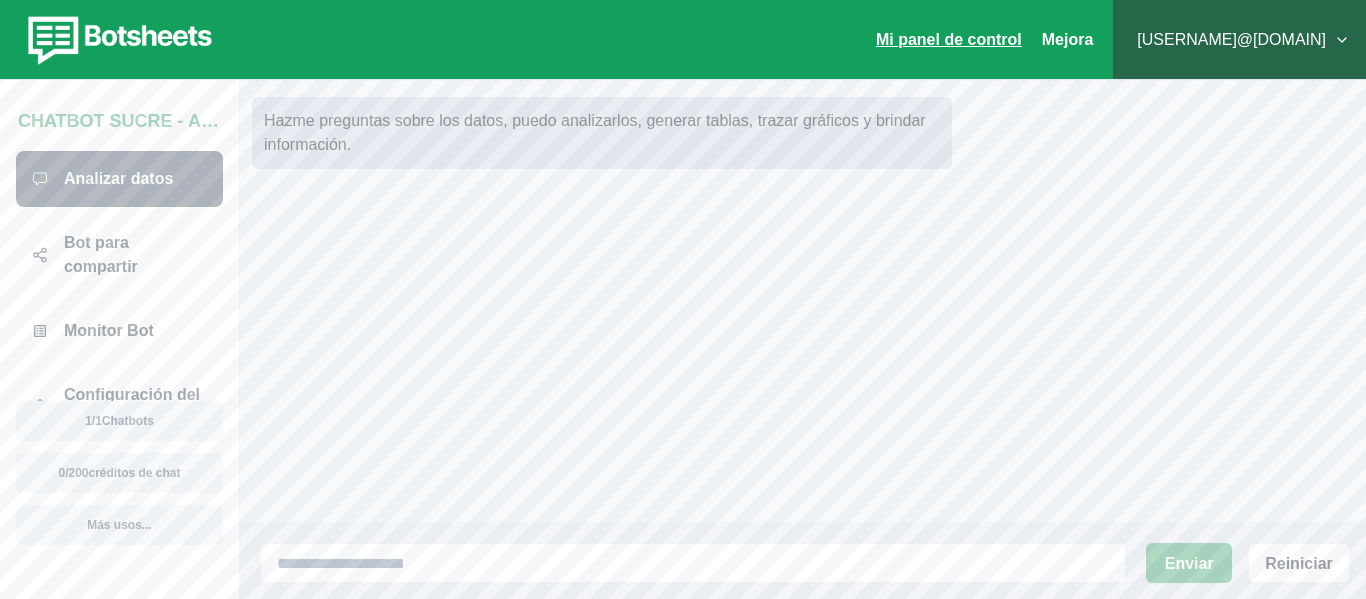 click on "Mi panel de control" at bounding box center (949, 39) 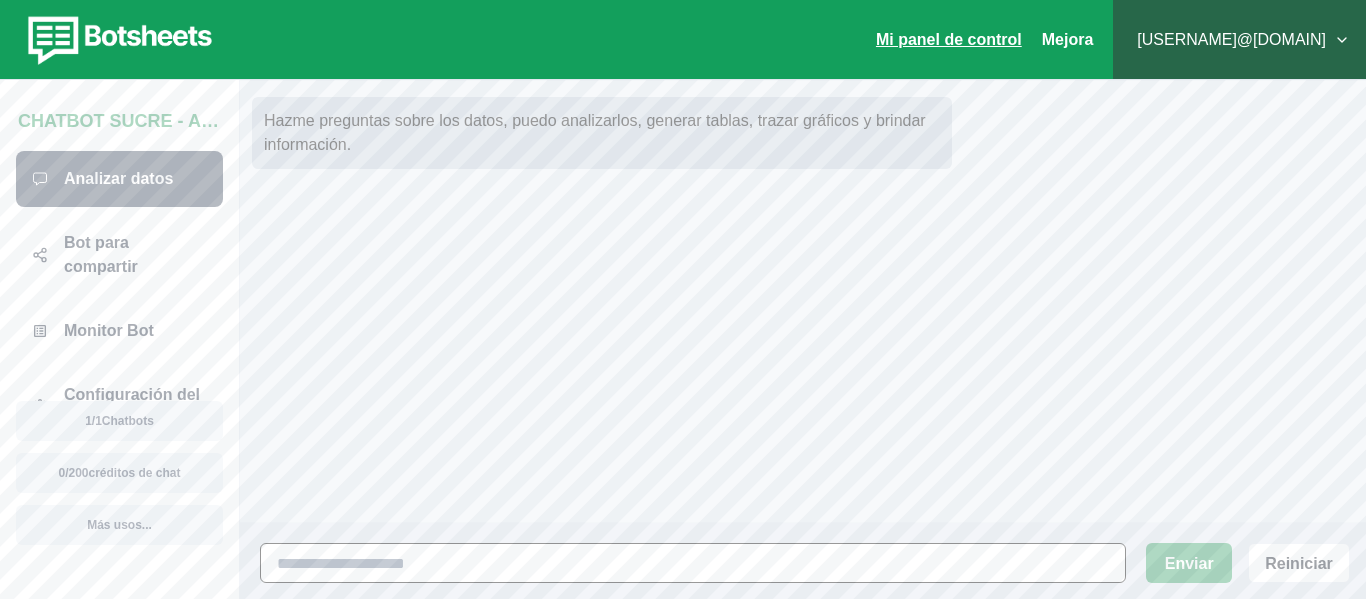click at bounding box center [693, 563] 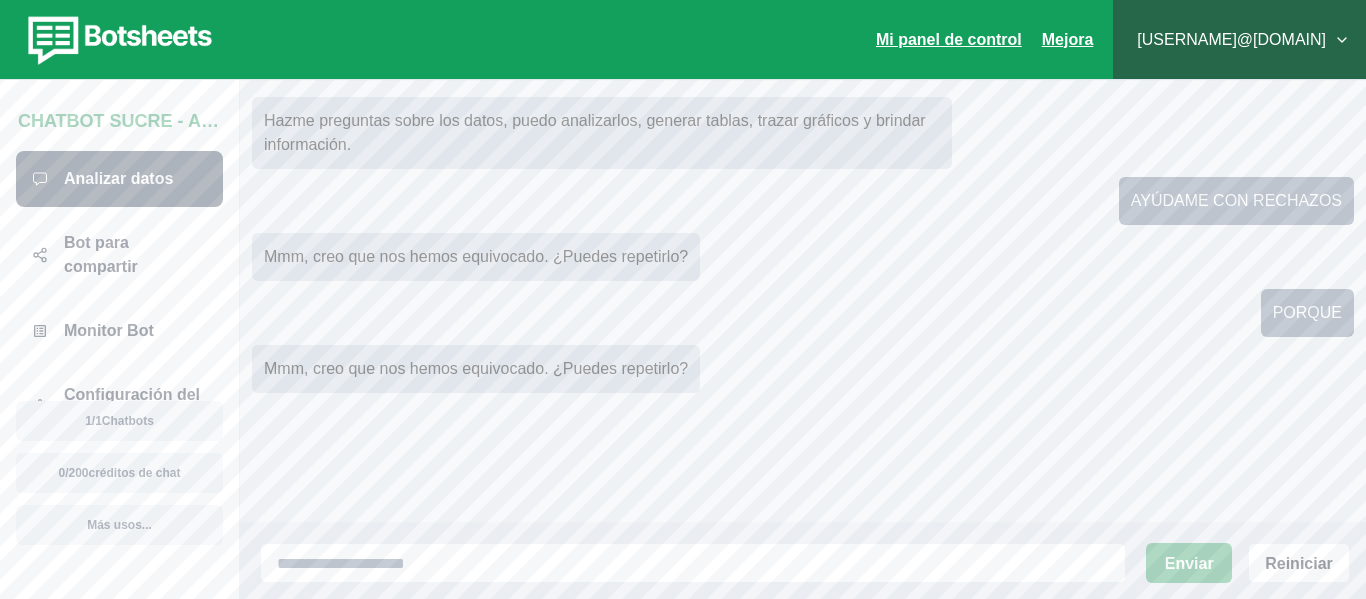 click on "Mejora" at bounding box center [949, 39] 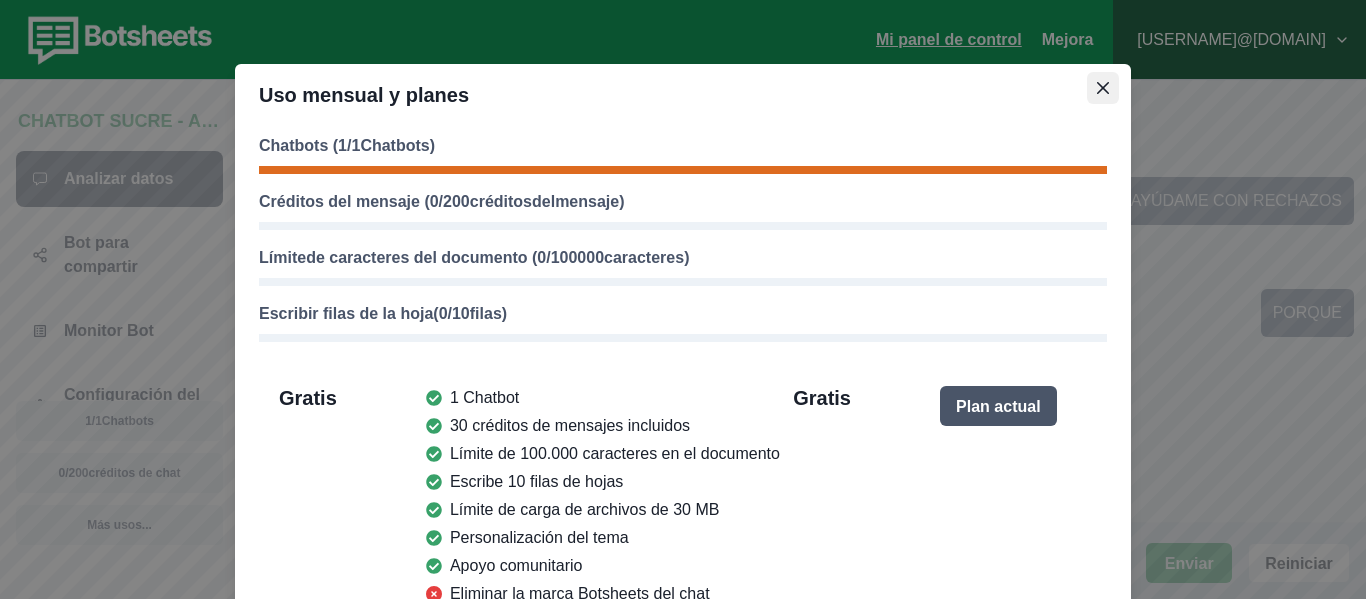 click at bounding box center [1103, 88] 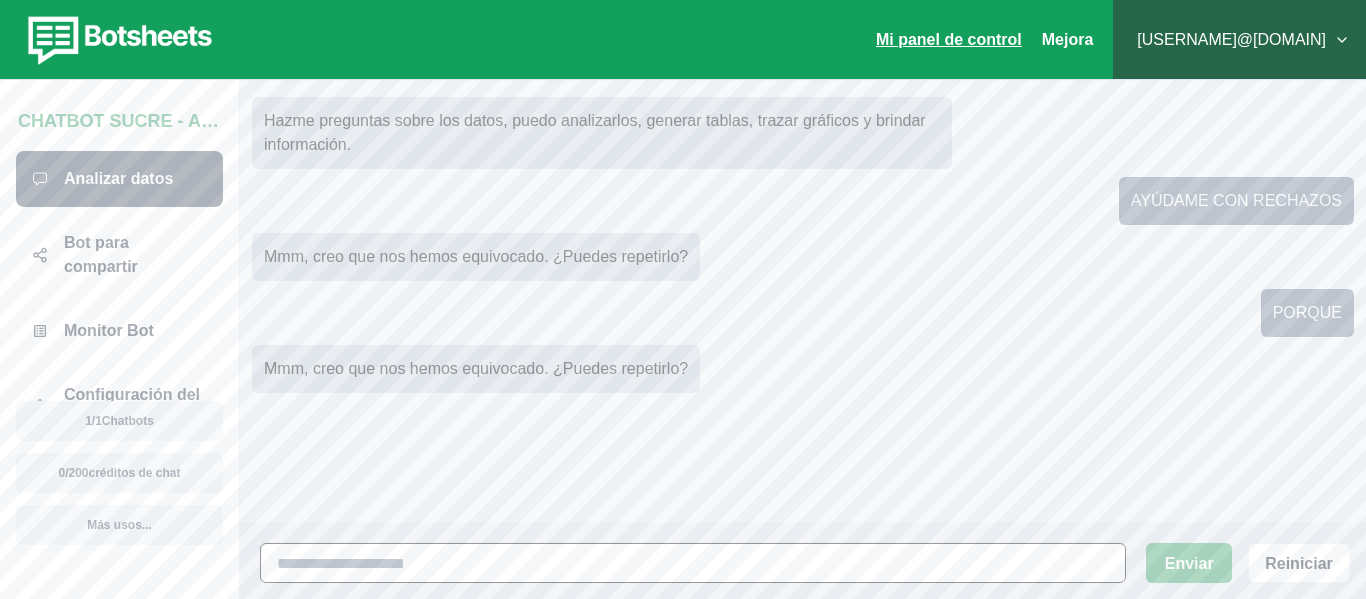 click at bounding box center [693, 563] 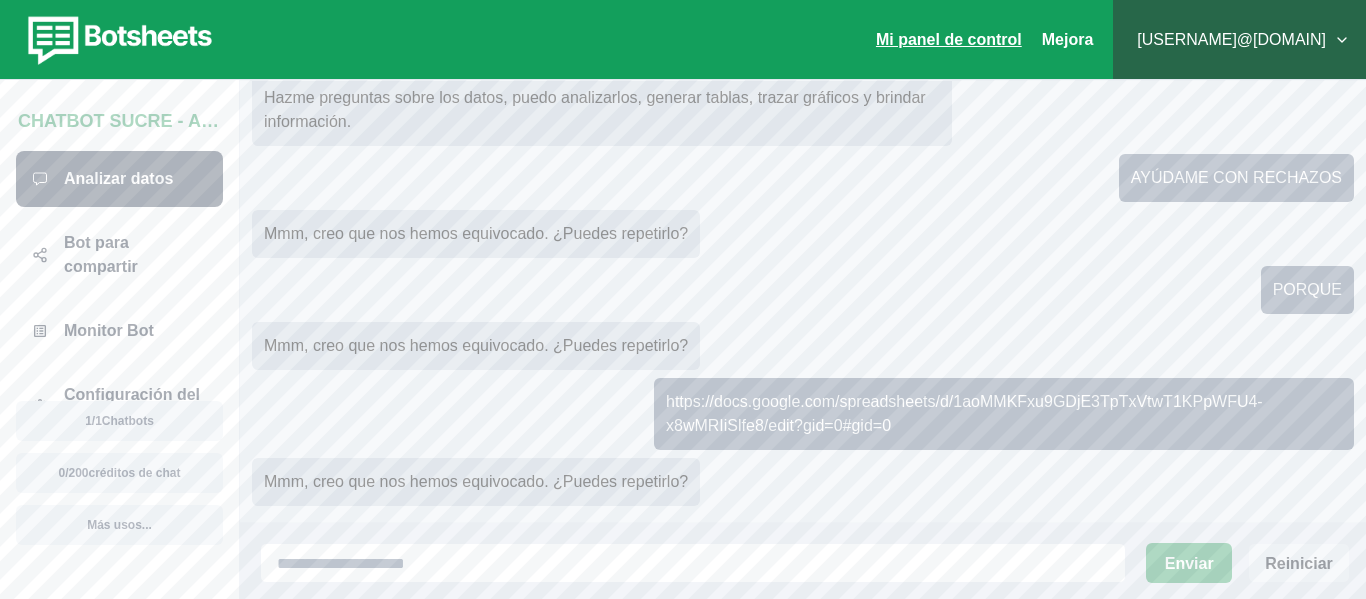 click on "Reiniciar" at bounding box center [1299, 563] 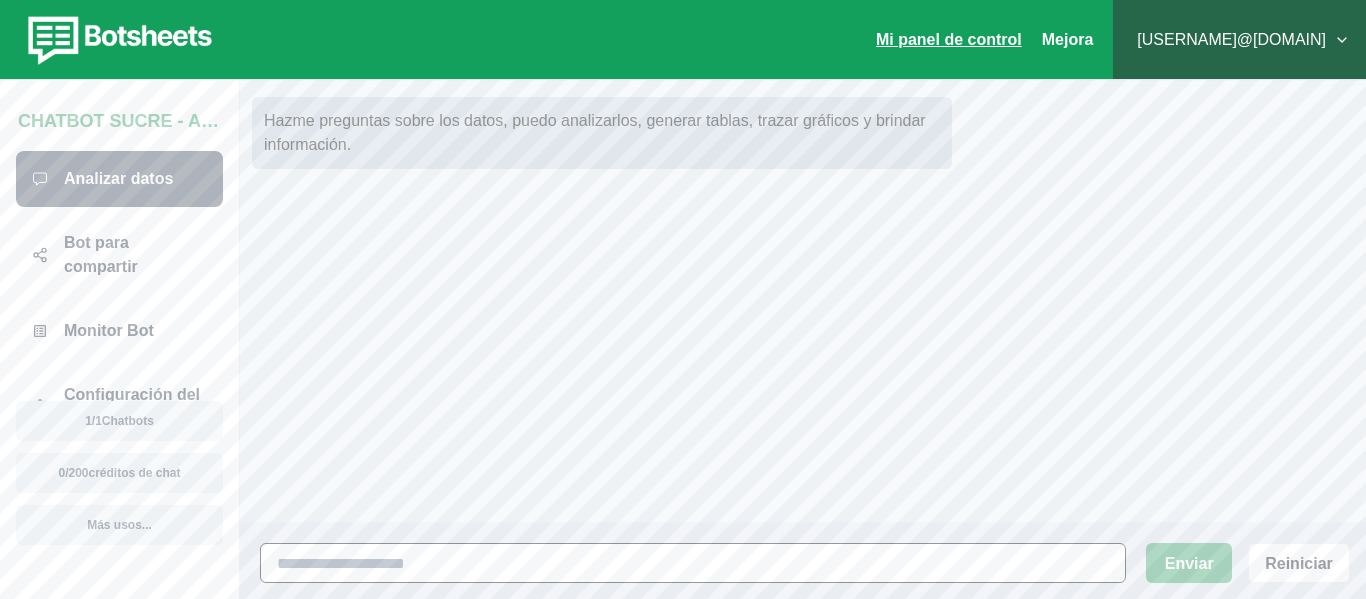 click at bounding box center [693, 563] 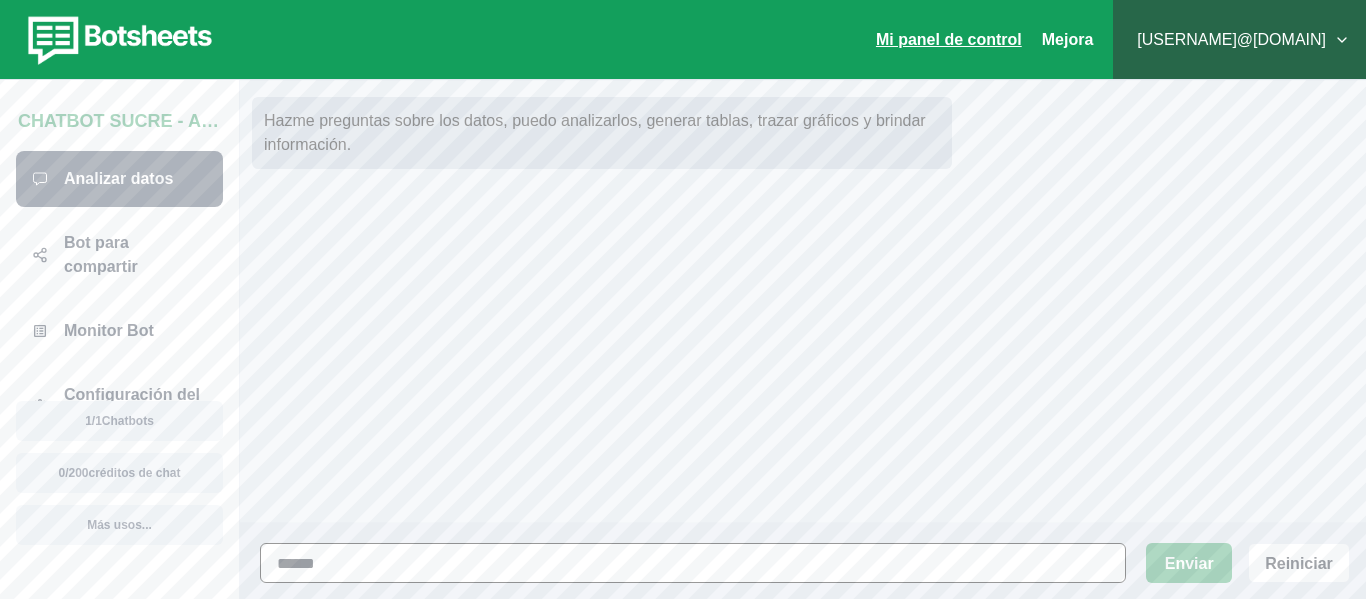 type on "*******" 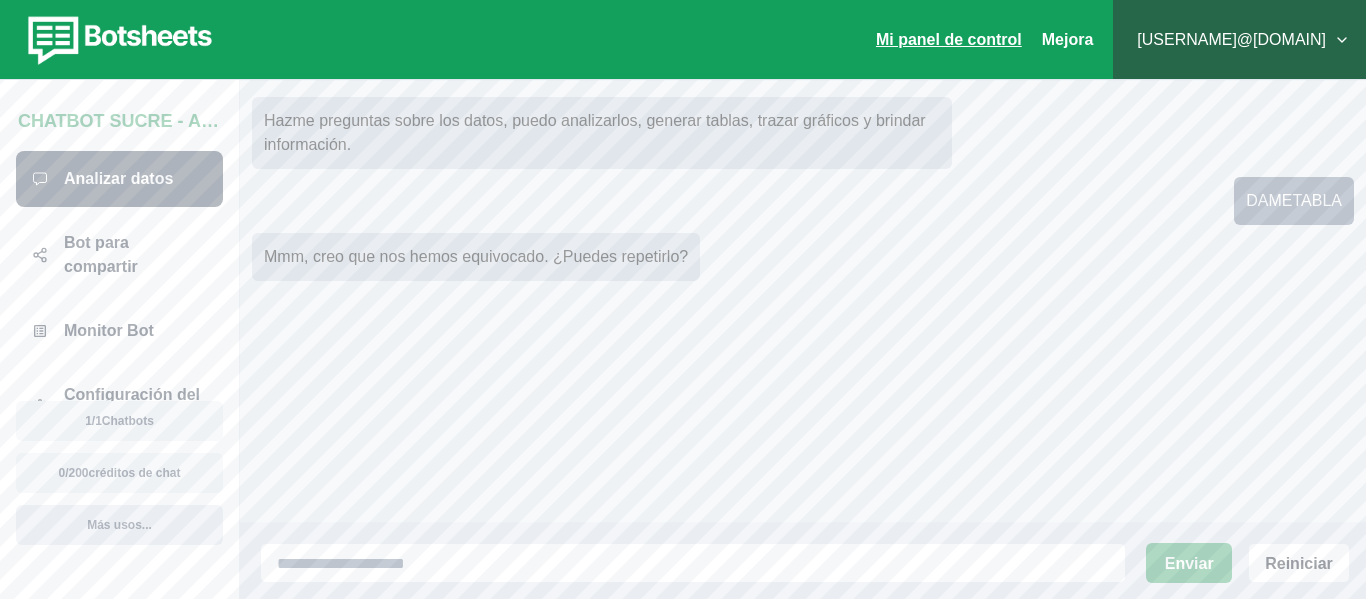 click on "Más usos..." at bounding box center [119, 525] 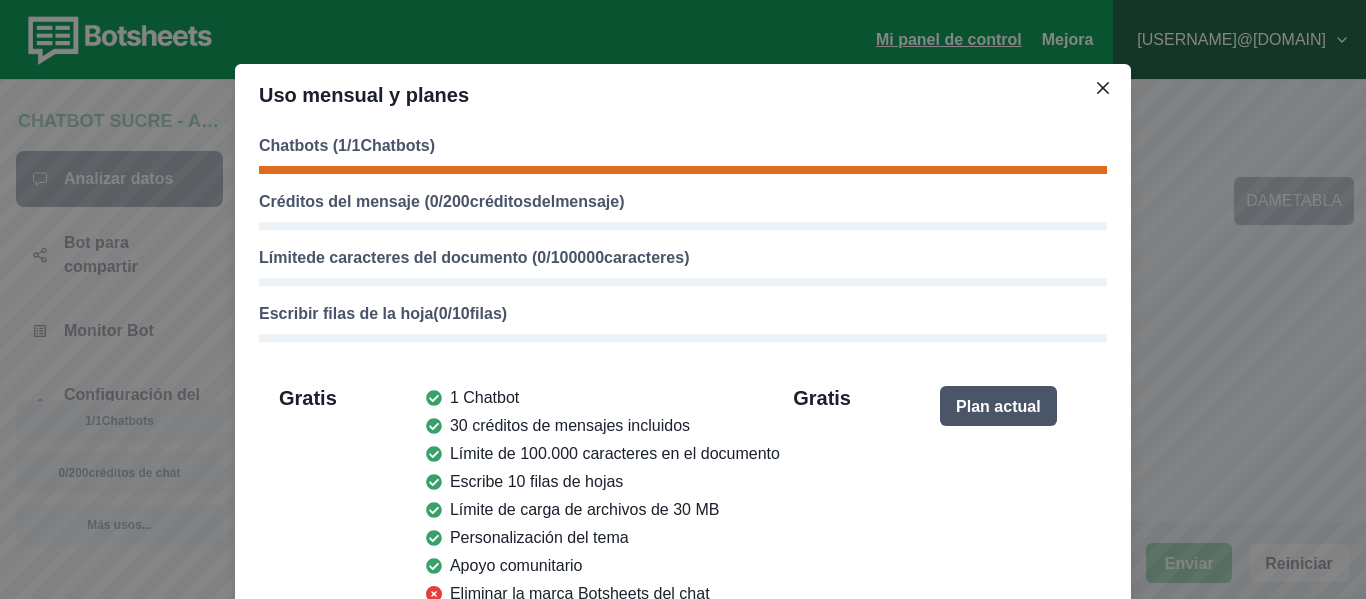 click on "Uso mensual y planes Chatbots (  1  /  1  Chatbots) Créditos del mensaje (  0/200  créditos  del  mensaje) Límite  de caracteres del documento (  0/100000  caracteres  ) Escribir filas de la hoja  (  0/10  filas  ) Gratis 1 Chatbot 30 créditos de mensajes incluidos Límite de 100.000 caracteres en el documento Escribe 10 filas de hojas Límite de carga de archivos de 30 MB Personalización del tema Apoyo comunitario Eliminar la marca Botsheets del chat Editor de indicaciones Transcripciones de chat GPT-4o Utilice su propia clave OpenAI API y webhooks Dominio personalizado para chatbots Gratis Plan actual Ligero 2 Chatbots 500 créditos de mensajes incluidos Límite de 500.000 caracteres en el documento Escribir 1000 filas de hojas Sincronización de datos las 24 horas Límite de carga de archivos de 30 MB Personalización del tema Editor de indicaciones Transcripciones de chat de 3 días Apoyo directo Eliminar la marca Botsheets del chat GPT-4o Utilice su propia clave OpenAI API y webhooks $29.00/mes Pro" at bounding box center [683, 299] 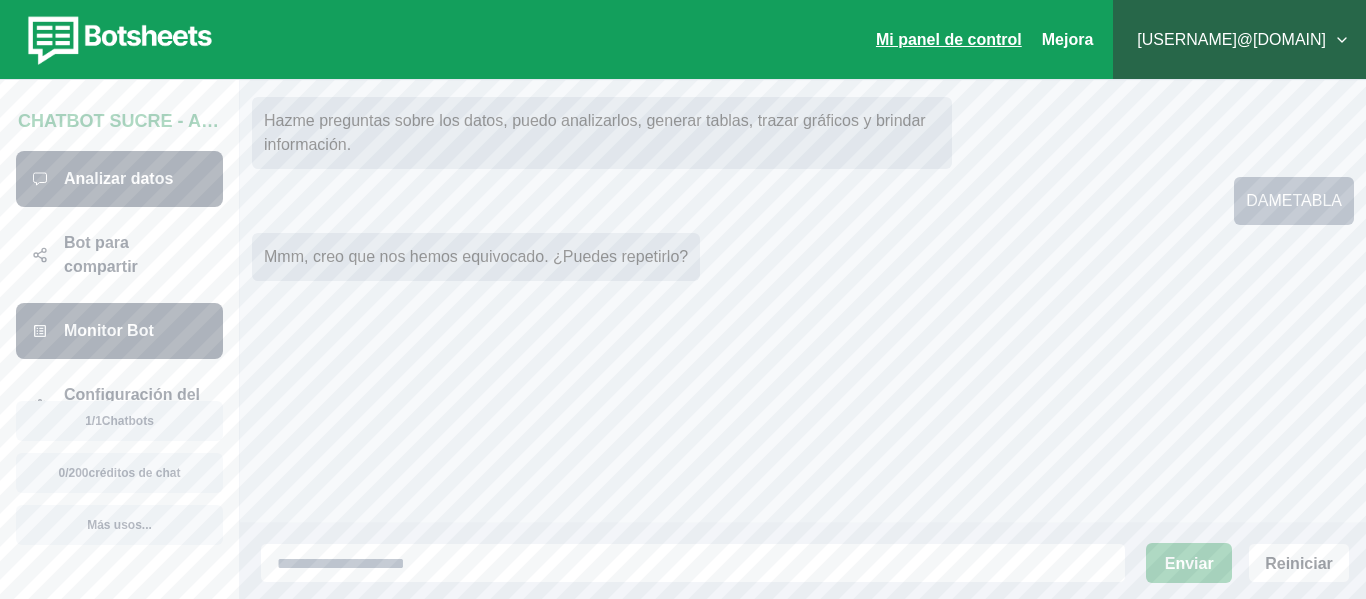 click on "Monitor Bot" at bounding box center [119, 331] 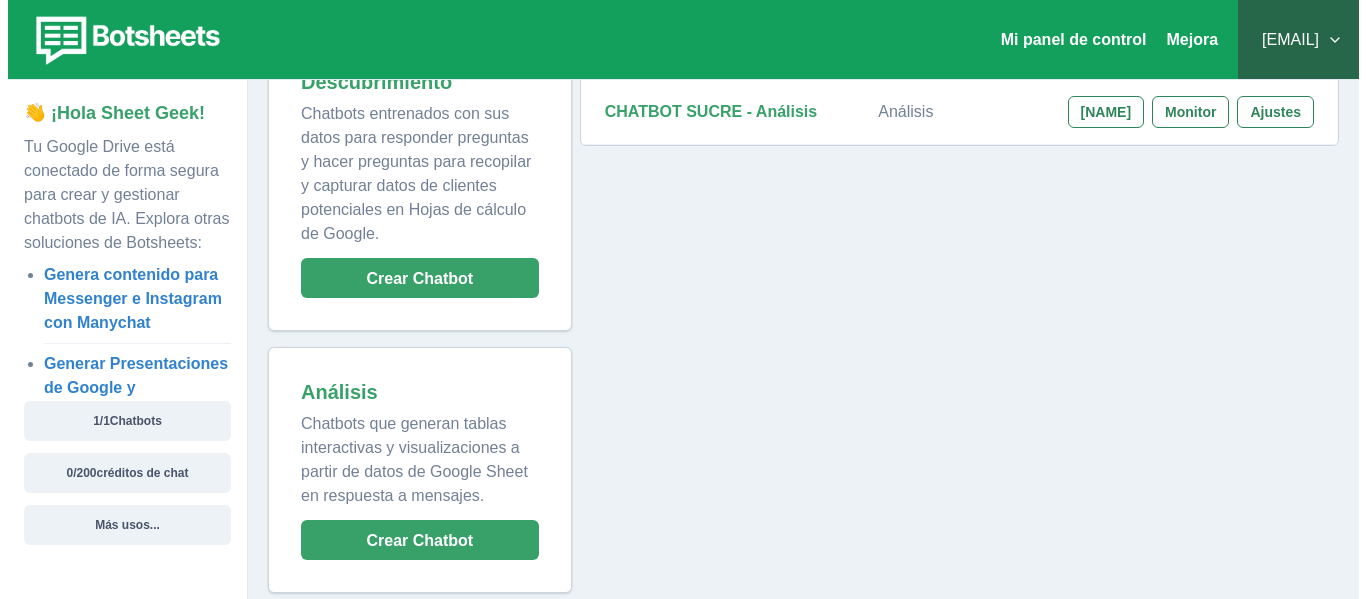 scroll, scrollTop: 77, scrollLeft: 0, axis: vertical 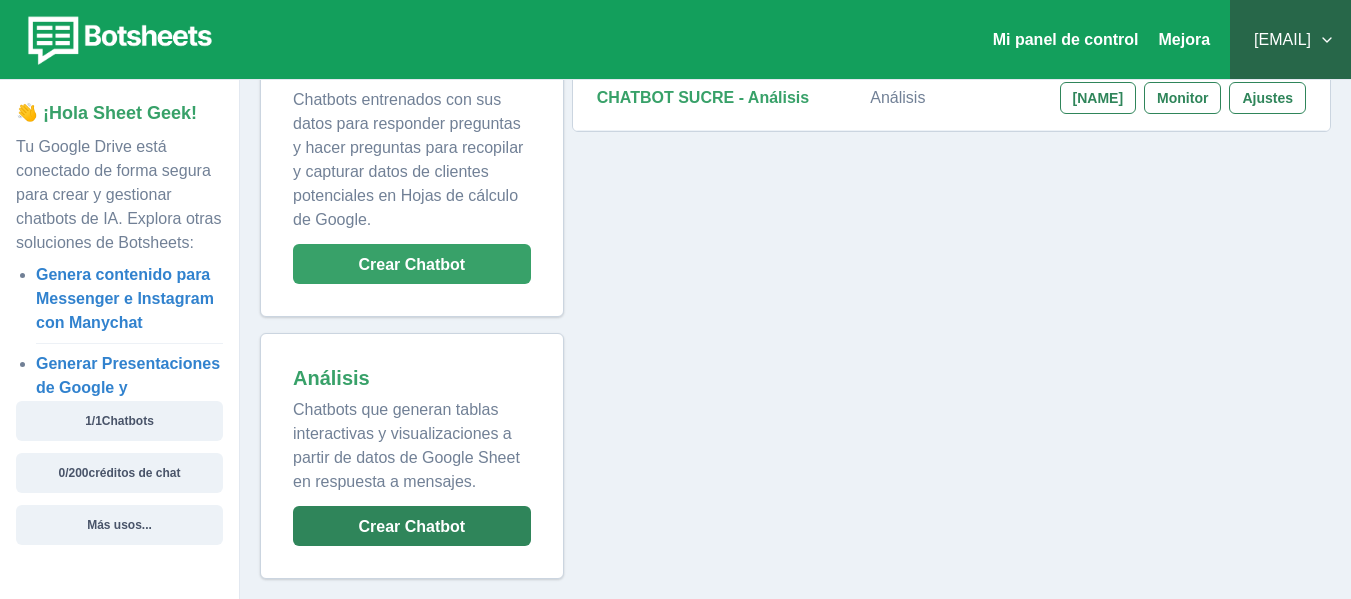 click on "Crear Chatbot" at bounding box center (412, 264) 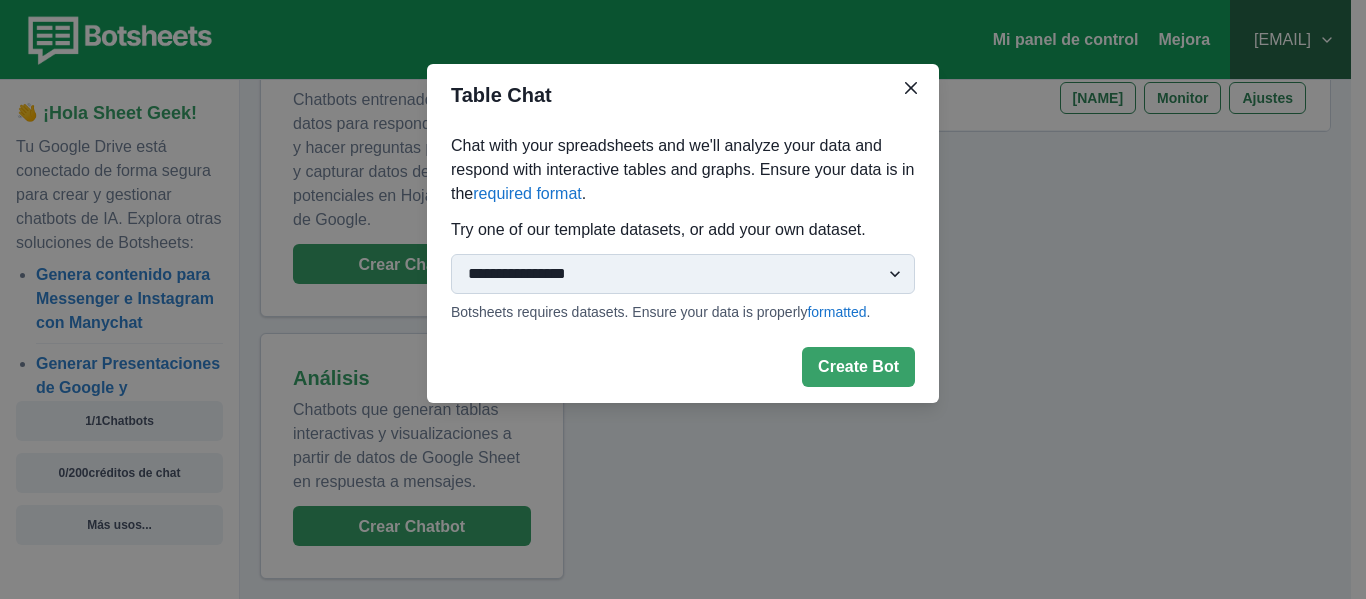 click on "**********" at bounding box center (683, 274) 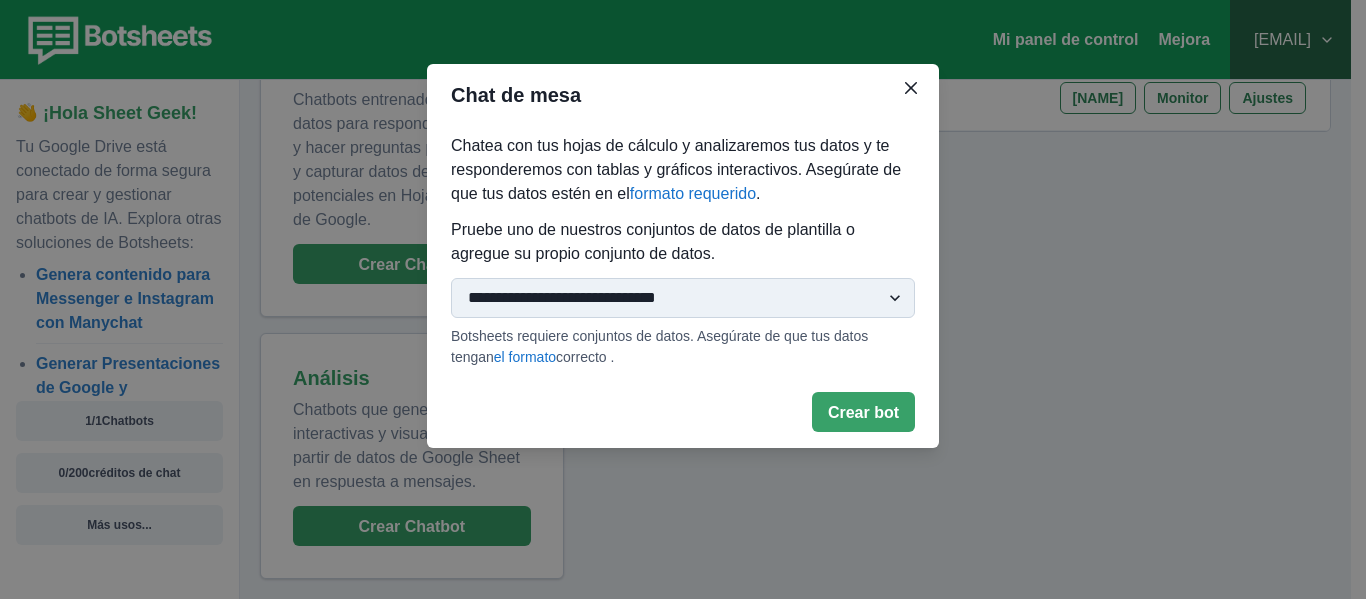 select on "**********" 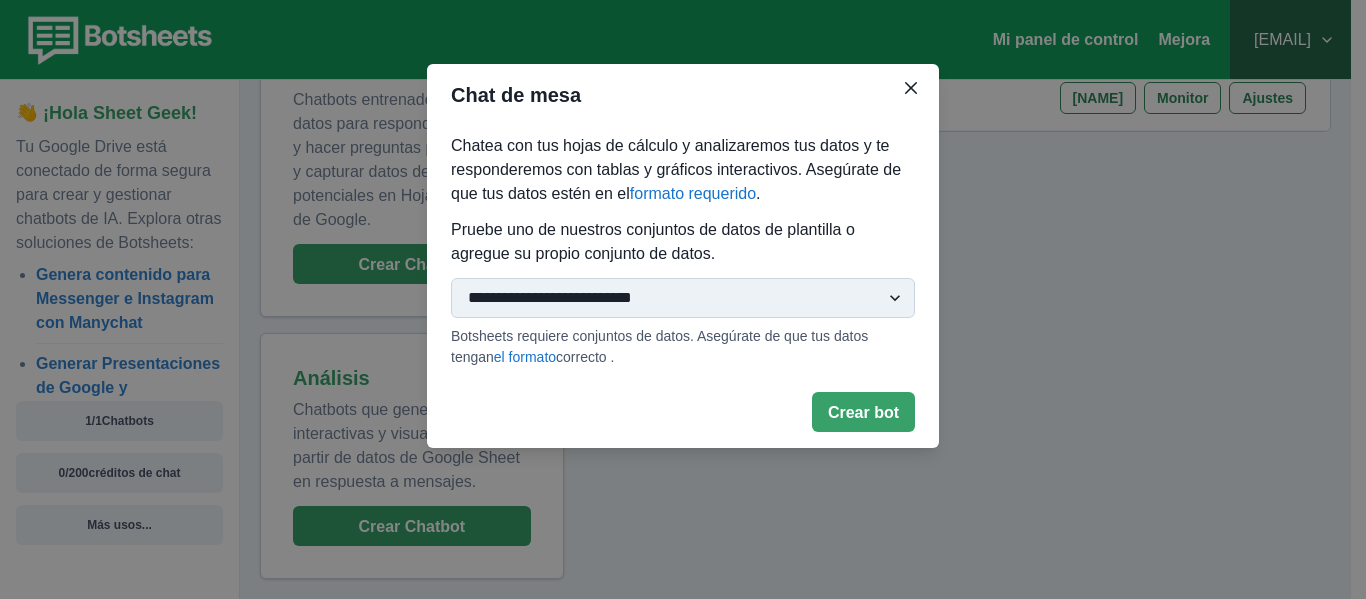 click on "**********" at bounding box center [683, 298] 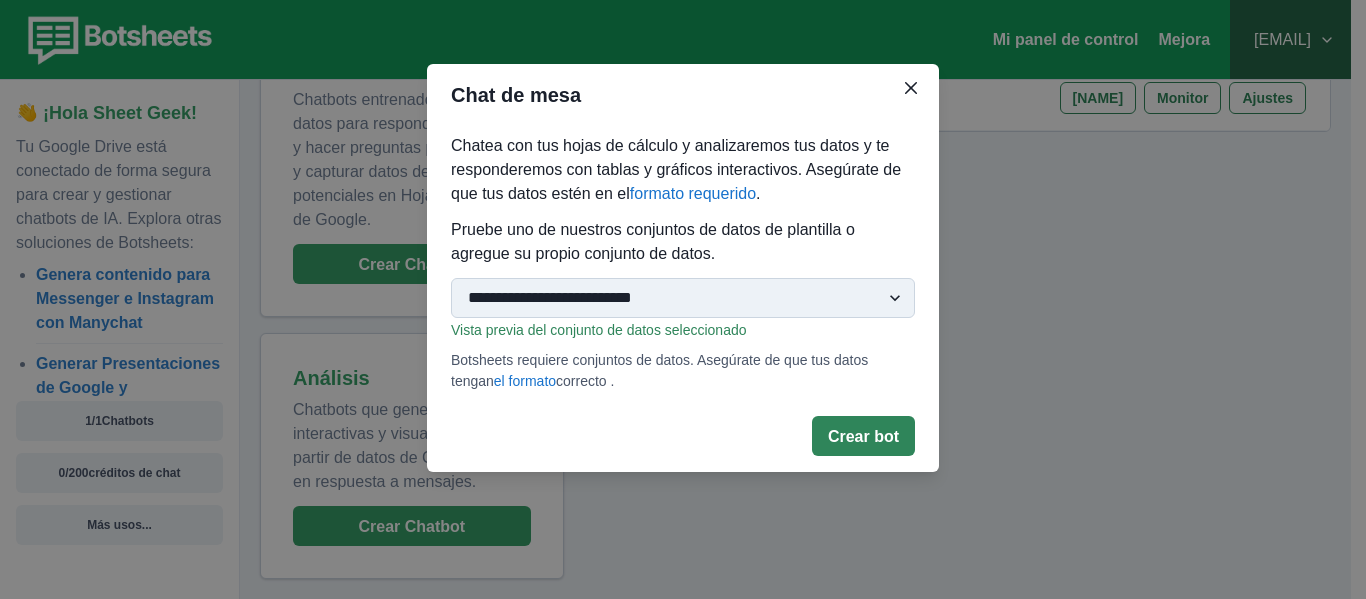 click on "Crear bot" at bounding box center (863, 436) 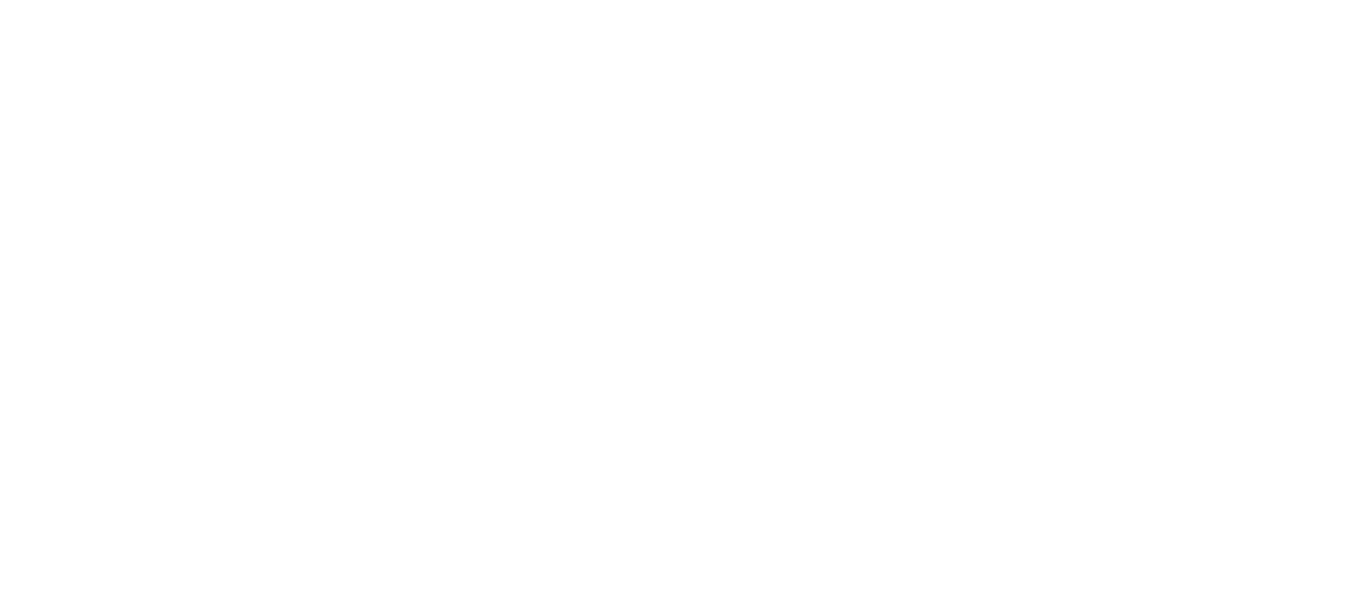 scroll, scrollTop: 0, scrollLeft: 0, axis: both 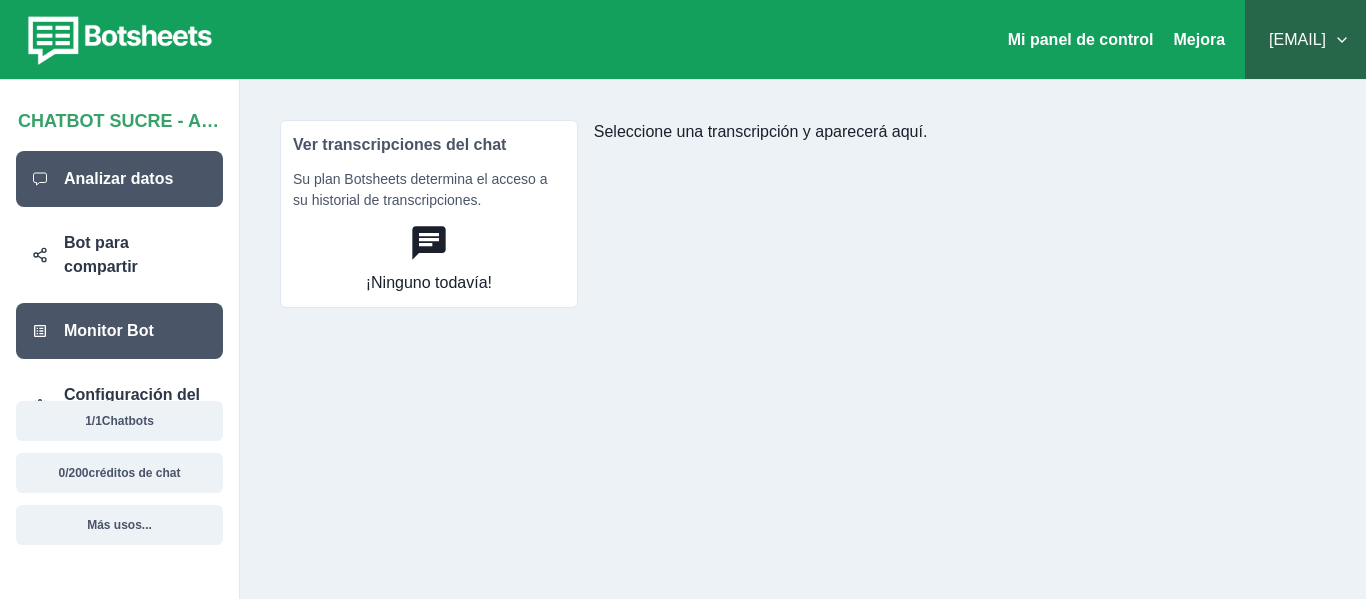 click on "Analizar datos" at bounding box center [119, 179] 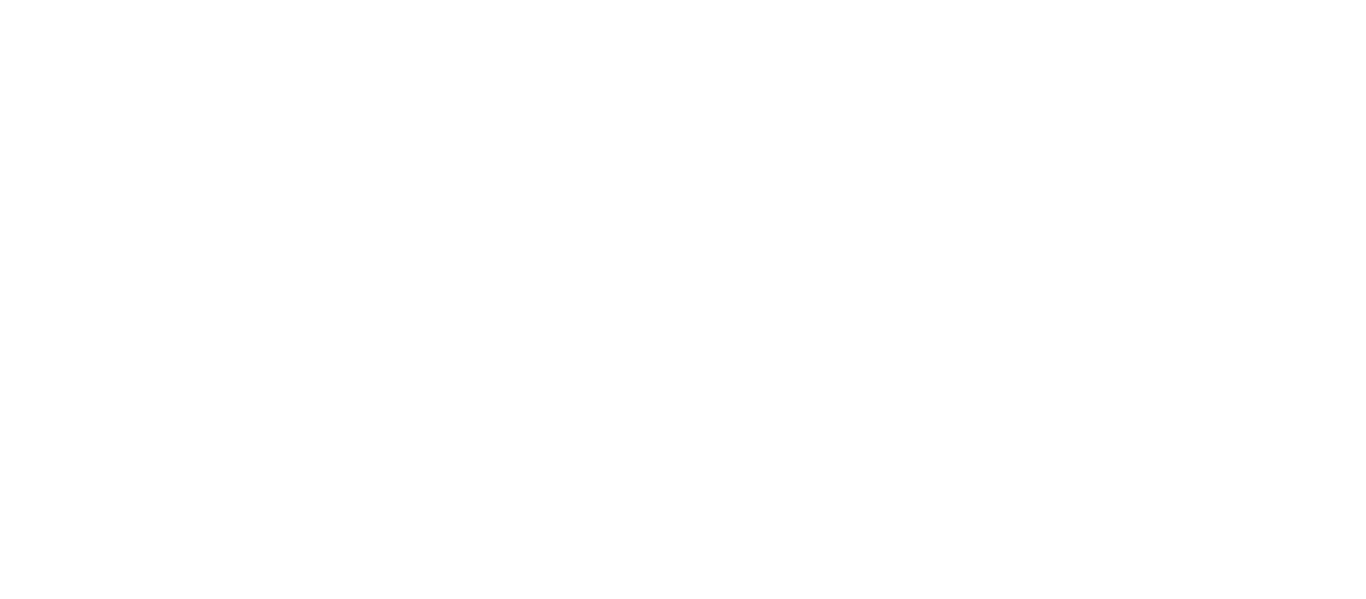 scroll, scrollTop: 0, scrollLeft: 0, axis: both 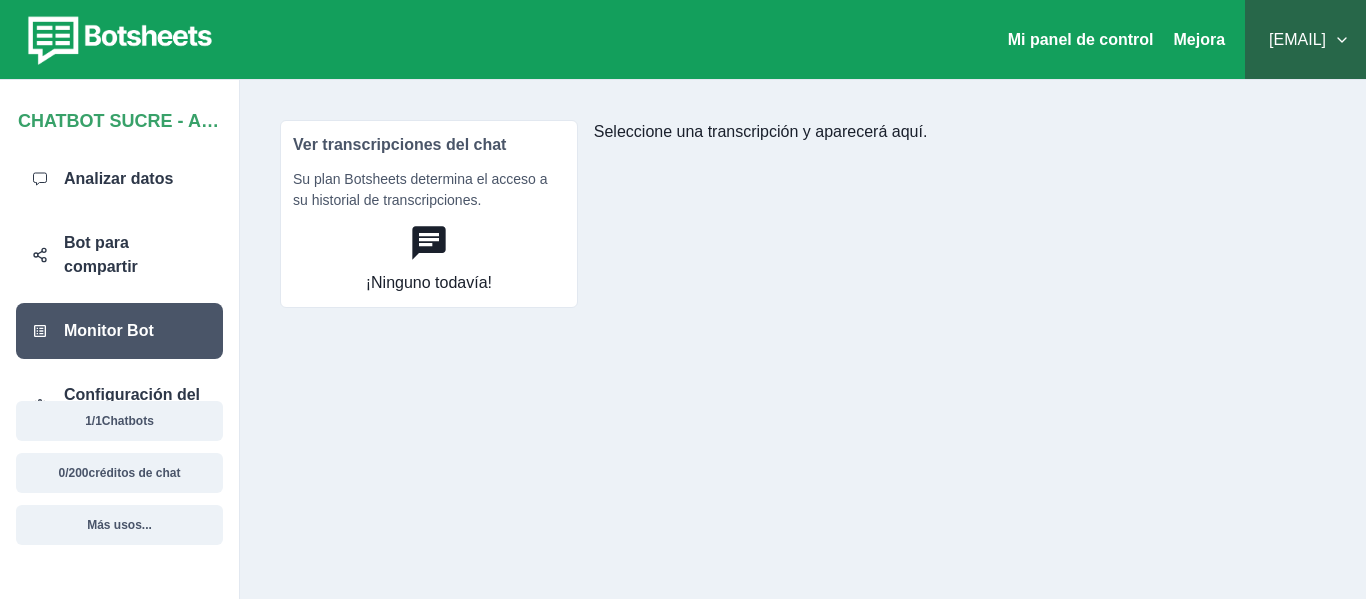 click on "[EMAIL]" at bounding box center (1305, 40) 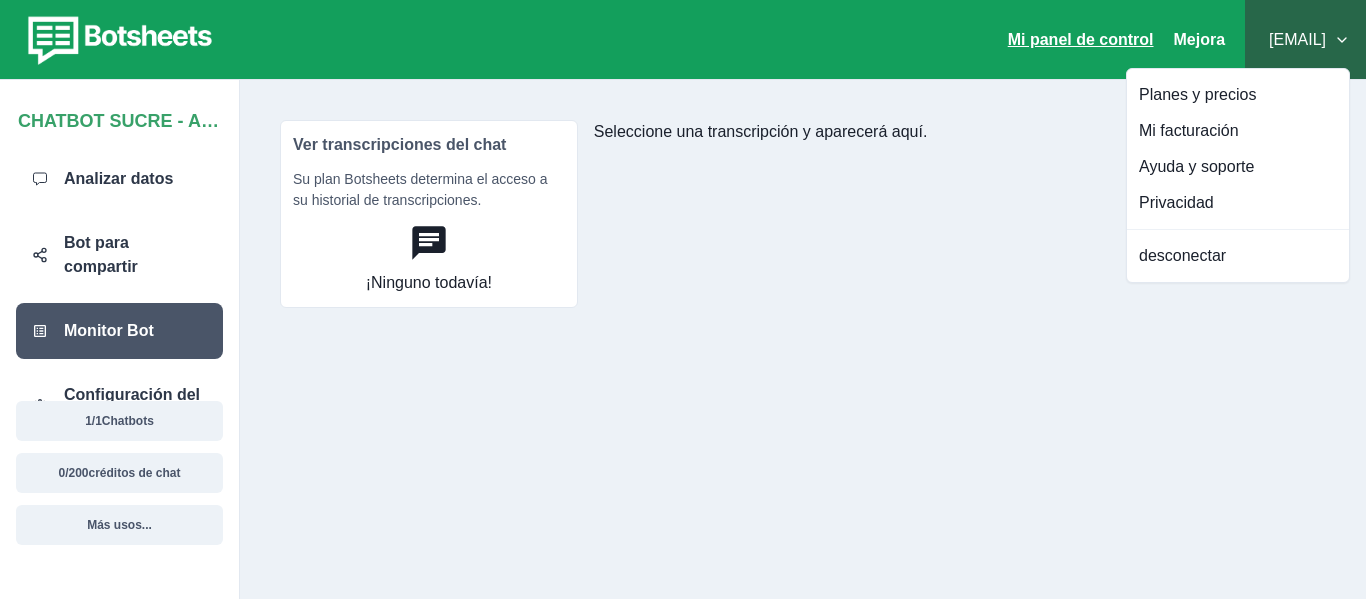 click on "Mi panel de control" at bounding box center [1081, 39] 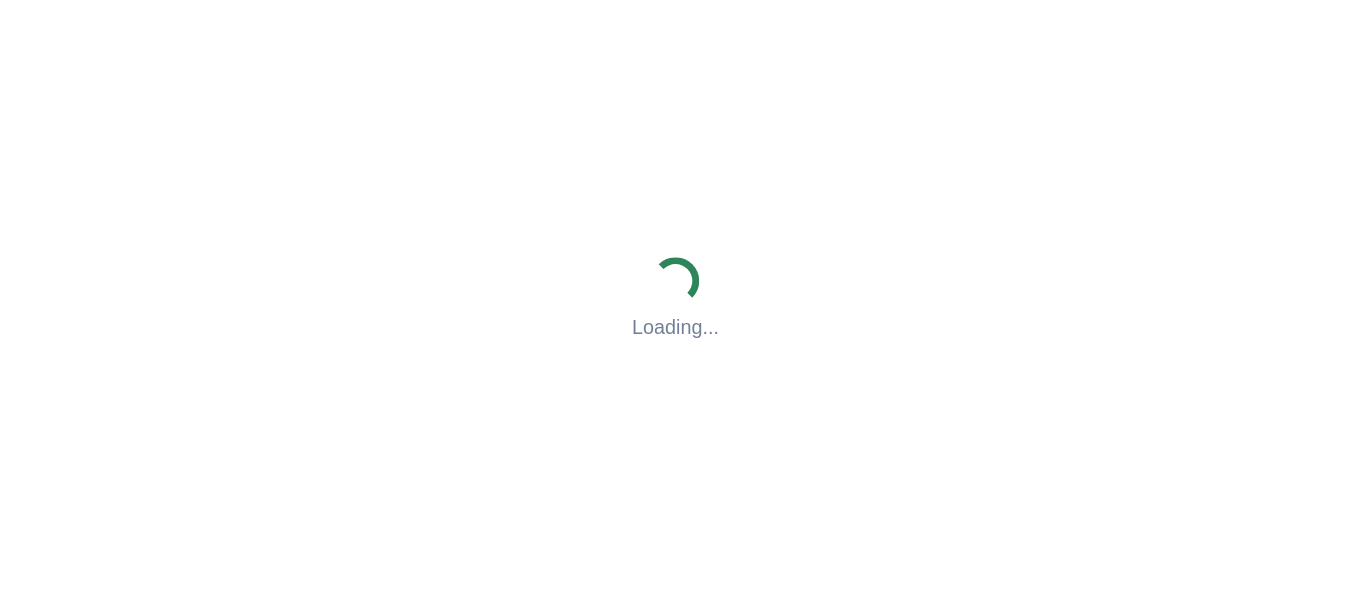 scroll, scrollTop: 0, scrollLeft: 0, axis: both 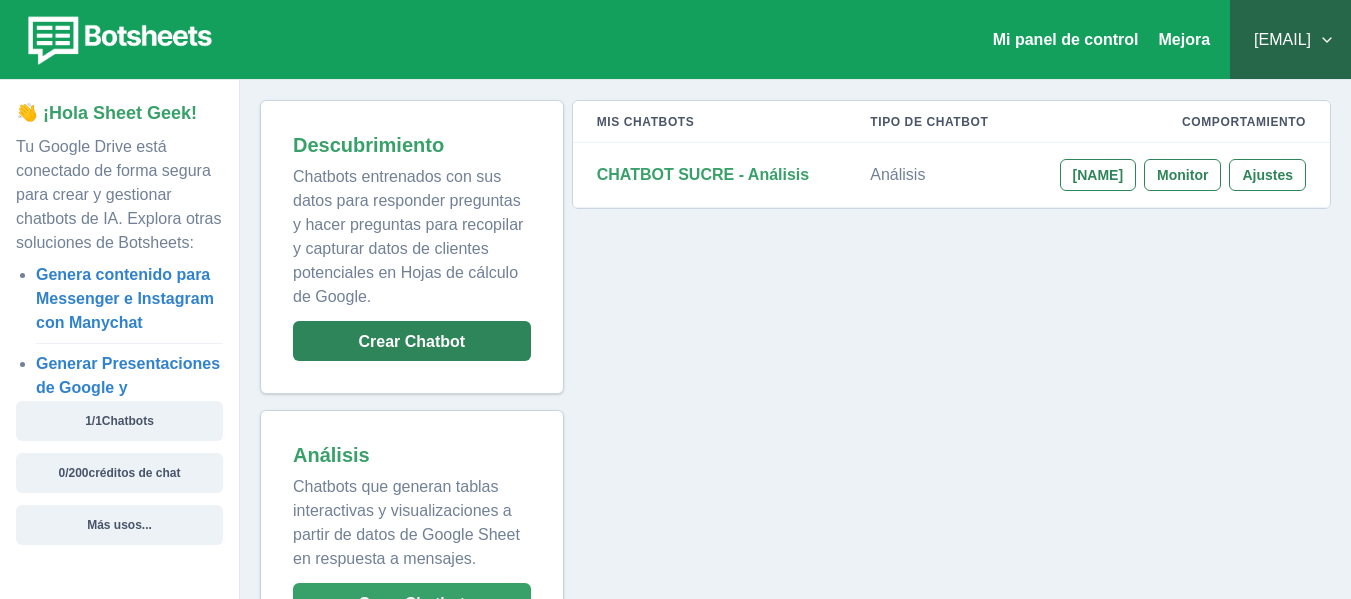 click on "Crear Chatbot" at bounding box center (412, 341) 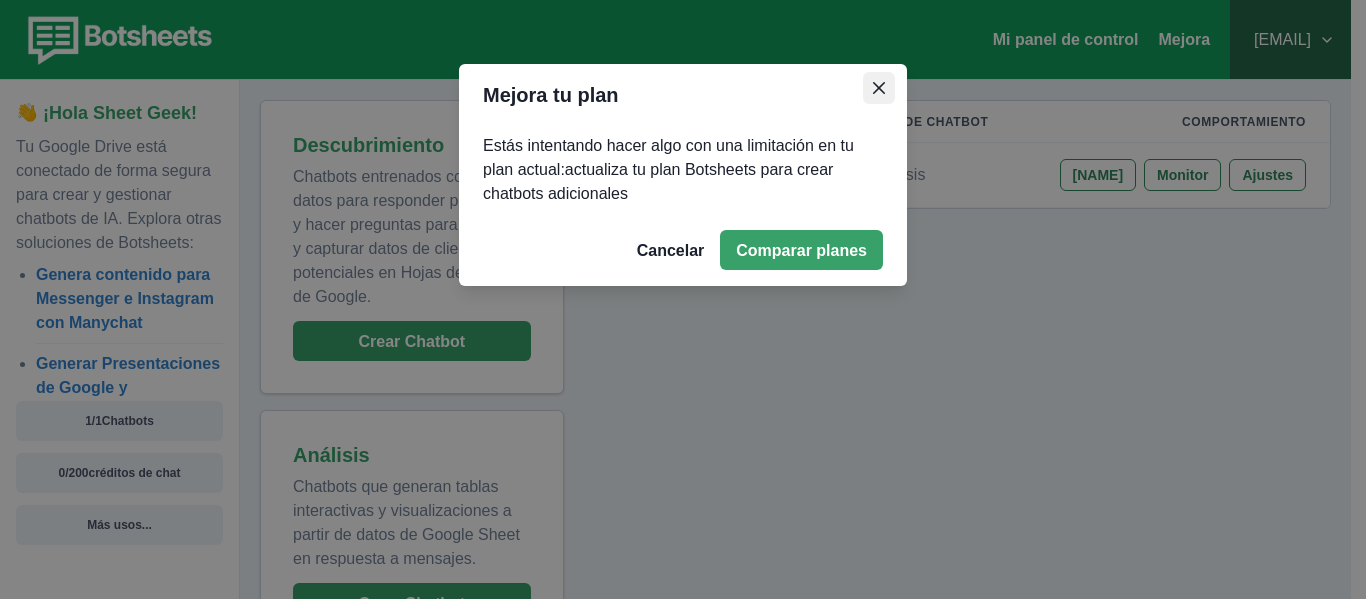 click at bounding box center (879, 88) 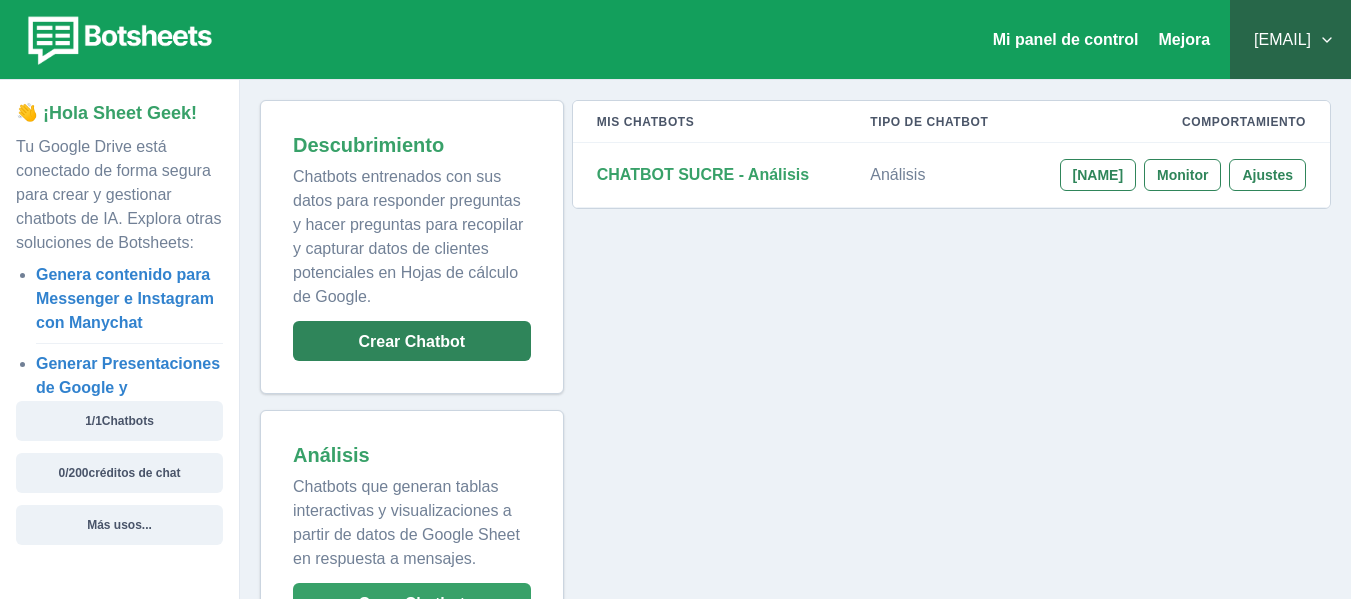 click on "Crear Chatbot" at bounding box center [412, 341] 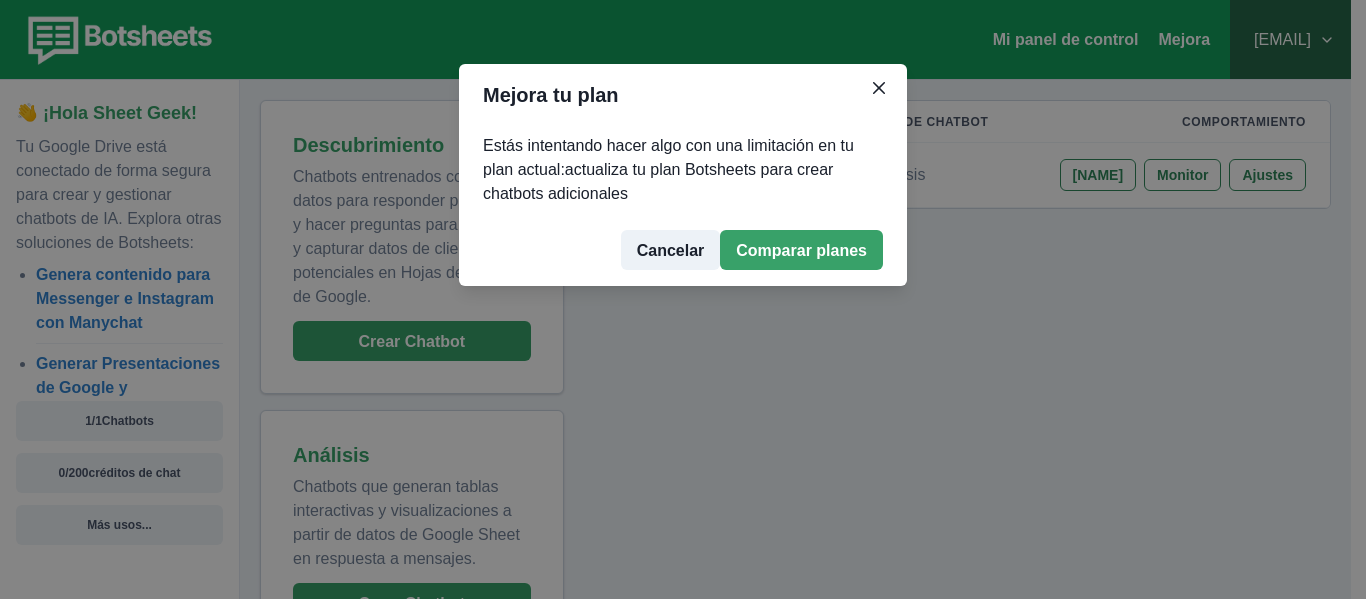 click on "Cancelar" at bounding box center (671, 250) 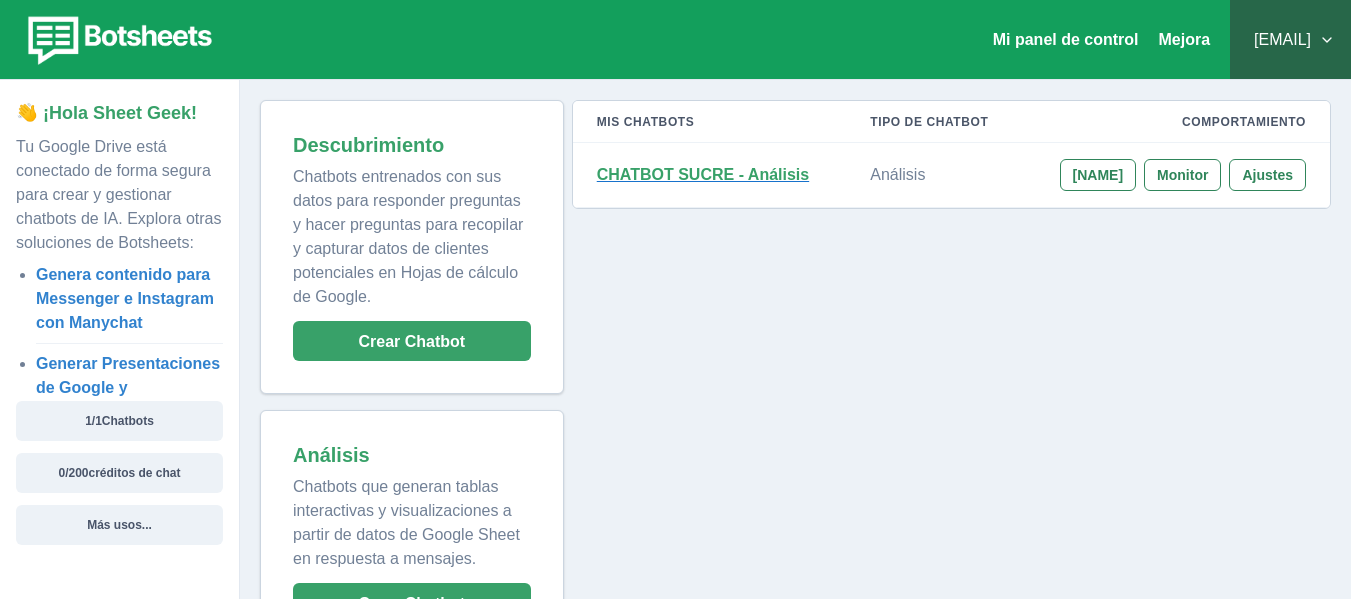 click on "CHATBOT SUCRE - Análisis" at bounding box center (710, 175) 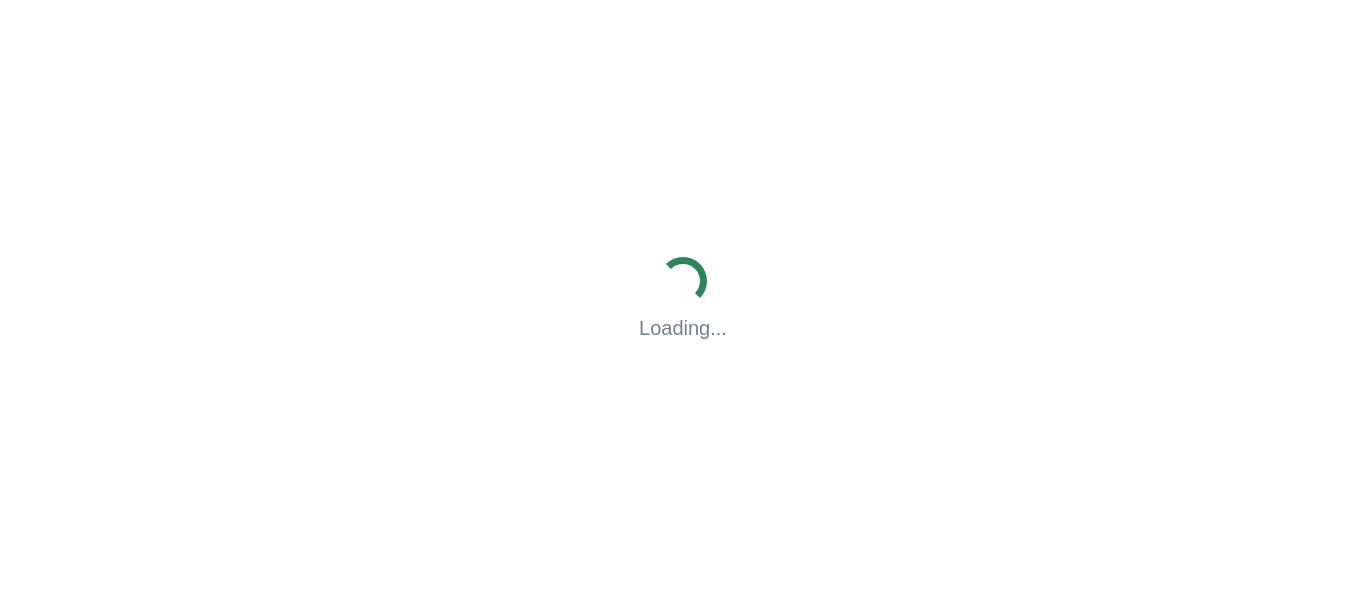 scroll, scrollTop: 0, scrollLeft: 0, axis: both 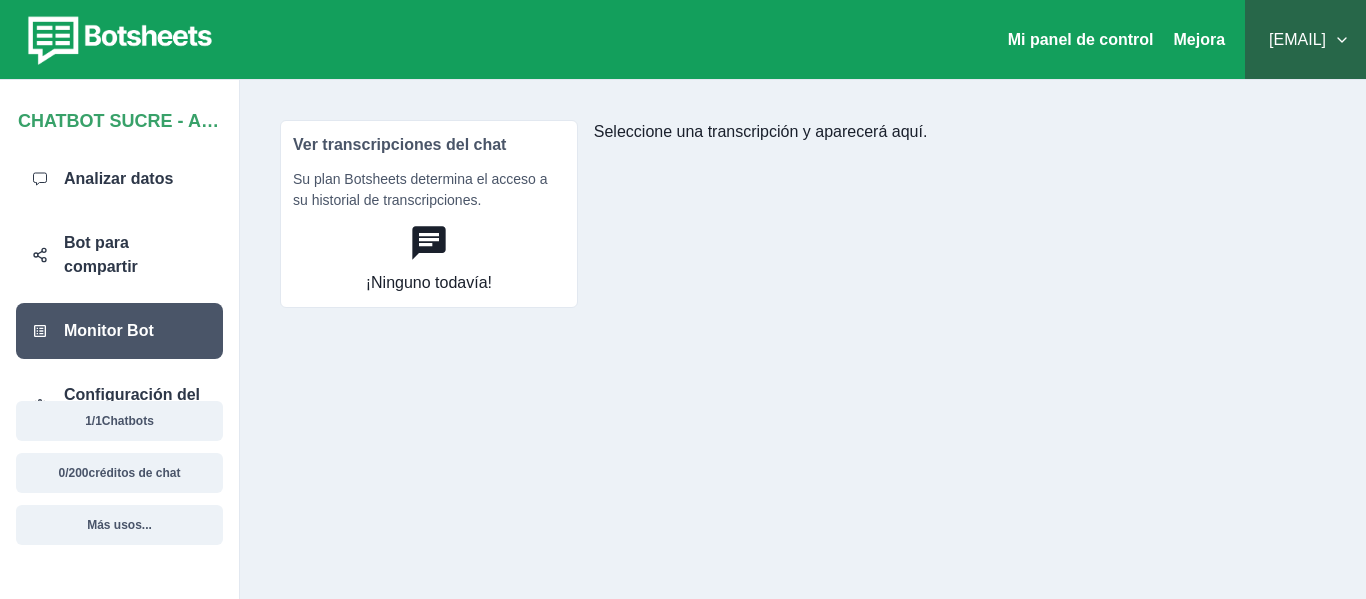 click on "Su plan Botsheets determina el acceso a su historial de transcripciones." at bounding box center [429, 196] 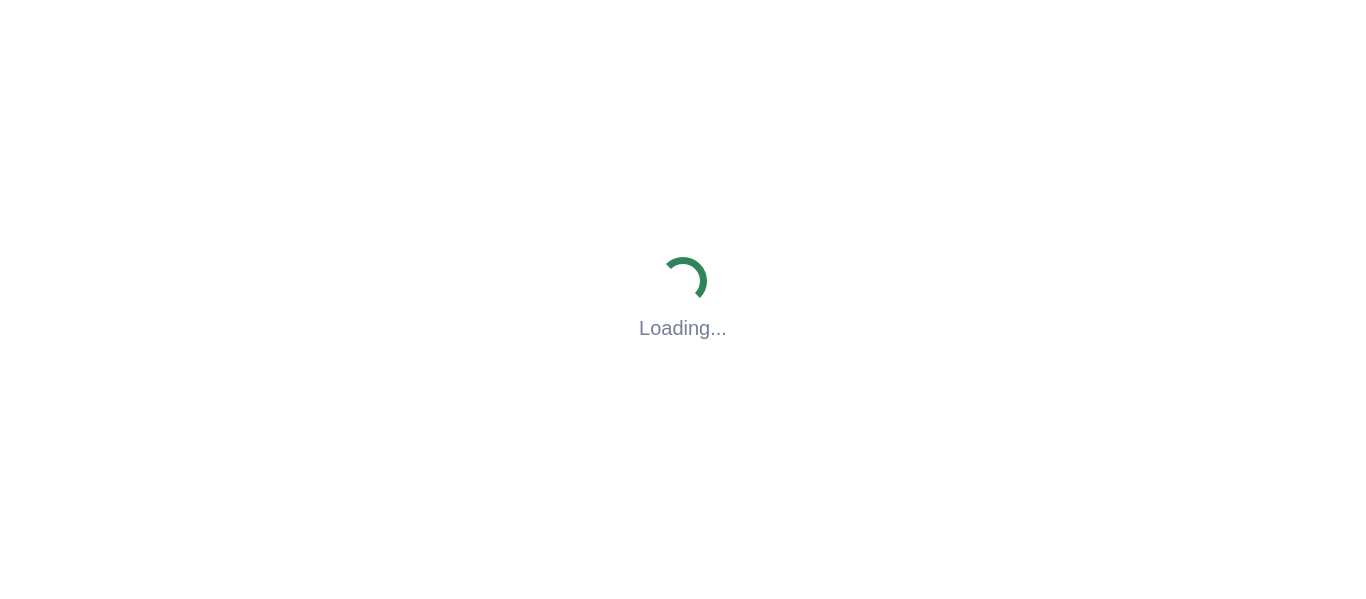 scroll, scrollTop: 0, scrollLeft: 0, axis: both 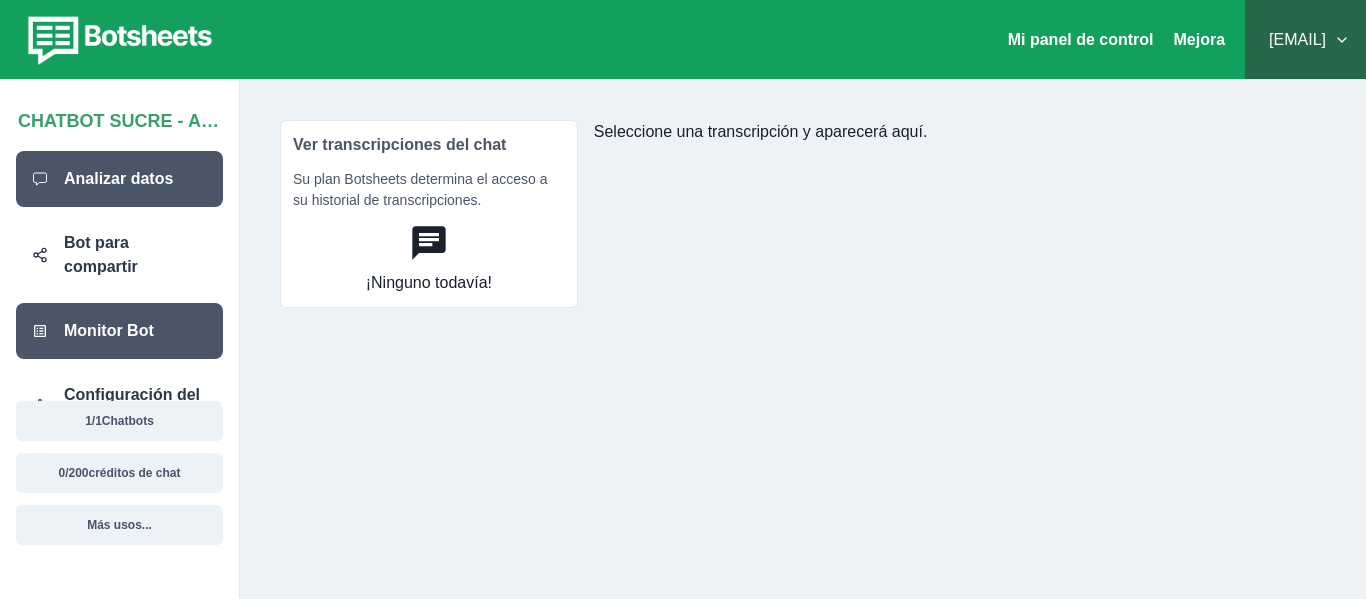 click on "Analizar datos" at bounding box center (118, 178) 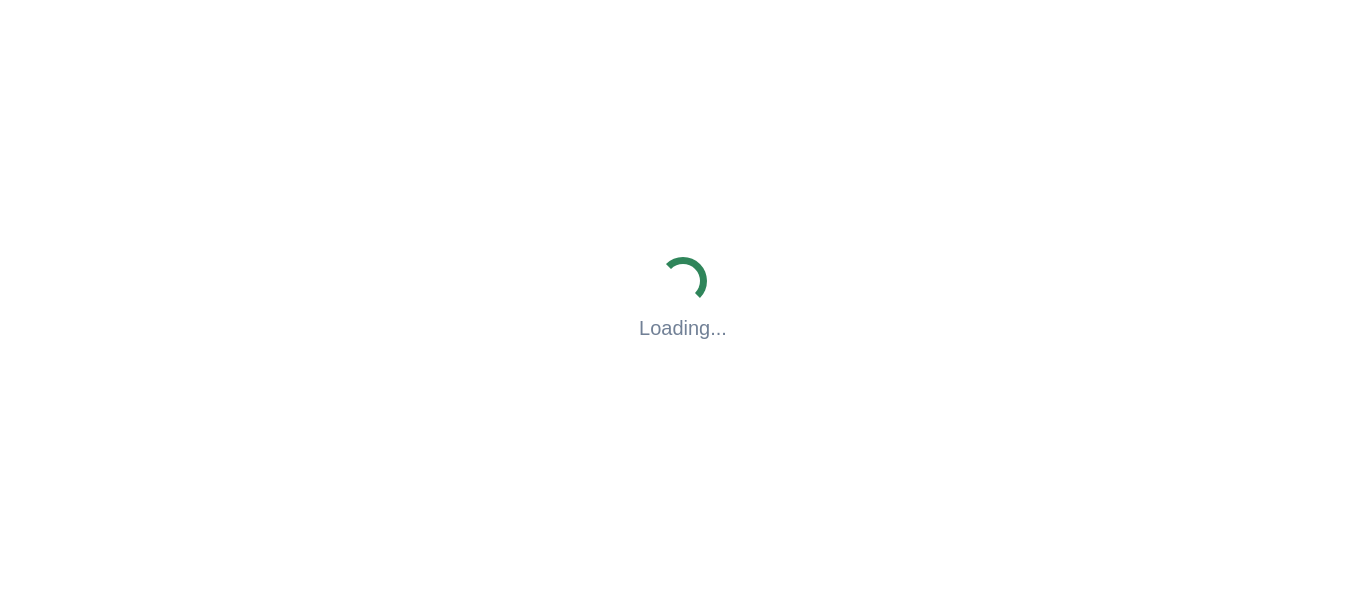 scroll, scrollTop: 0, scrollLeft: 0, axis: both 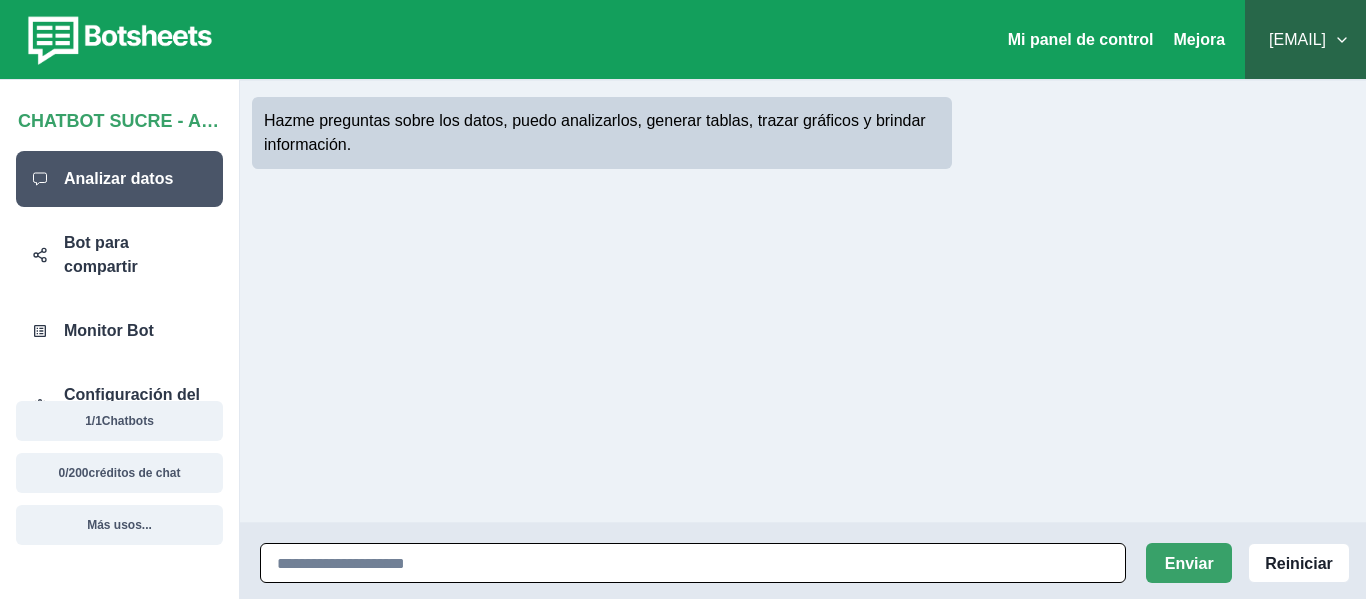 click at bounding box center (693, 563) 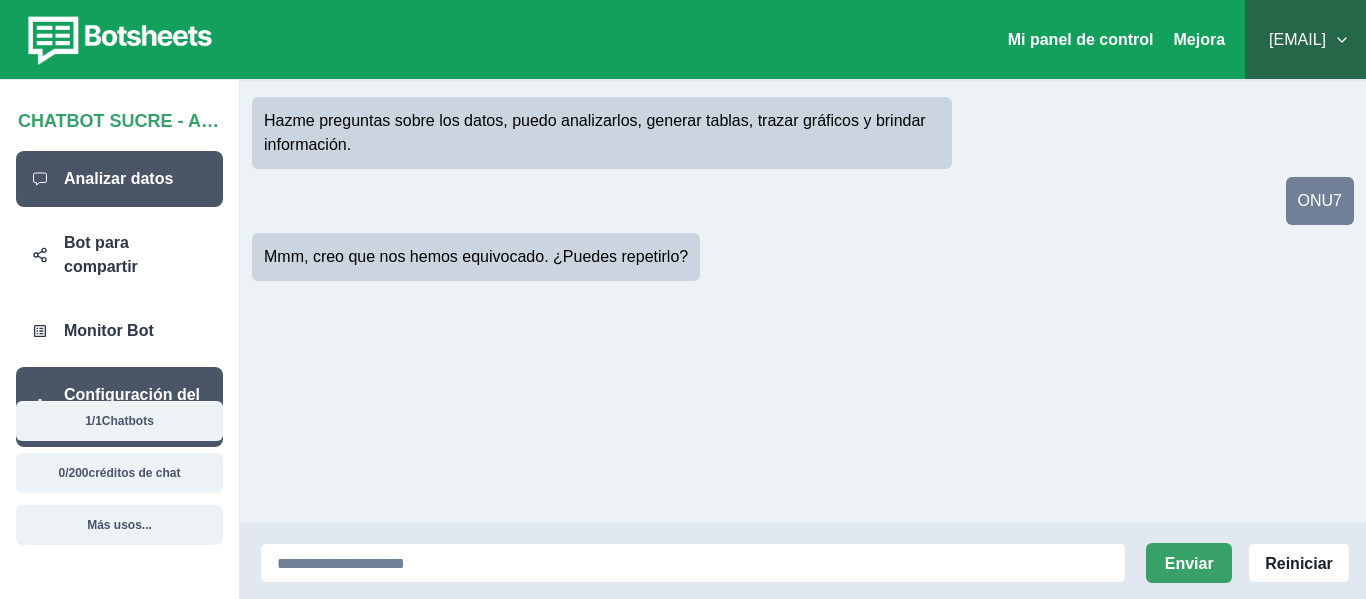click on "Configuración del bot" at bounding box center (119, 407) 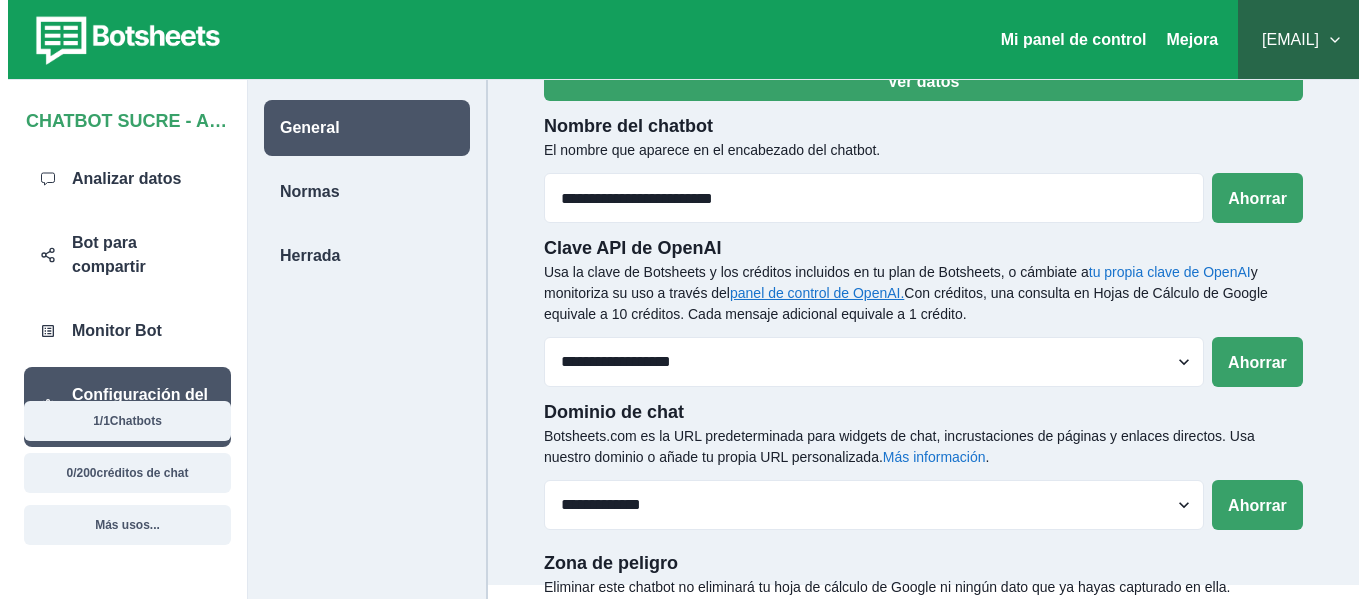 scroll, scrollTop: 145, scrollLeft: 0, axis: vertical 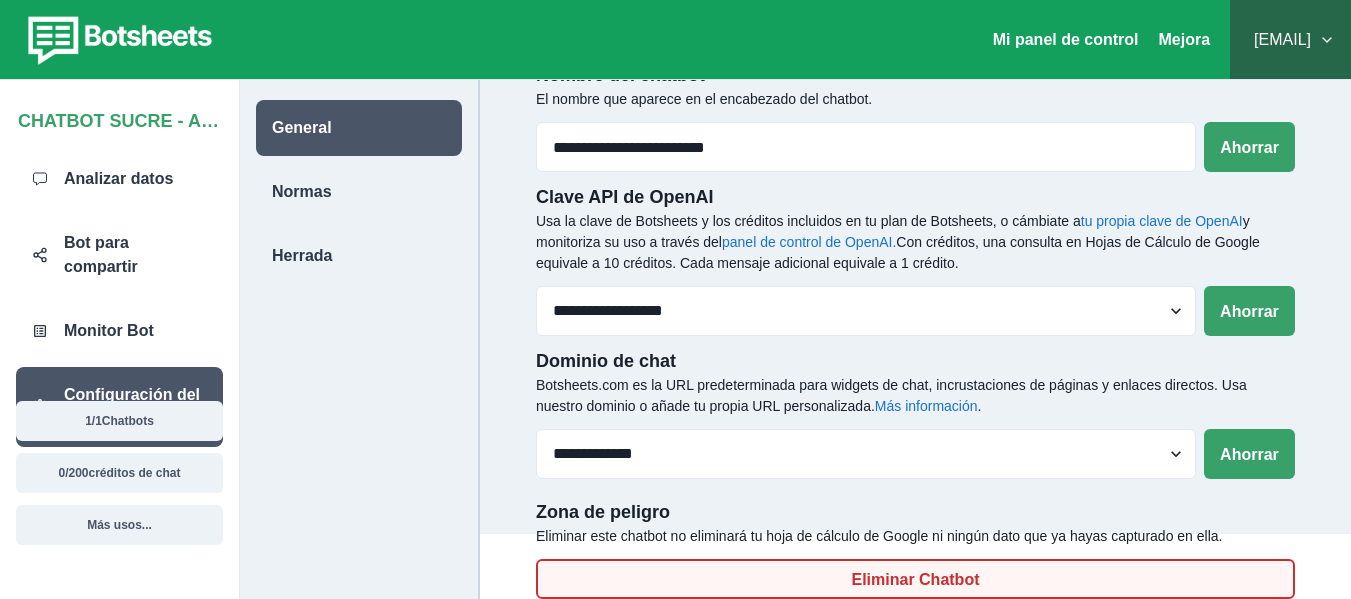 click on "Eliminar Chatbot" at bounding box center (915, 579) 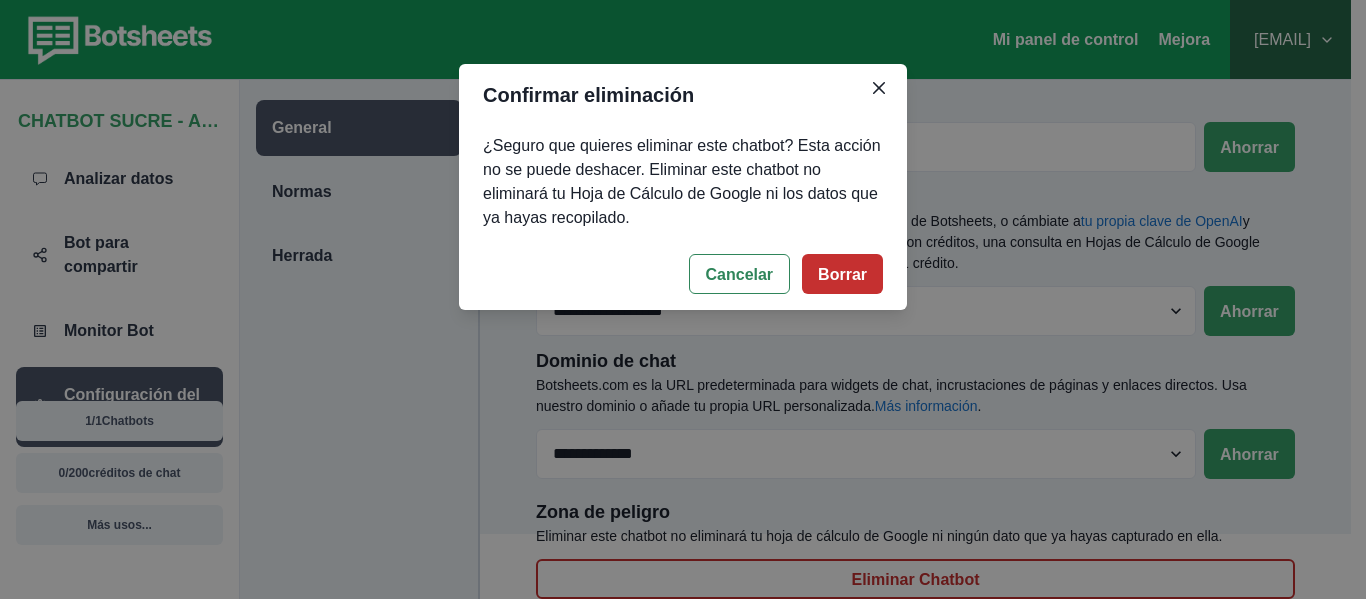 click on "Borrar" at bounding box center [842, 274] 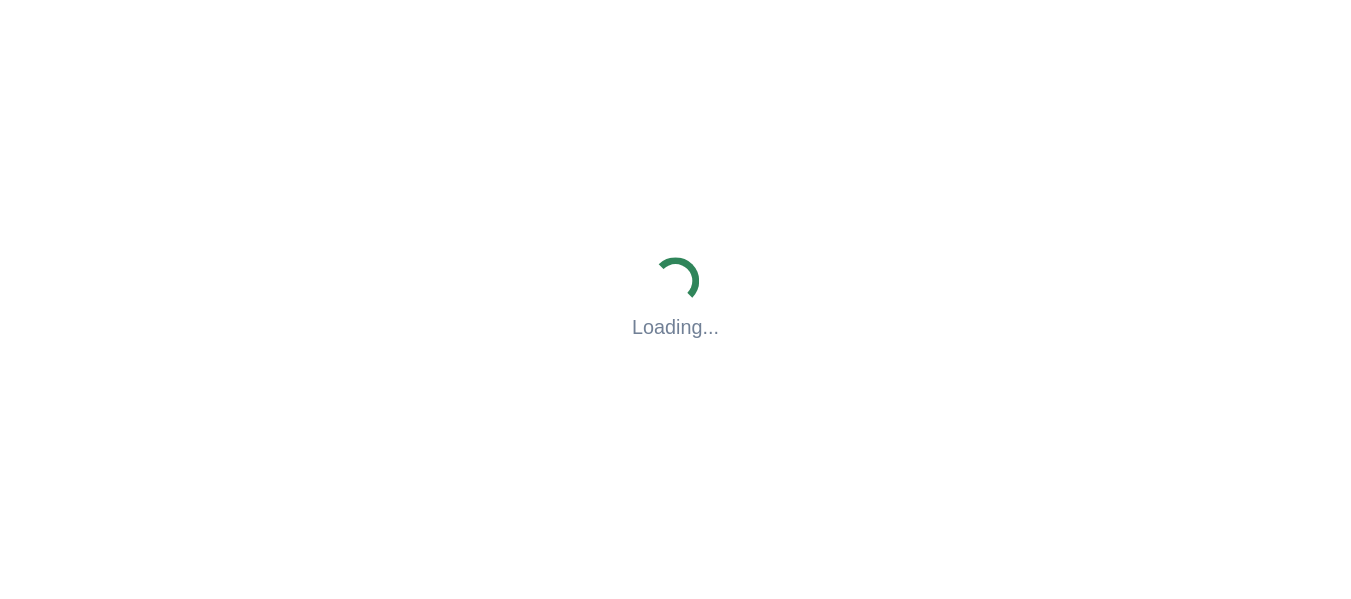 scroll, scrollTop: 0, scrollLeft: 0, axis: both 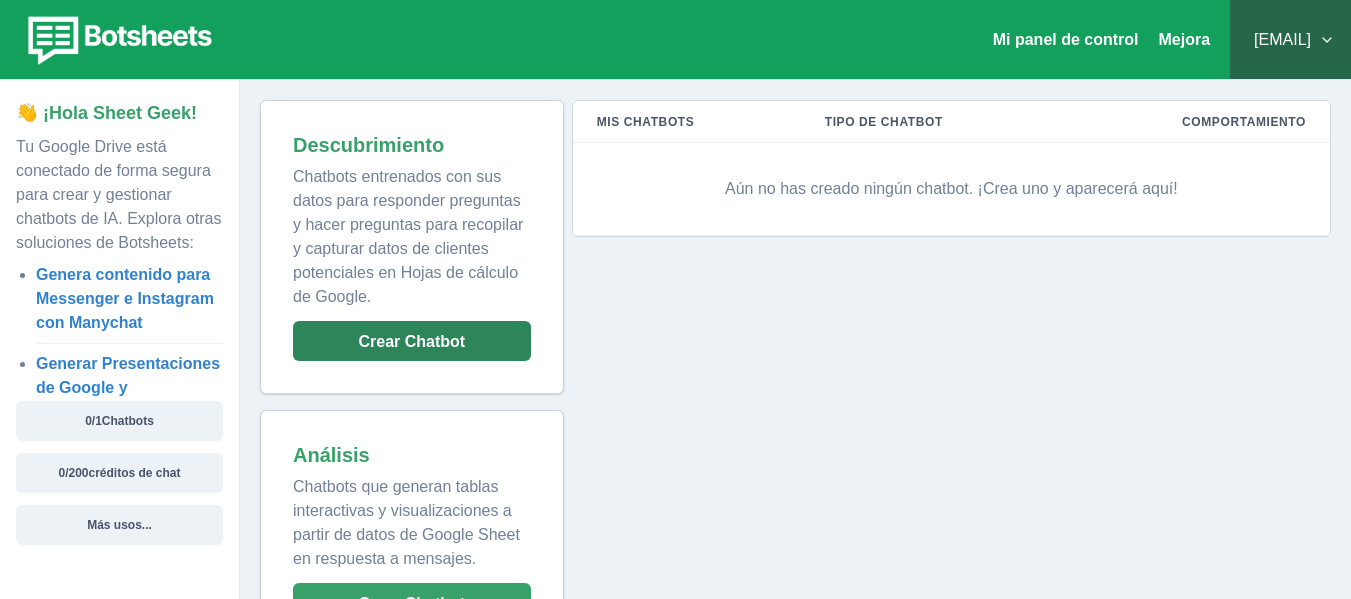 click on "Crear Chatbot" at bounding box center [412, 341] 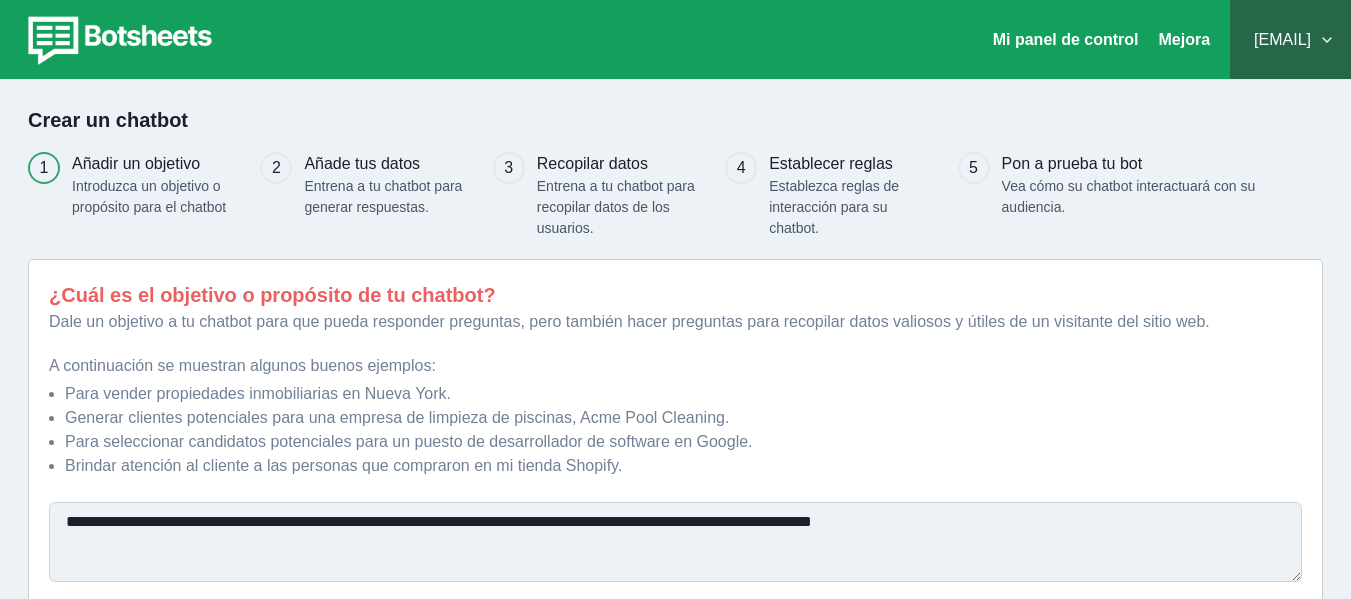 scroll, scrollTop: 152, scrollLeft: 0, axis: vertical 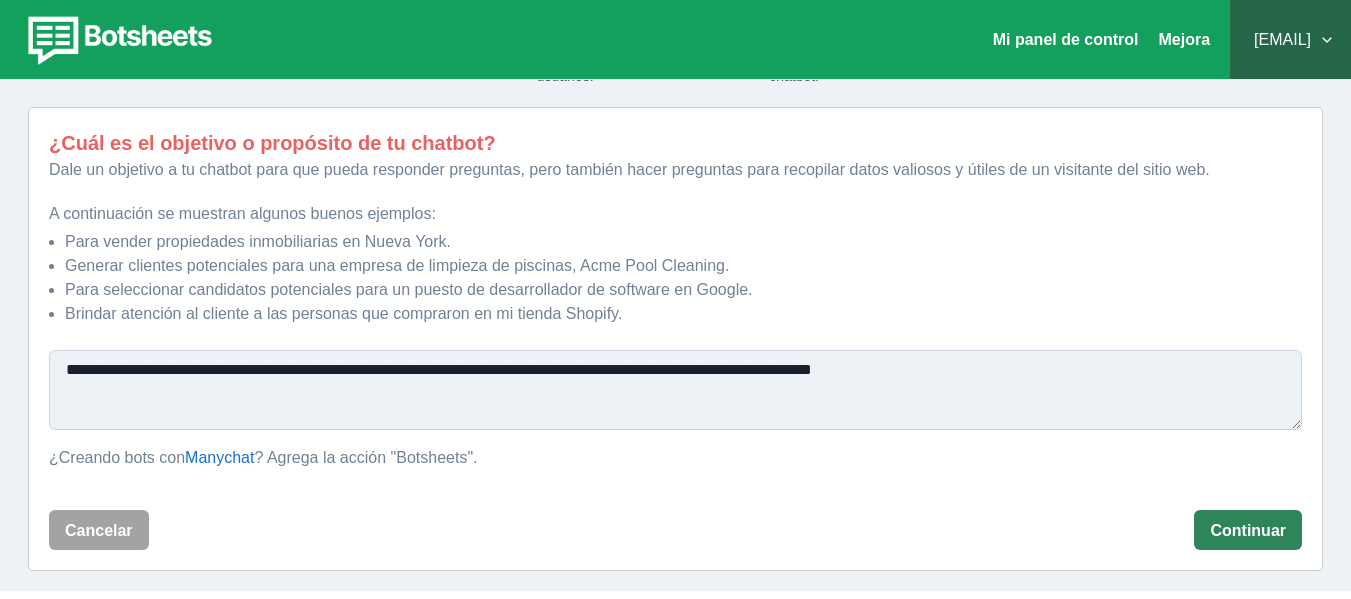 click on "Continuar" at bounding box center (1248, 530) 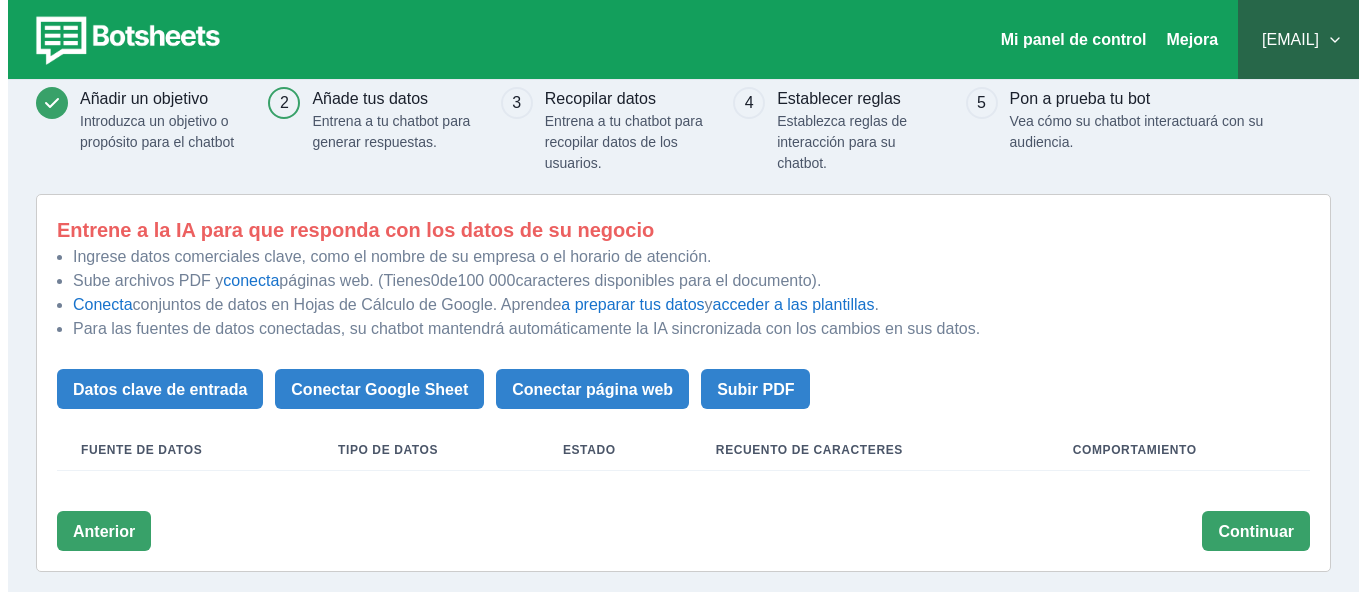 scroll, scrollTop: 68, scrollLeft: 0, axis: vertical 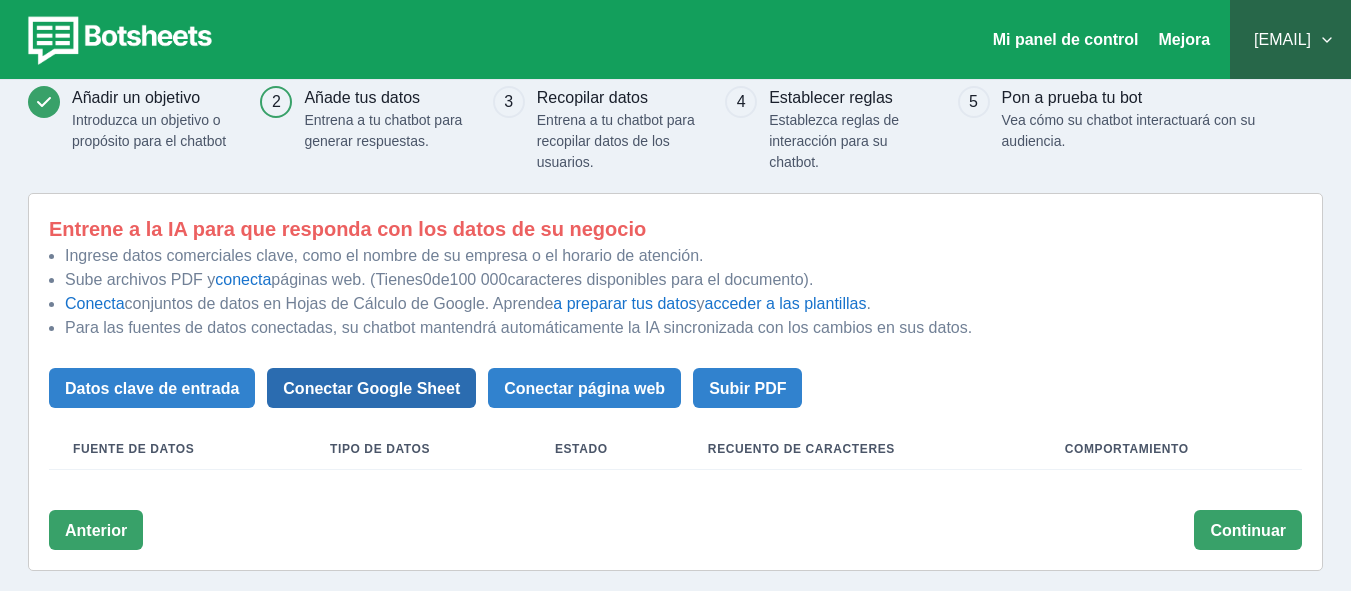 click on "Conectar Google Sheet" at bounding box center (152, 388) 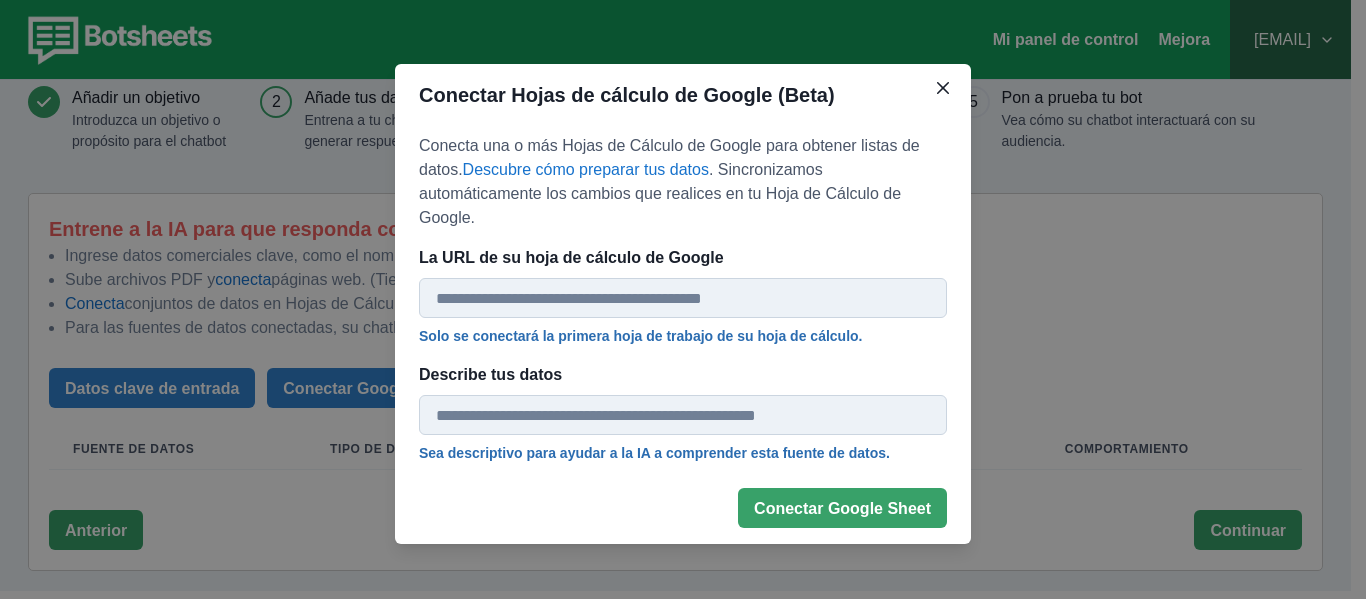 click on "La URL de su hoja de cálculo de Google" at bounding box center [683, 298] 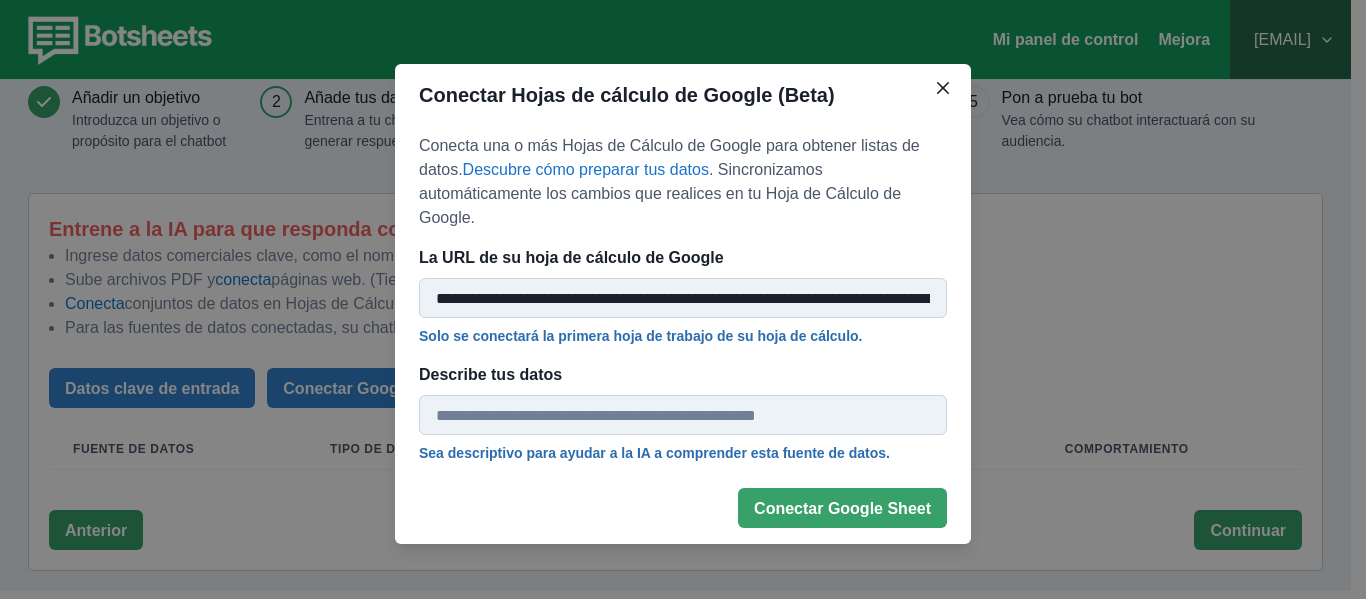 scroll, scrollTop: 0, scrollLeft: 318, axis: horizontal 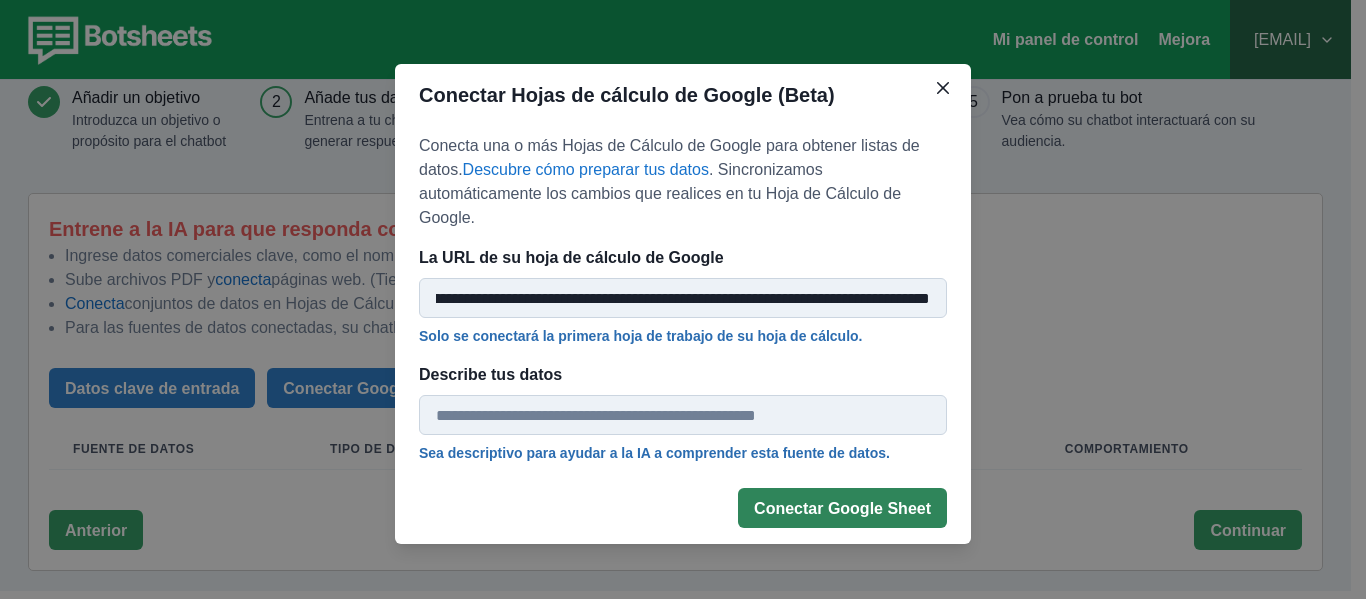 type on "**********" 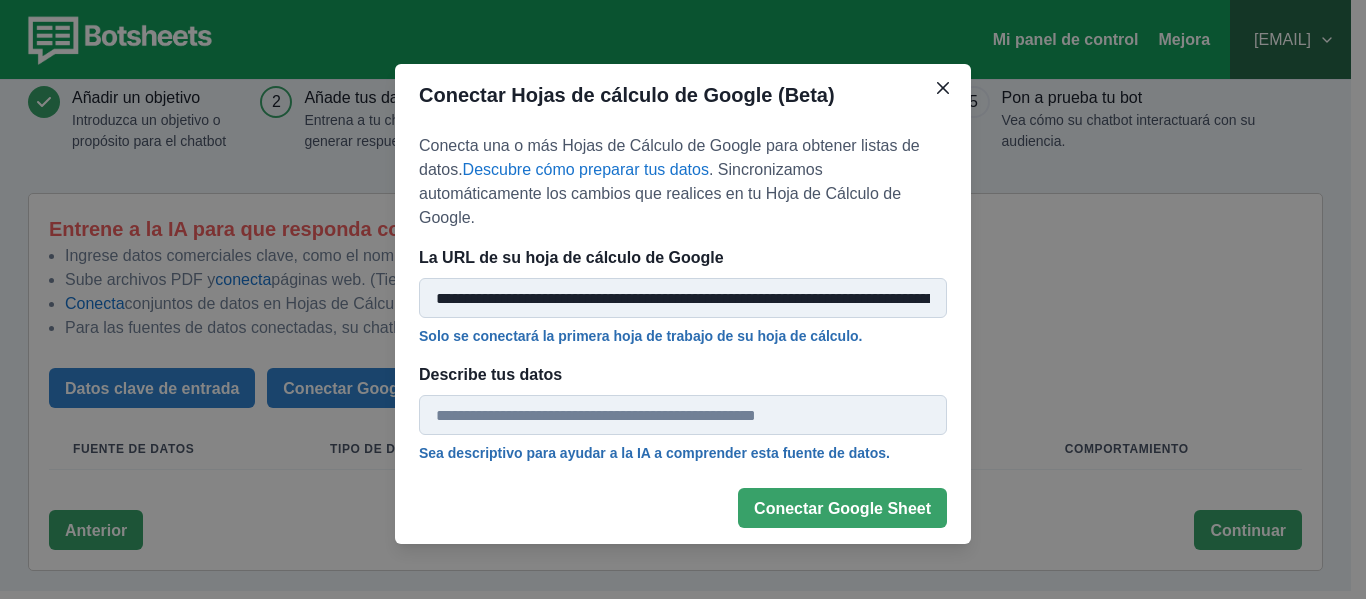 drag, startPoint x: 809, startPoint y: 518, endPoint x: 836, endPoint y: 146, distance: 372.97855 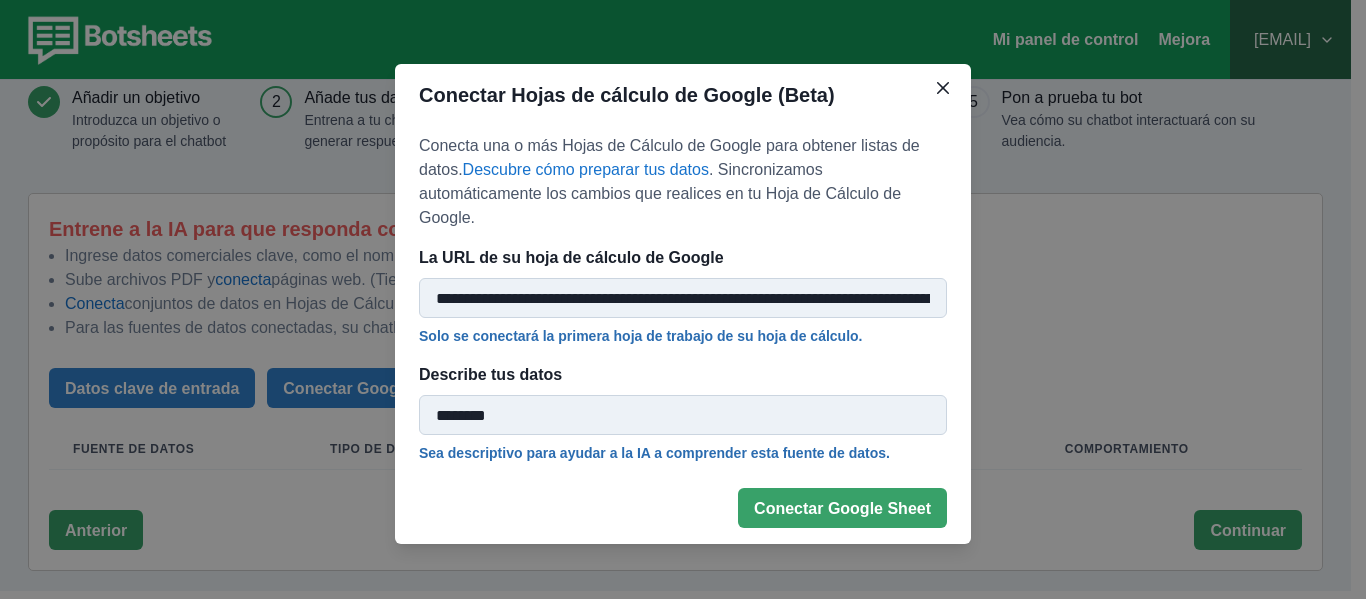 type on "********" 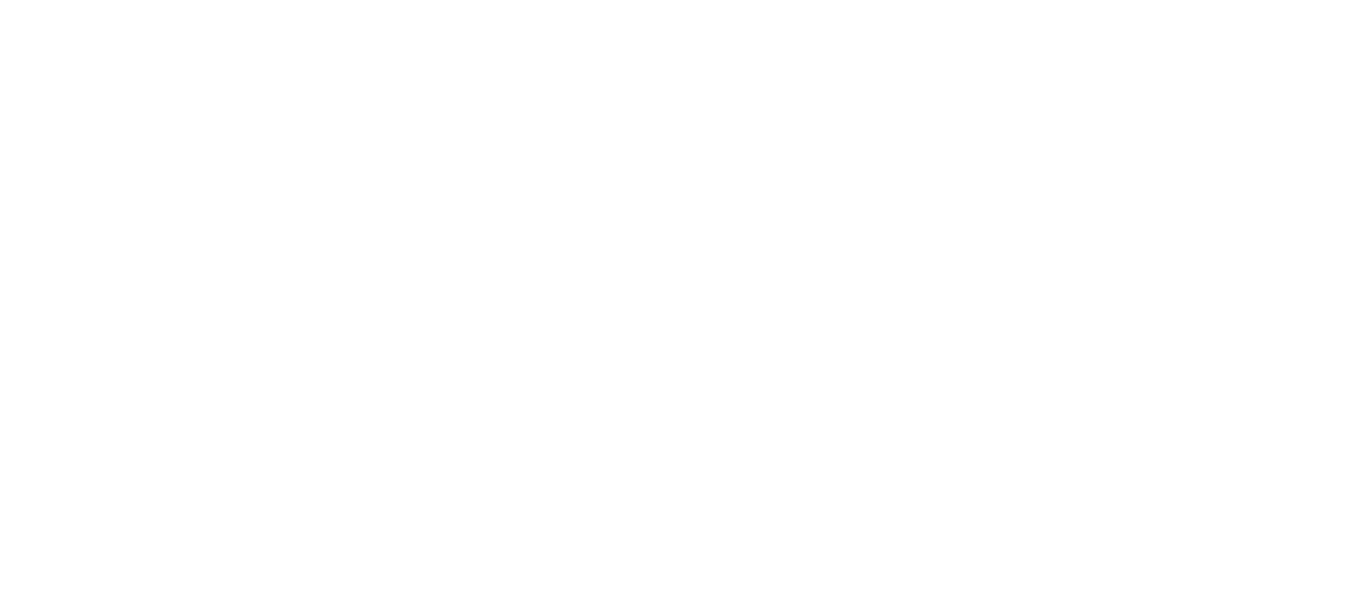 scroll, scrollTop: 0, scrollLeft: 0, axis: both 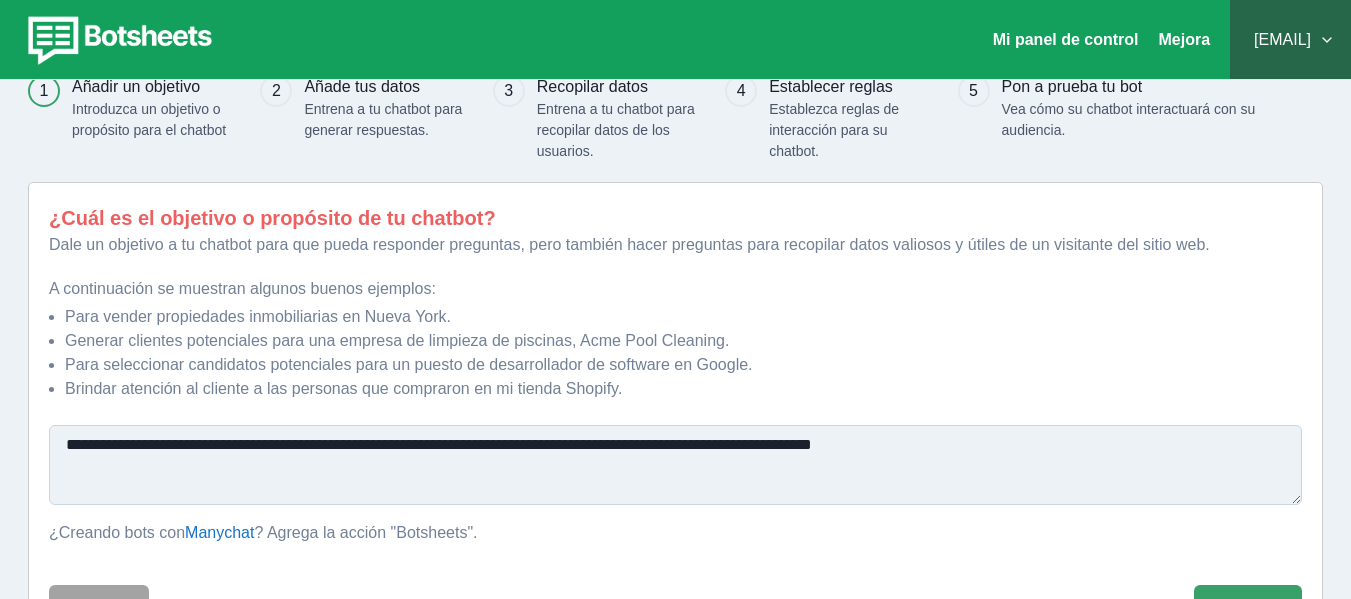 click on "**********" at bounding box center (675, 465) 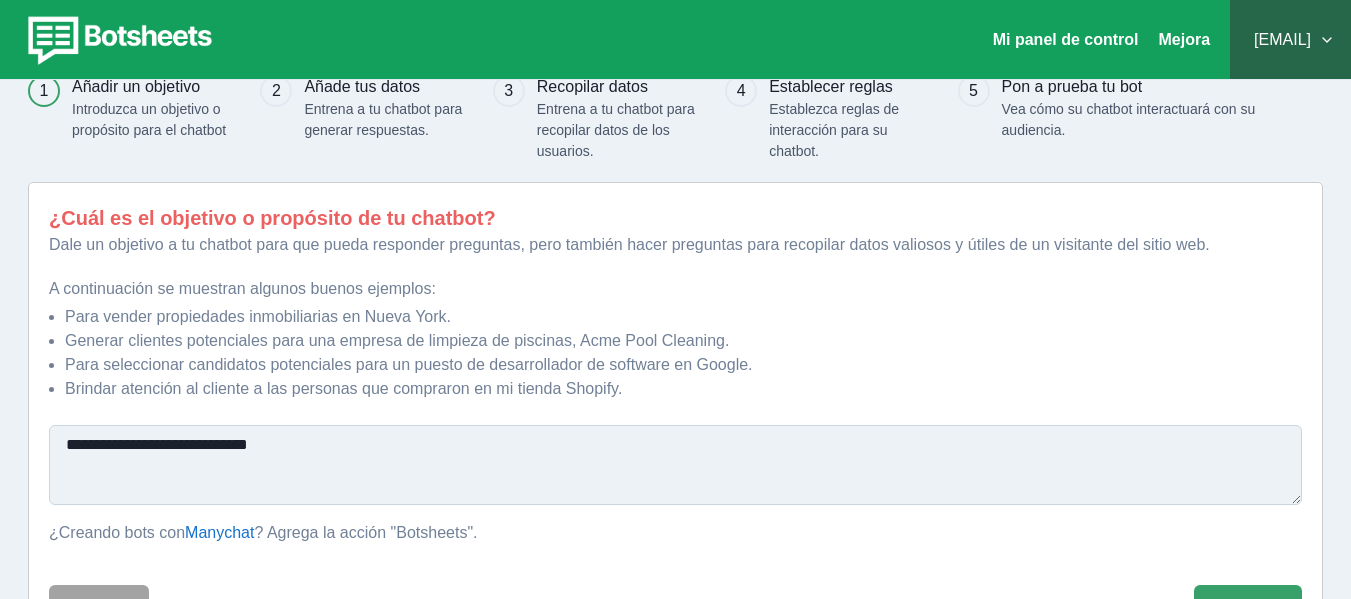 scroll, scrollTop: 152, scrollLeft: 0, axis: vertical 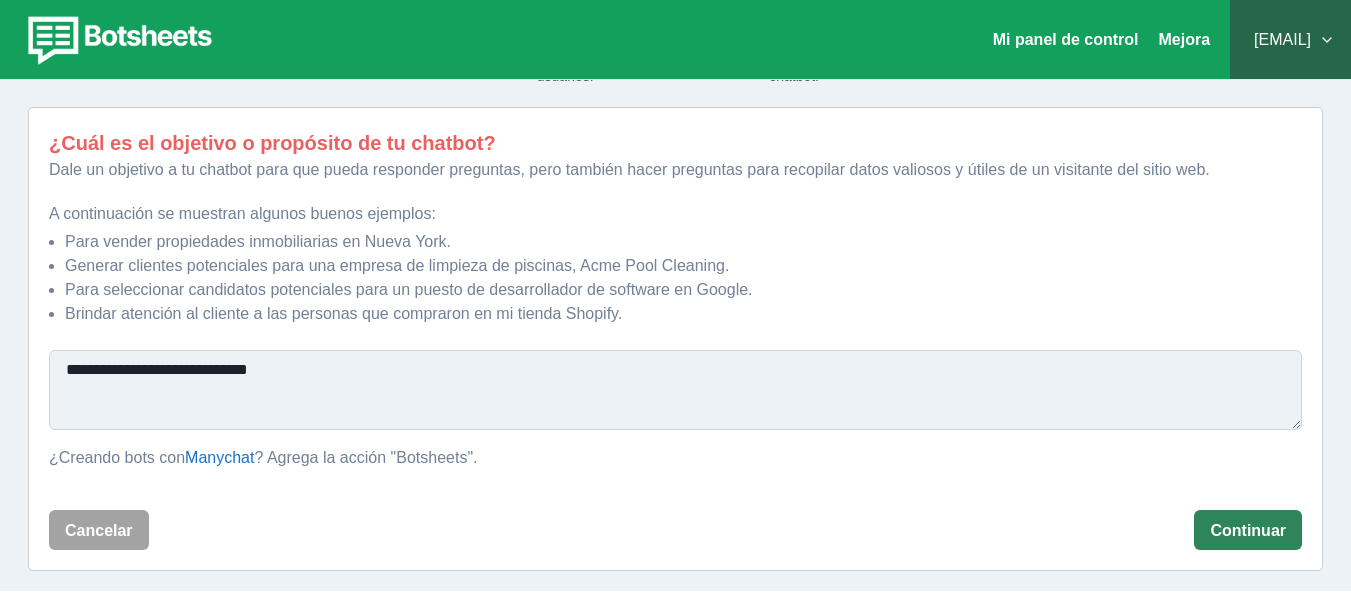 type on "**********" 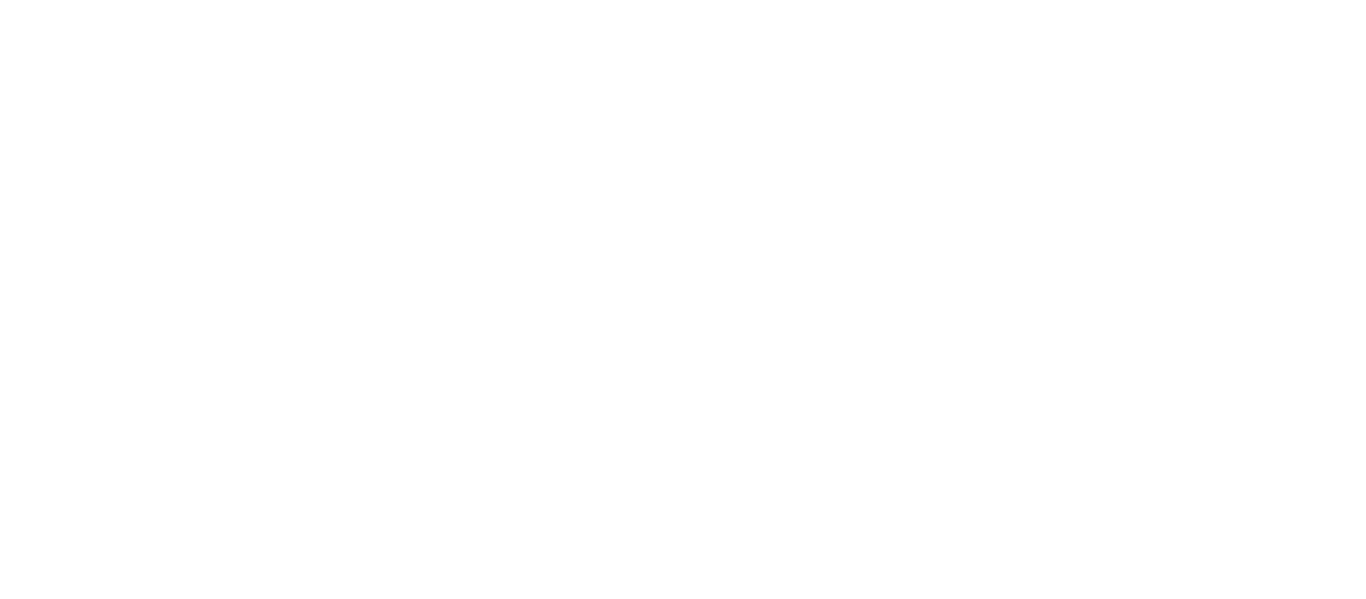 scroll, scrollTop: 0, scrollLeft: 0, axis: both 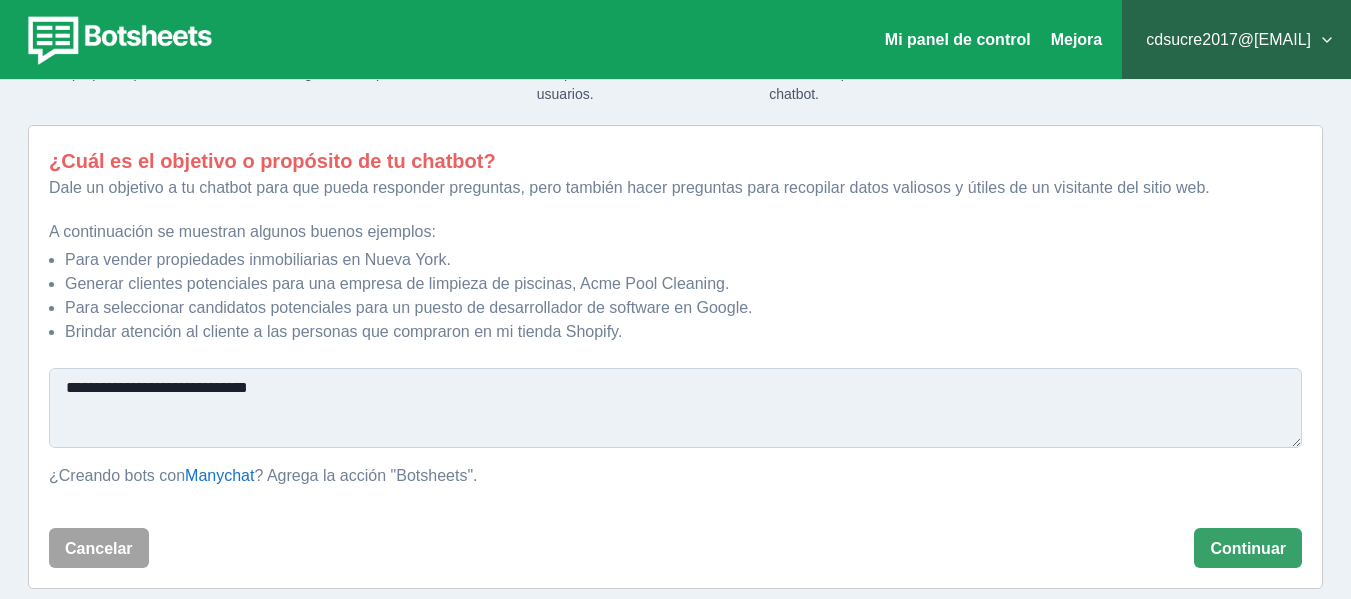 click on "**********" at bounding box center [675, 408] 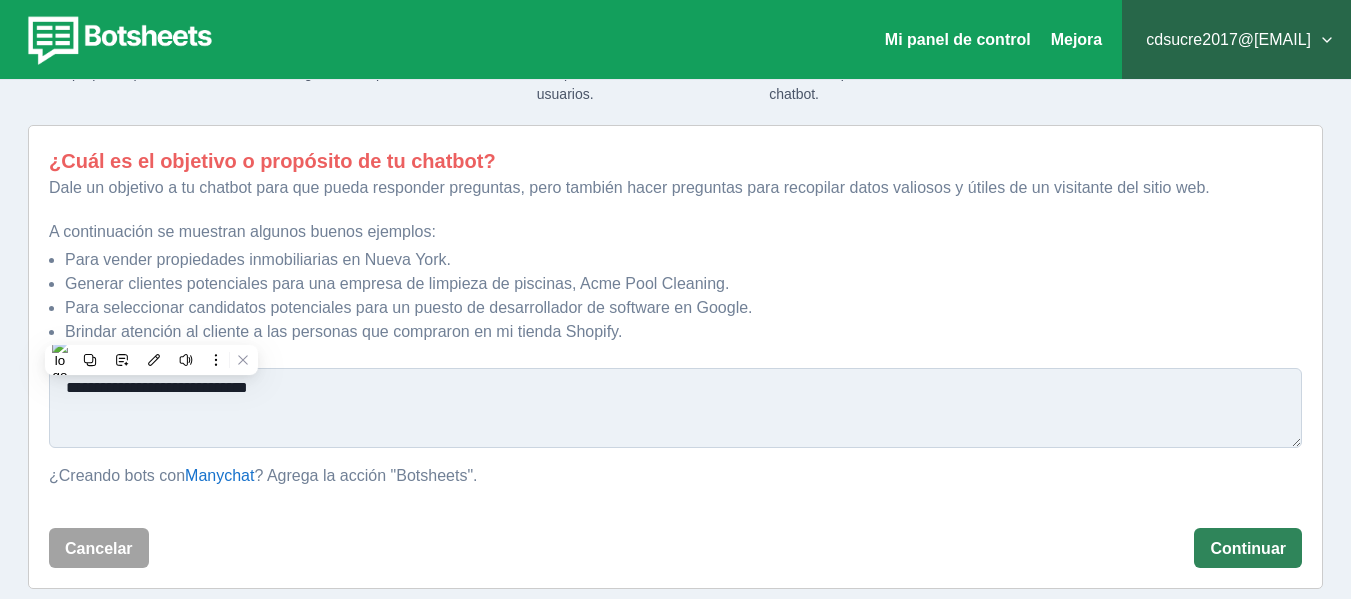 click on "Continuar" at bounding box center [1248, 548] 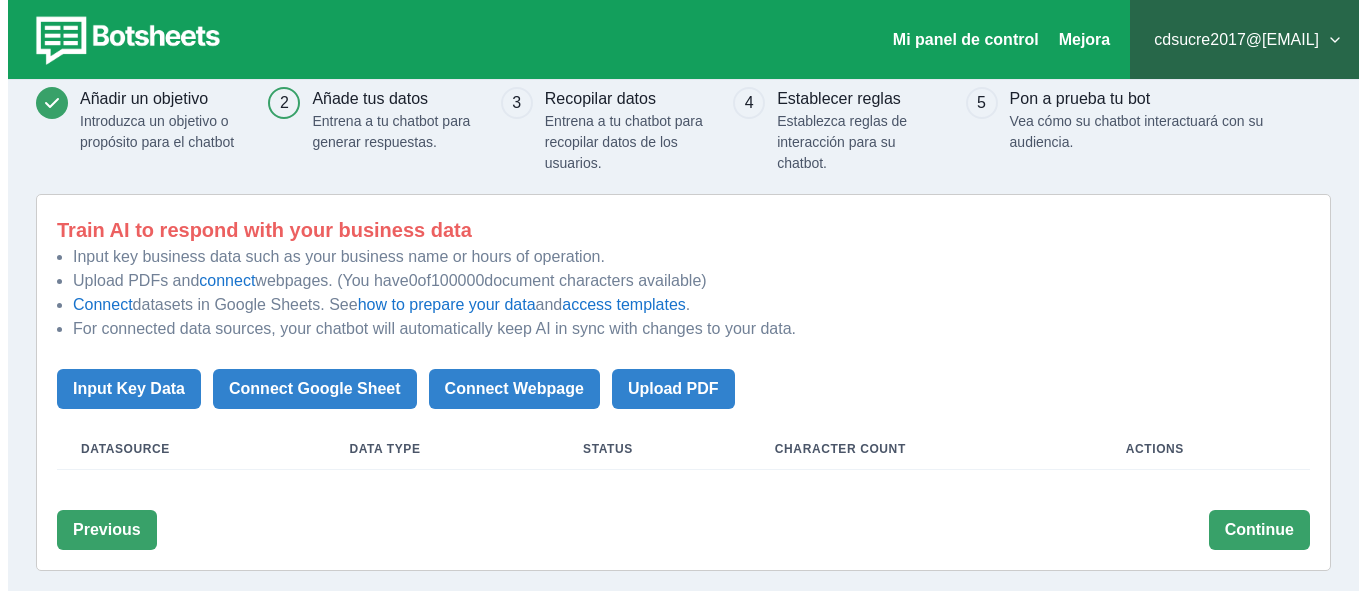 scroll, scrollTop: 68, scrollLeft: 0, axis: vertical 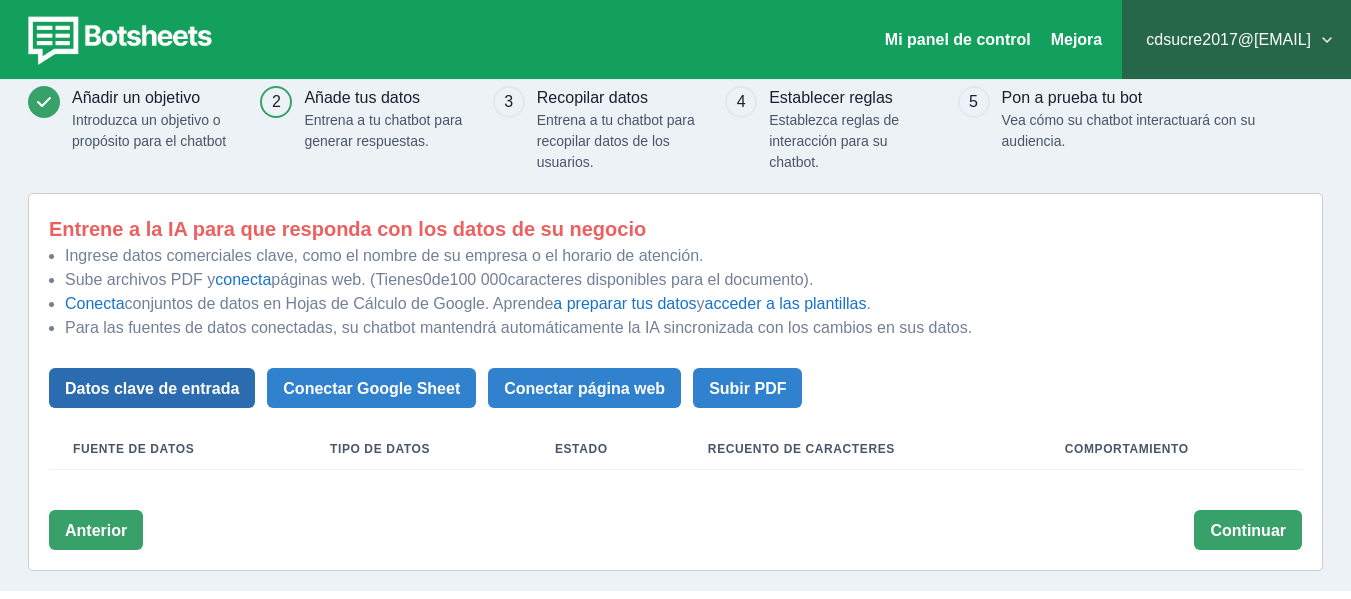 click on "Datos clave de entrada" at bounding box center [152, 388] 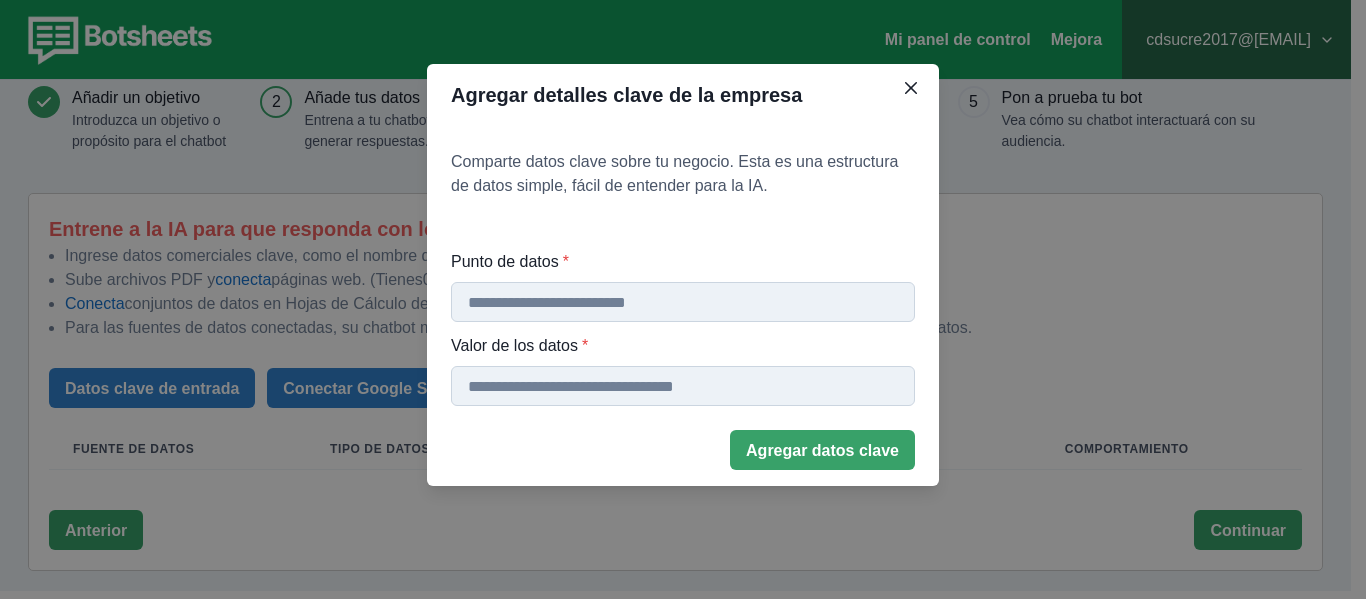 click on "Punto de datos  *" at bounding box center (683, 302) 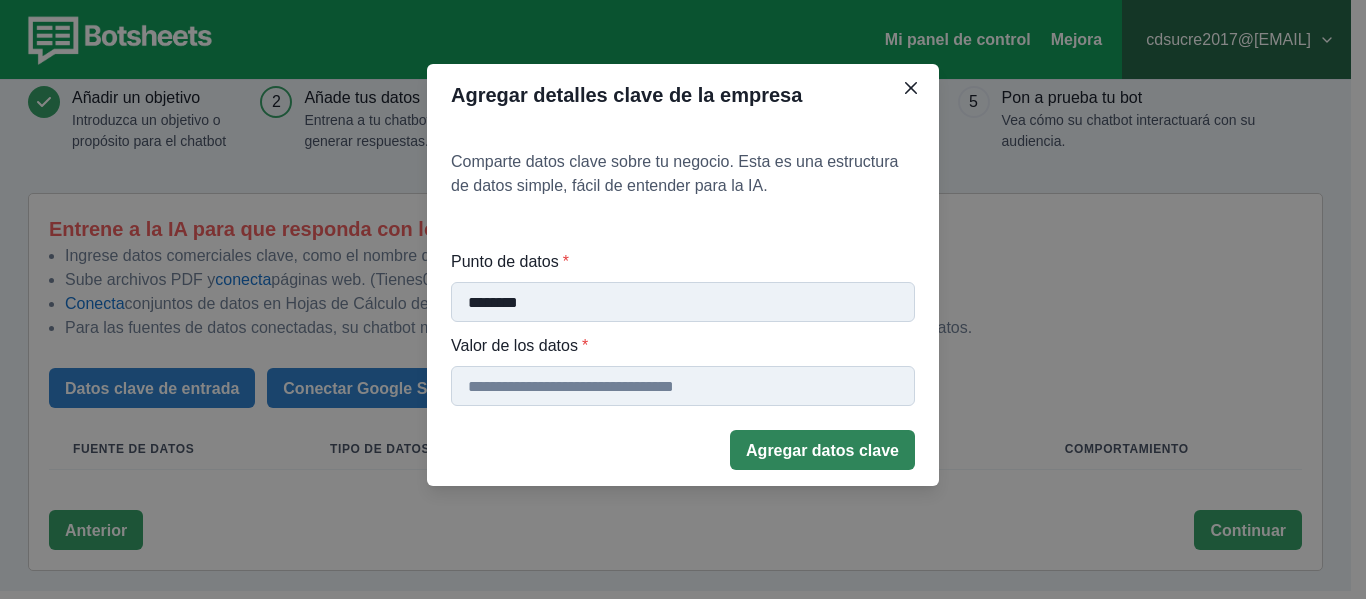 click on "Agregar datos clave" at bounding box center [822, 450] 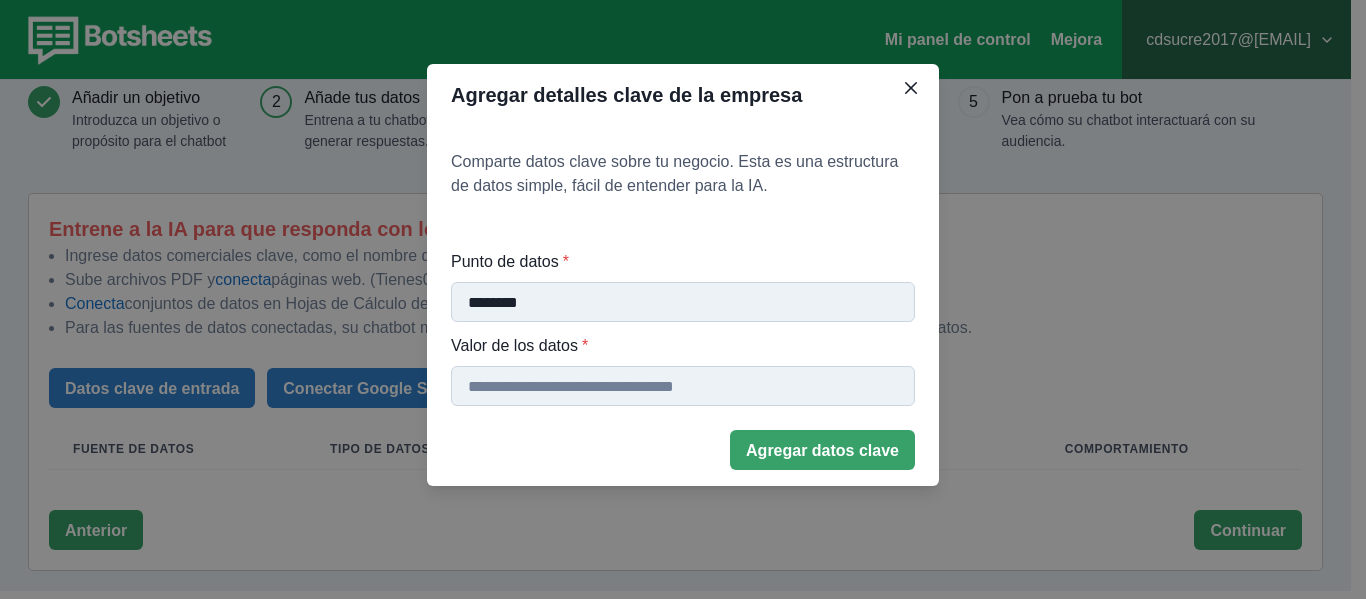 click on "Punto de datos  *" at bounding box center [683, 386] 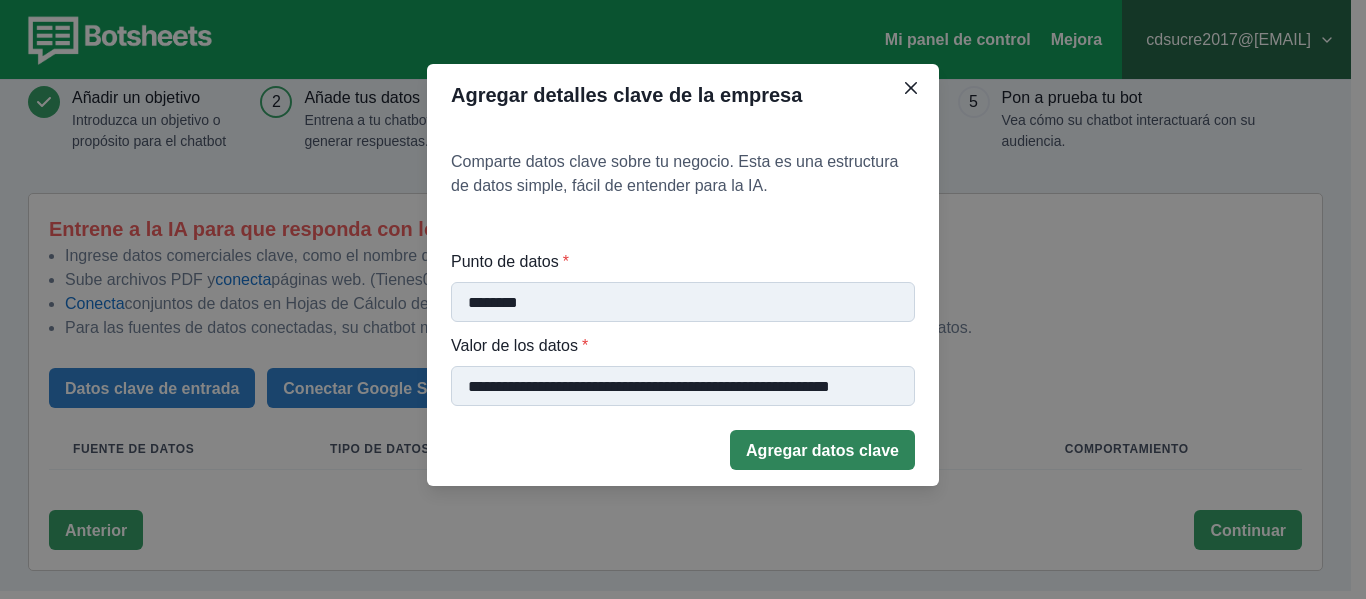 click on "Agregar datos clave" at bounding box center [822, 450] 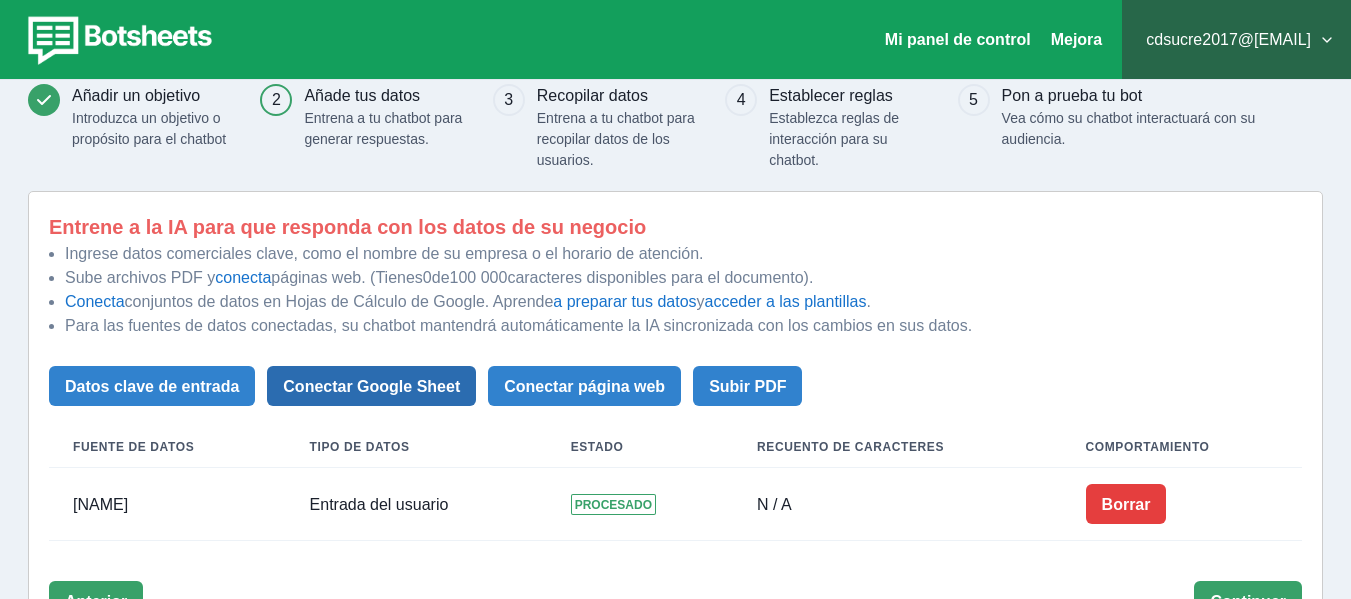 click on "Conectar Google Sheet" at bounding box center (152, 386) 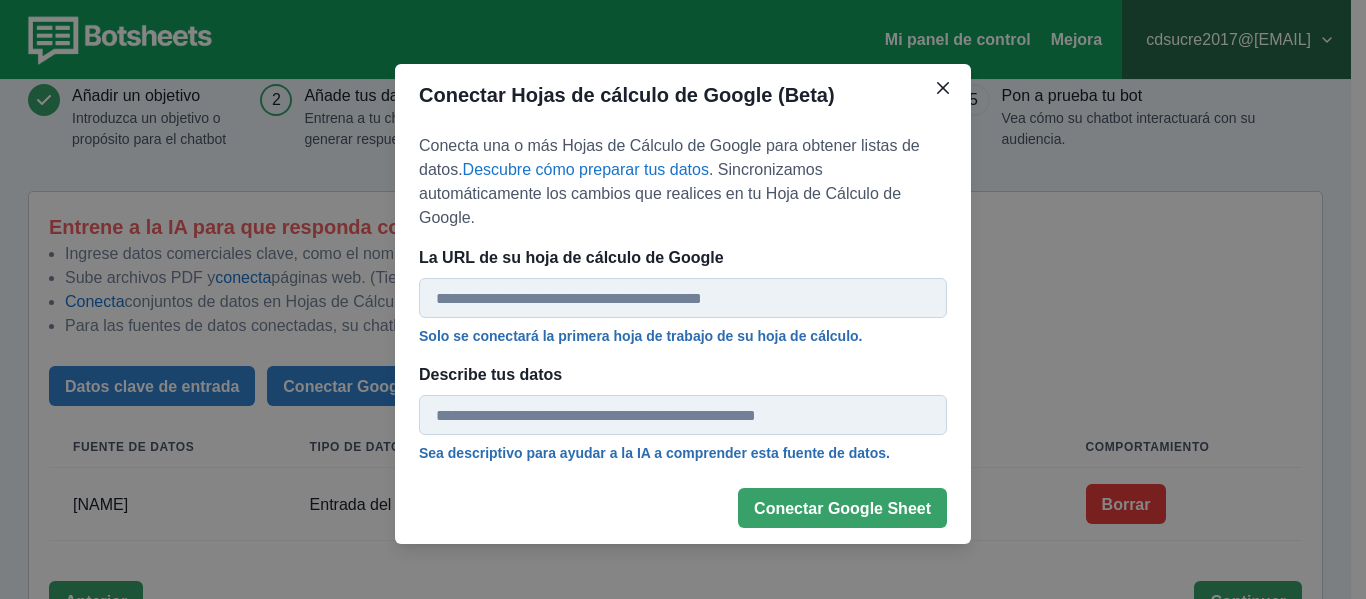 click on "La URL de su hoja de cálculo de Google" at bounding box center (683, 298) 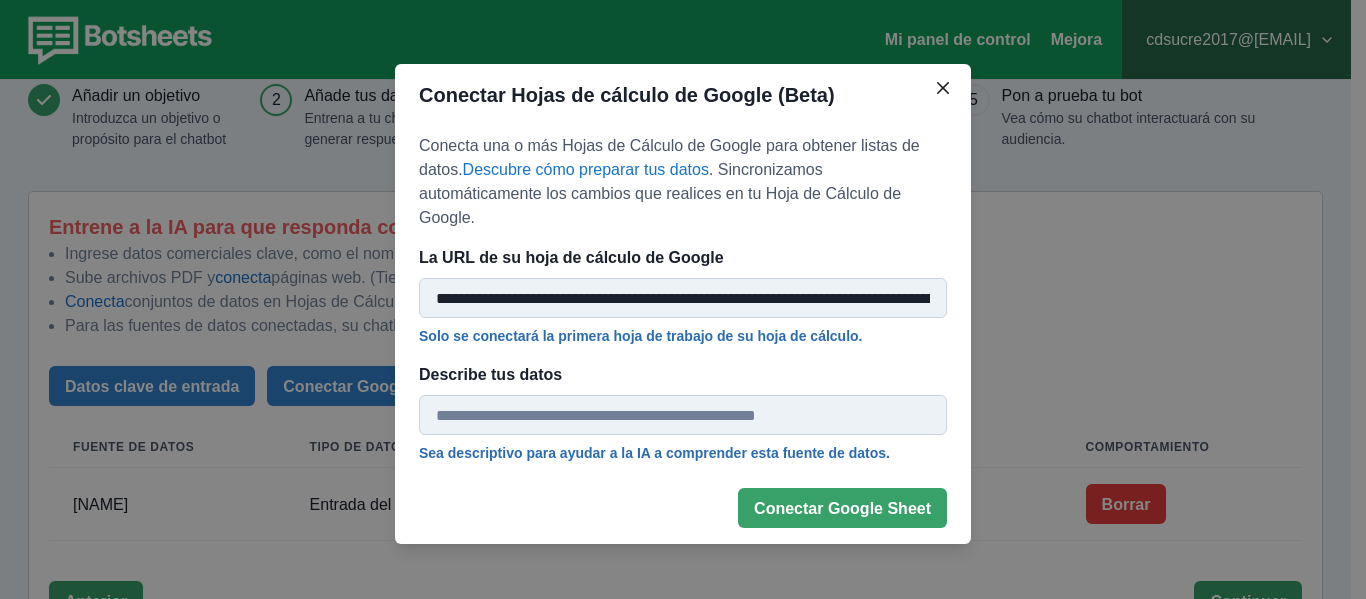 scroll, scrollTop: 0, scrollLeft: 318, axis: horizontal 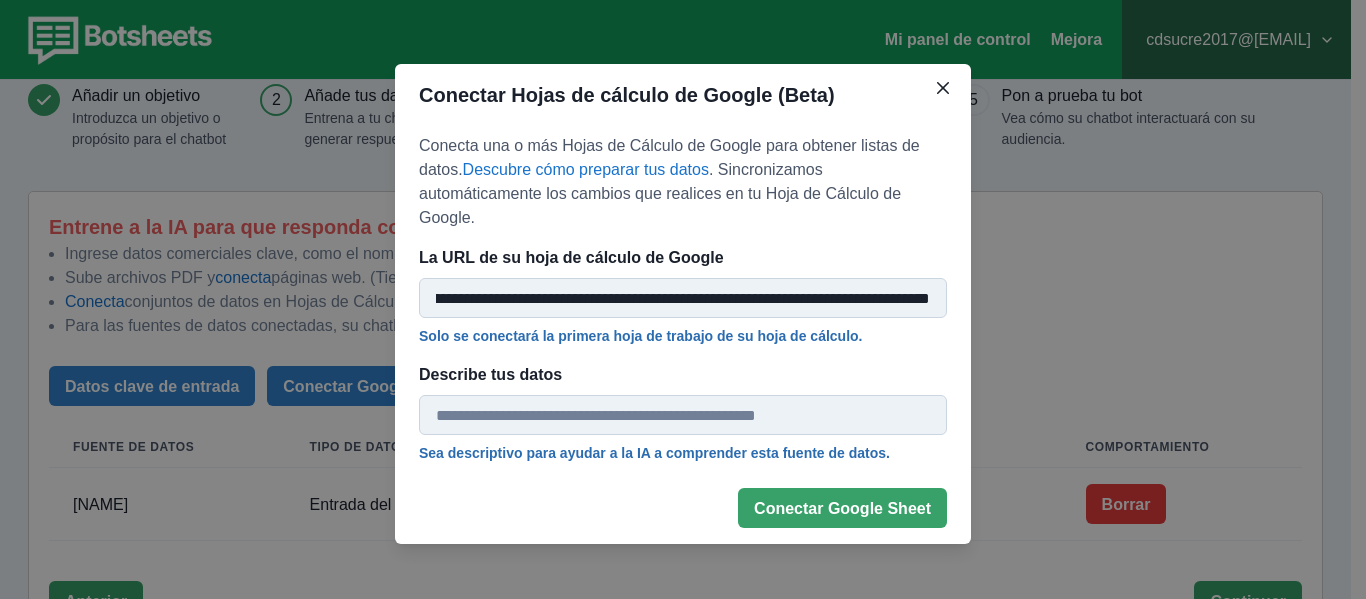 type on "**********" 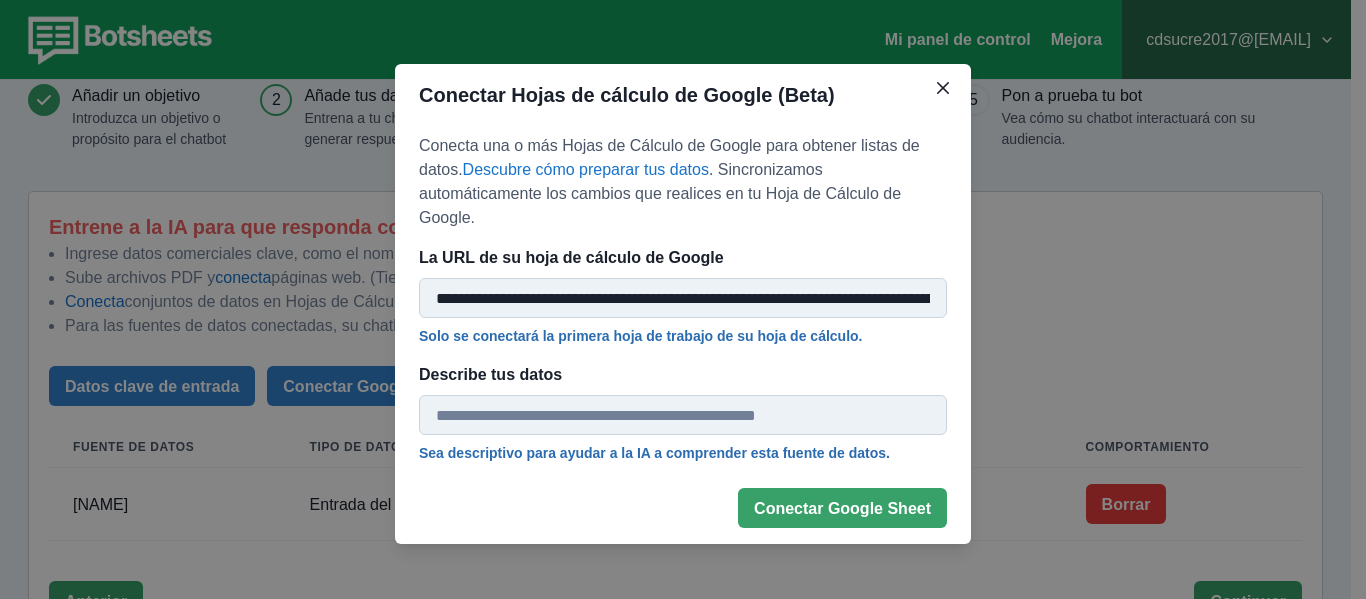 type on "**********" 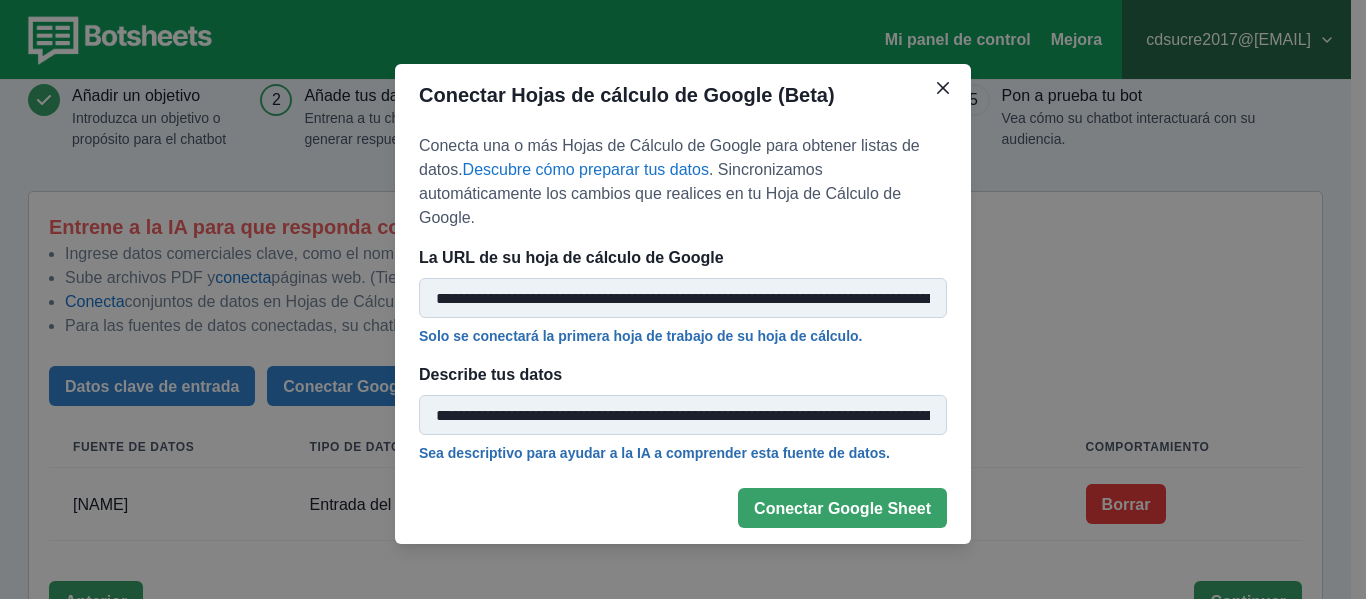 click on "Conectar Google Sheet" at bounding box center [842, 508] 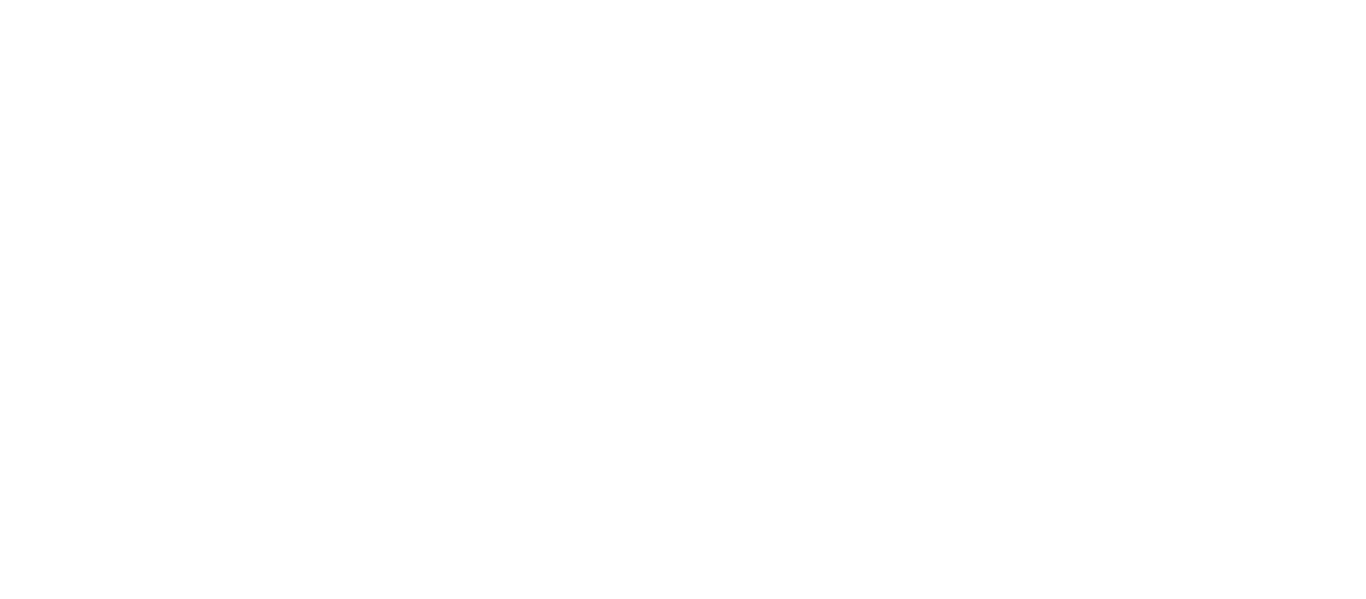 scroll, scrollTop: 0, scrollLeft: 0, axis: both 